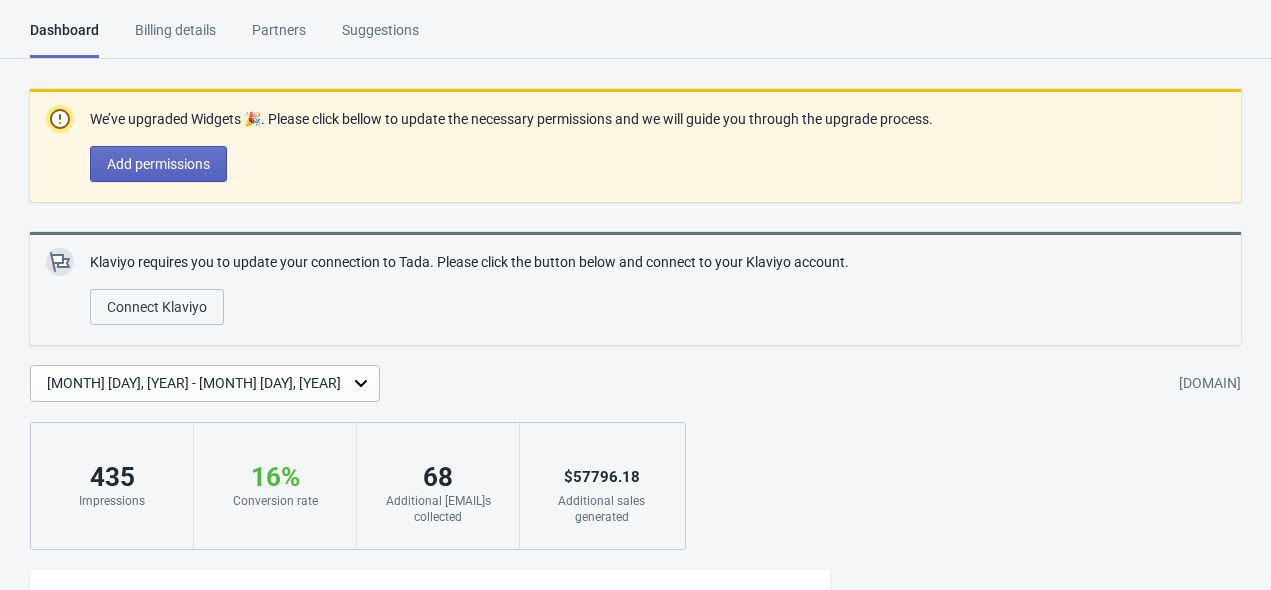 scroll, scrollTop: 0, scrollLeft: 0, axis: both 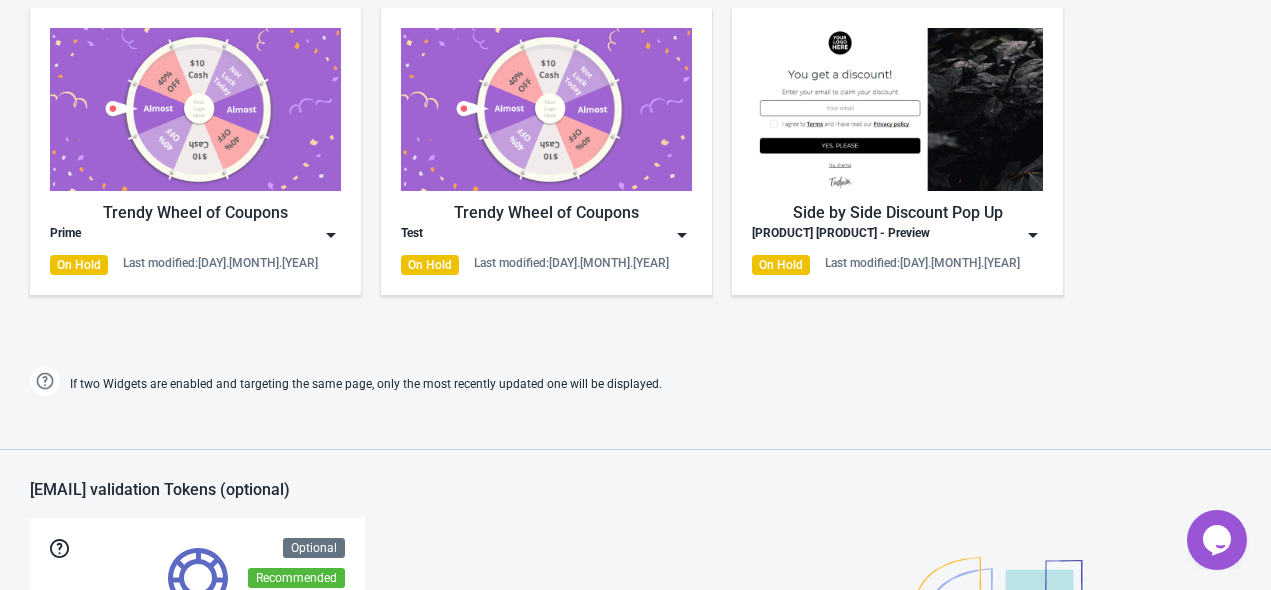 click at bounding box center [331, 235] 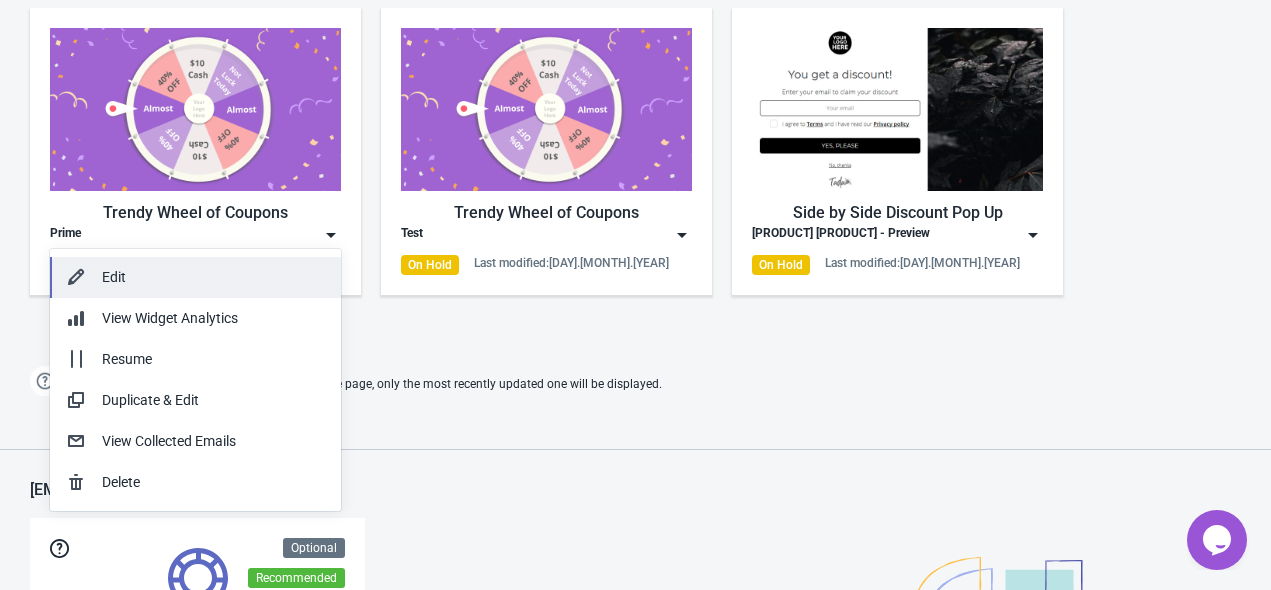 click on "Edit" at bounding box center [213, 277] 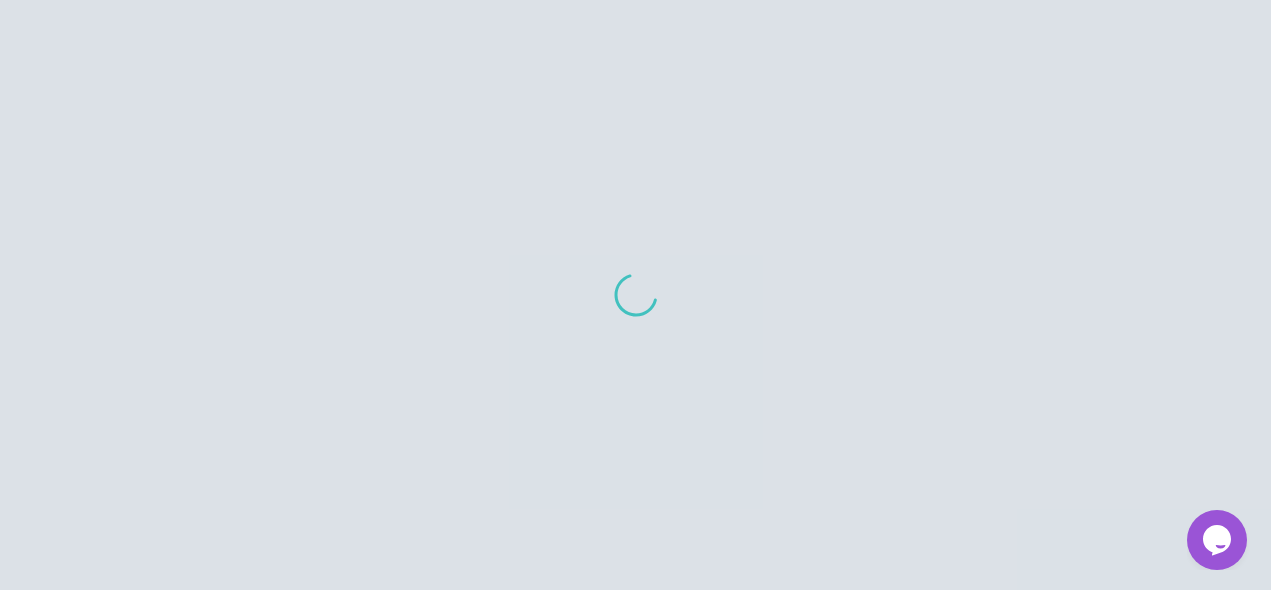 scroll, scrollTop: 0, scrollLeft: 0, axis: both 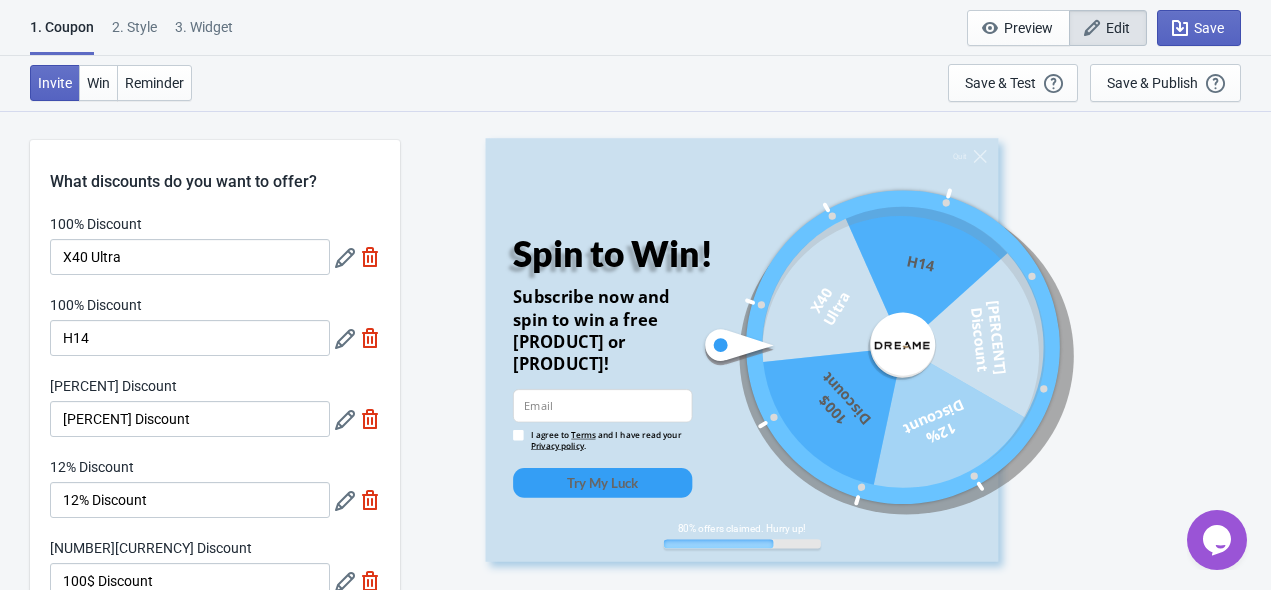 click on "Invite Win Reminder Save & Test Open a Widget Preview of your site so that you can try it out. It will show over and over again on every page view (test mode). Your Widget will NOT be visibile to your visitors until you click “Save & Publish” Save & Publish This option will save your Widget so that it will be visible to your visitors. You can come back and edit your Widget at any time." at bounding box center (635, 83) 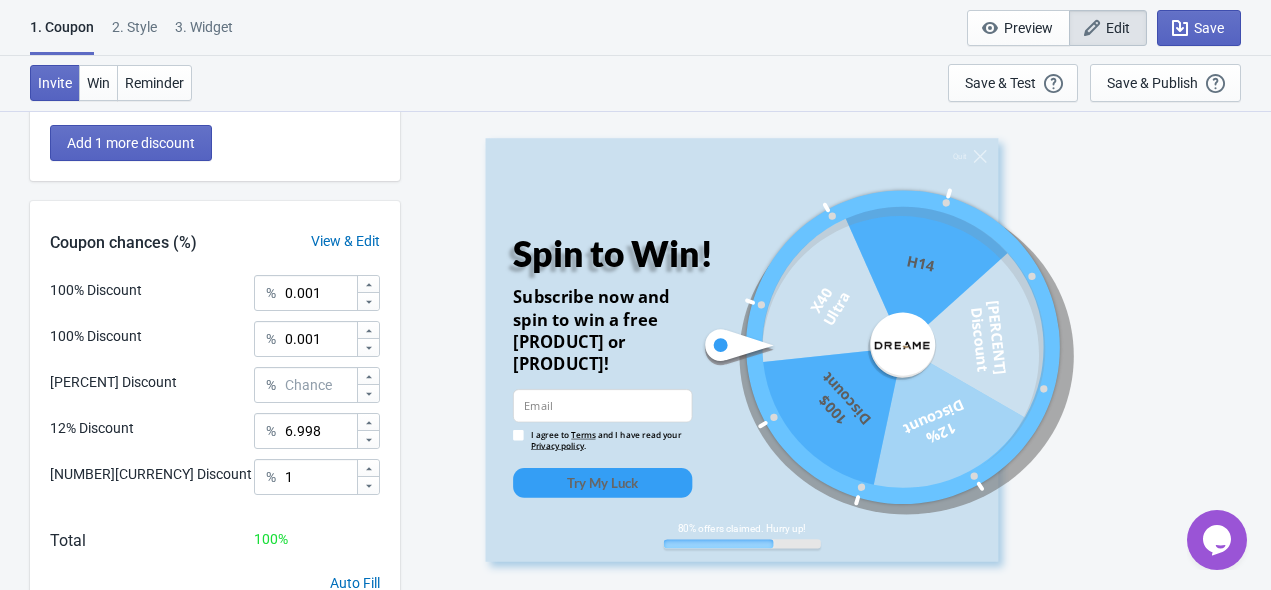 scroll, scrollTop: 602, scrollLeft: 0, axis: vertical 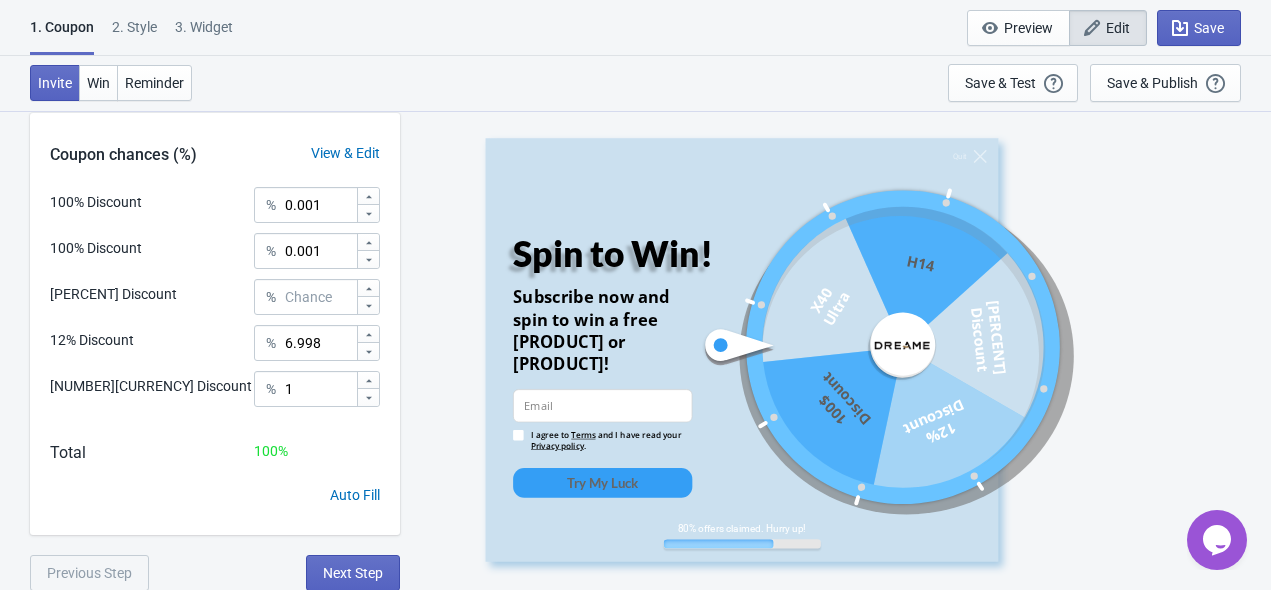 click on "2 . Style" at bounding box center [134, 34] 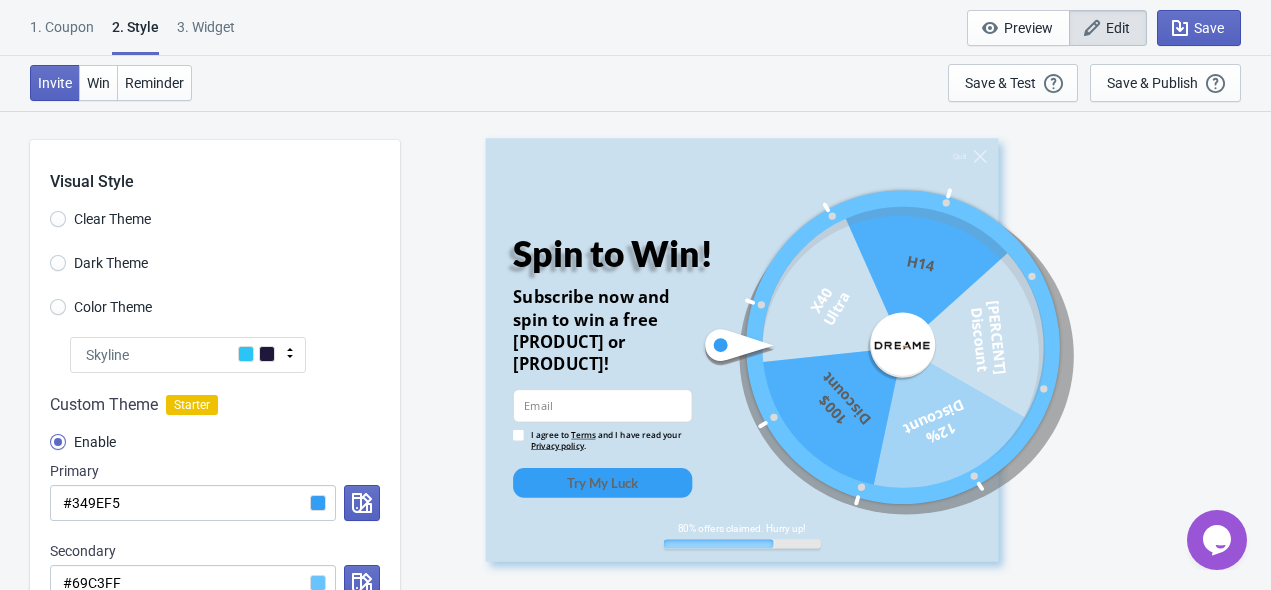 click on "3. Widget" at bounding box center [206, 34] 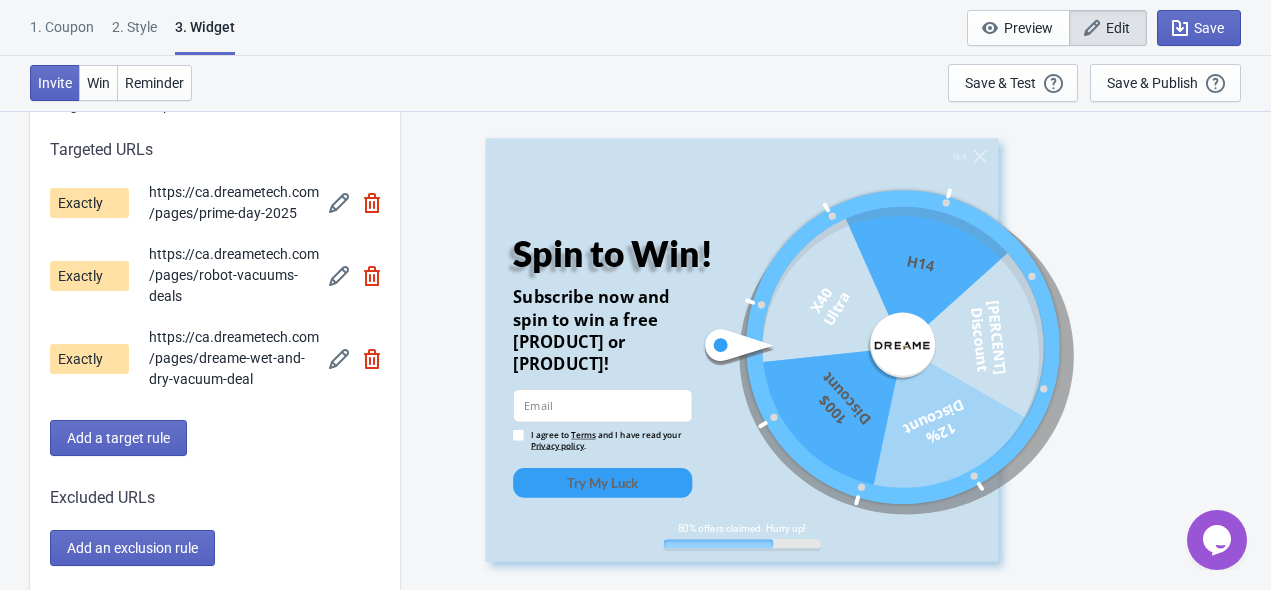 scroll, scrollTop: 1700, scrollLeft: 0, axis: vertical 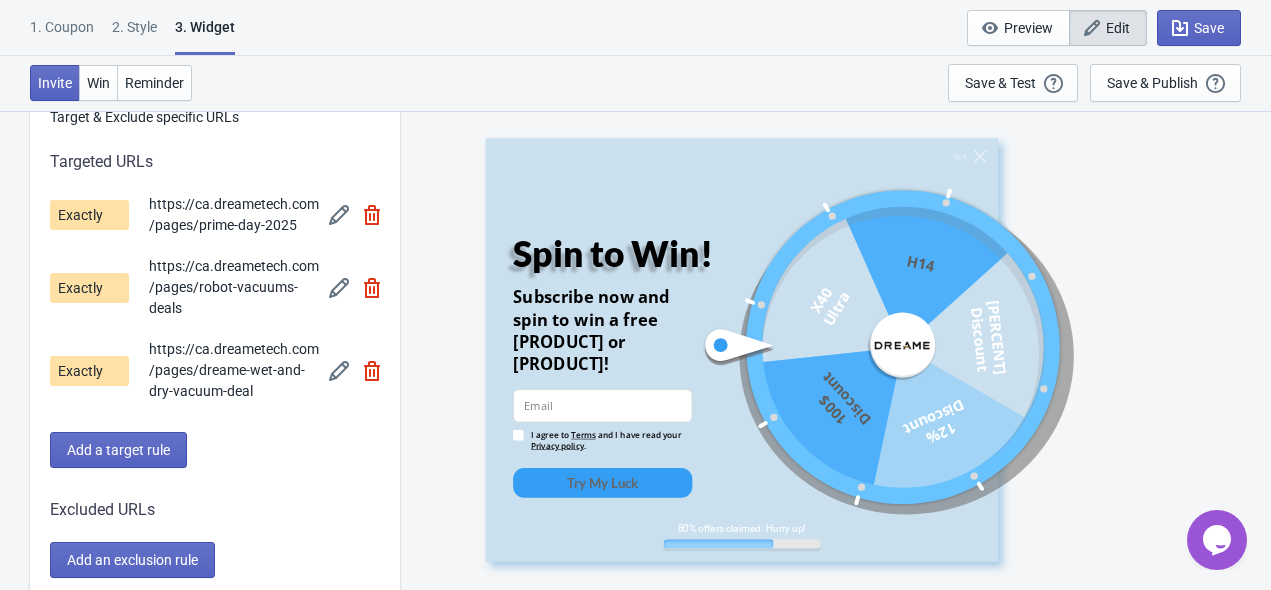 click at bounding box center (372, 371) 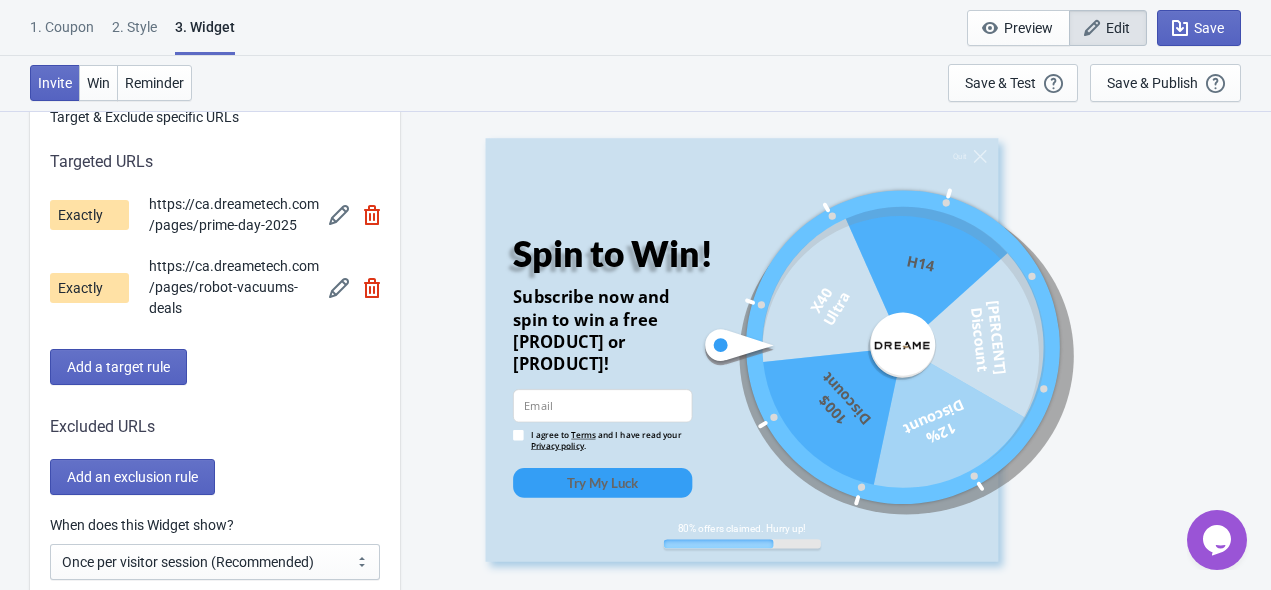 click at bounding box center (372, 288) 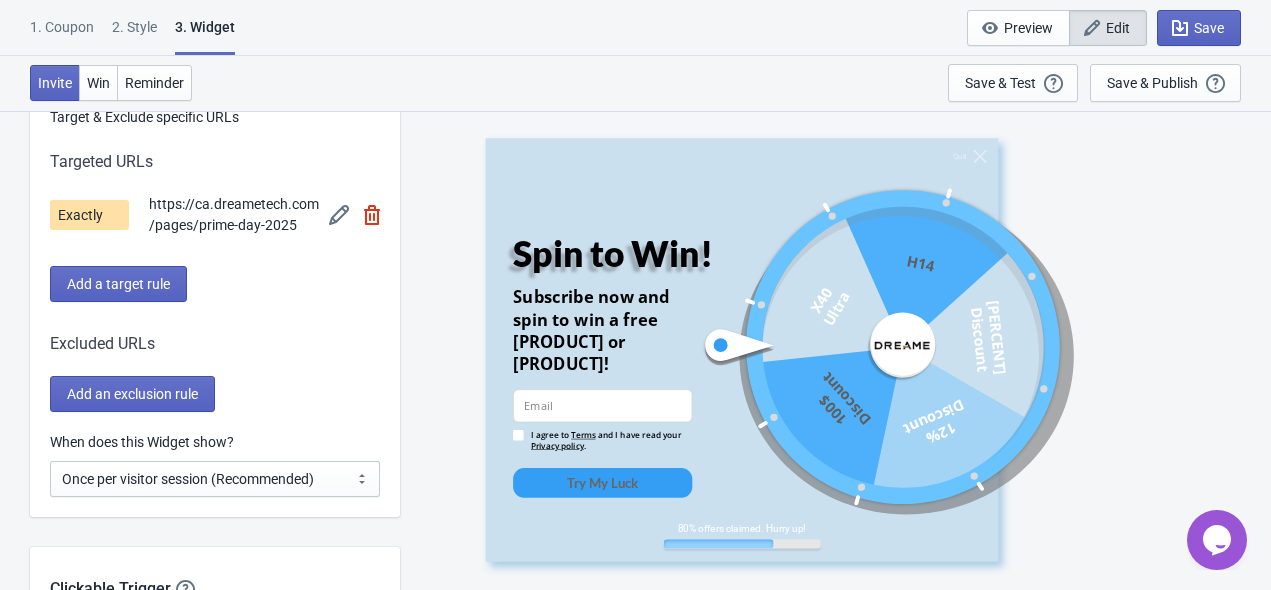 click at bounding box center [372, 215] 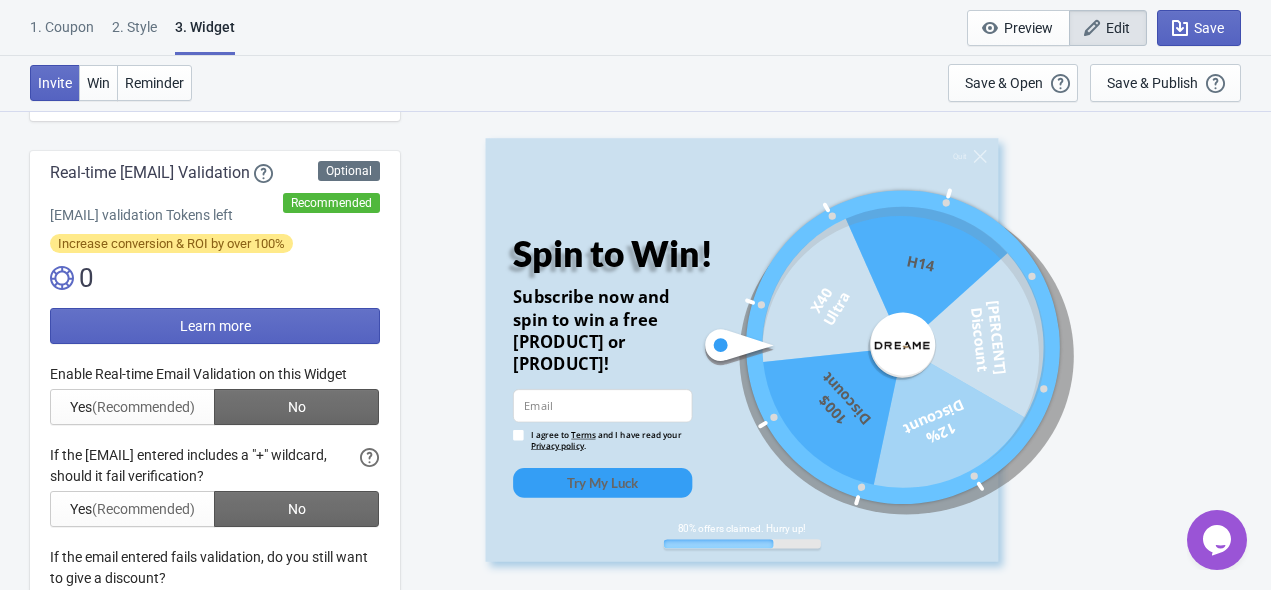 scroll, scrollTop: 300, scrollLeft: 0, axis: vertical 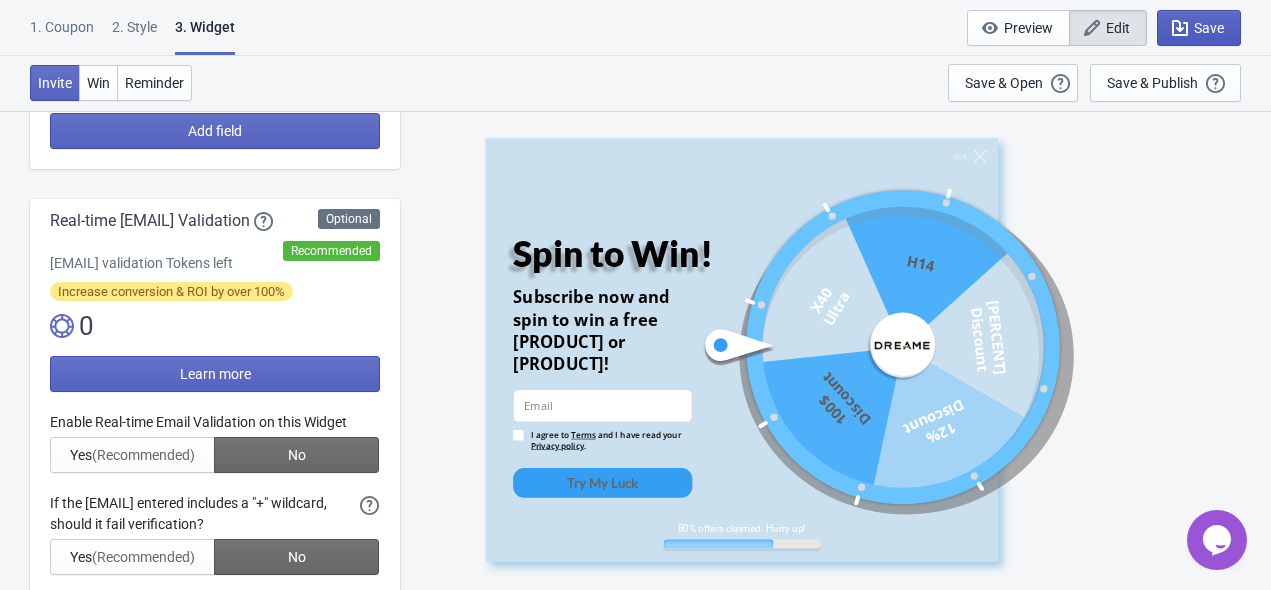 click on "Save" at bounding box center [1209, 28] 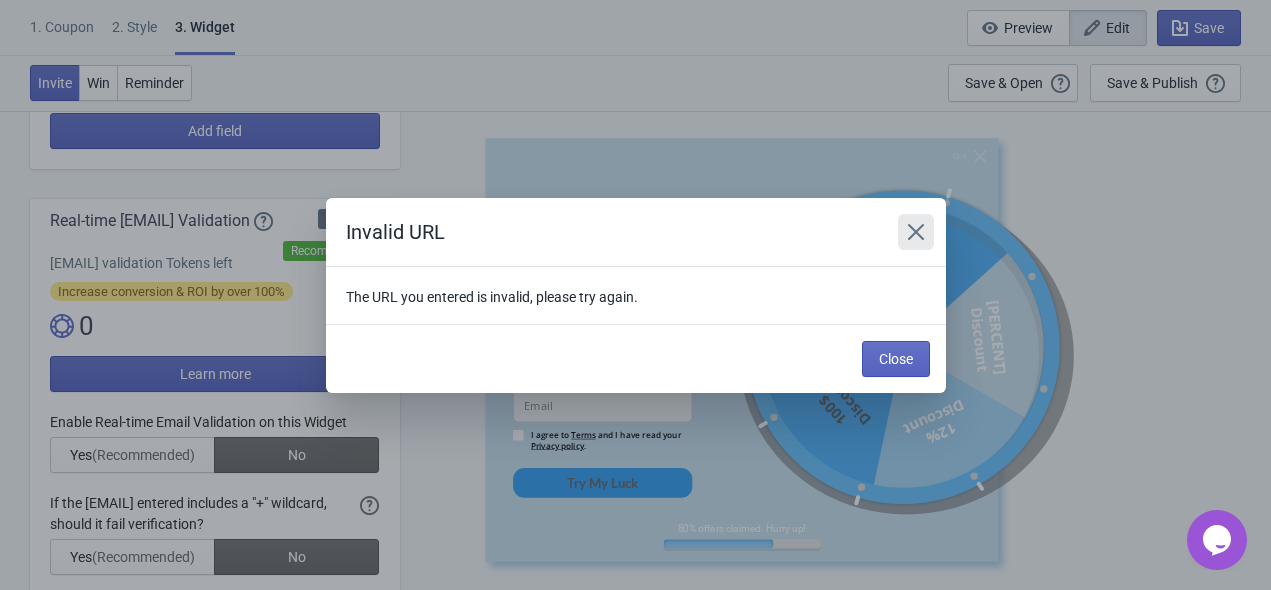 click 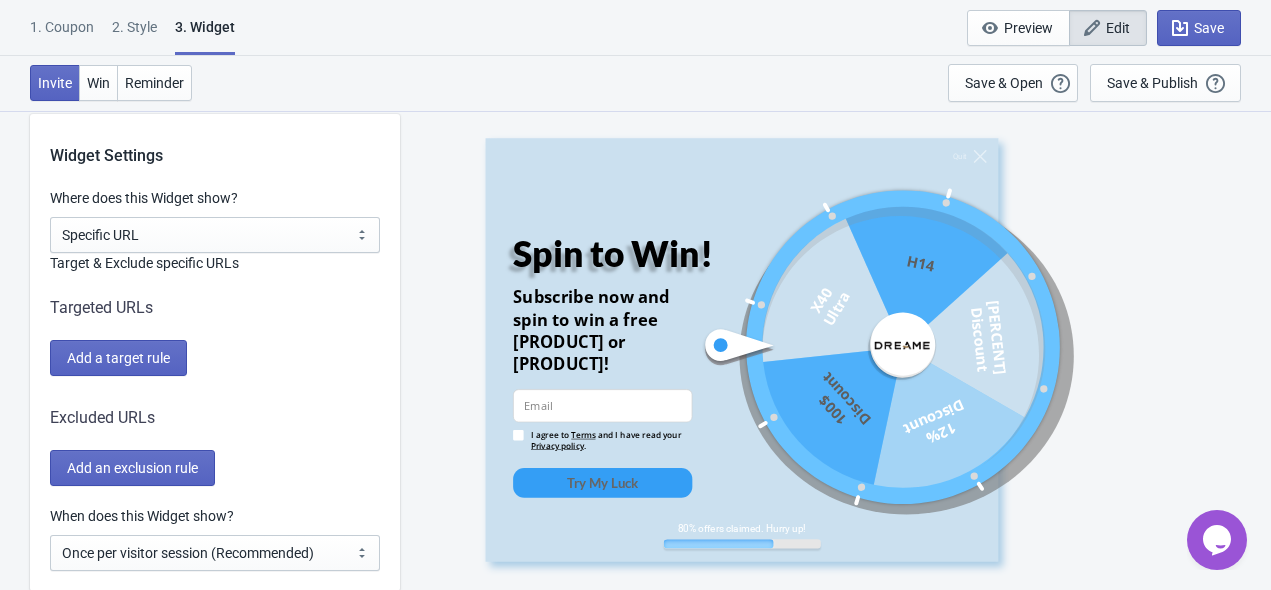 scroll, scrollTop: 1600, scrollLeft: 0, axis: vertical 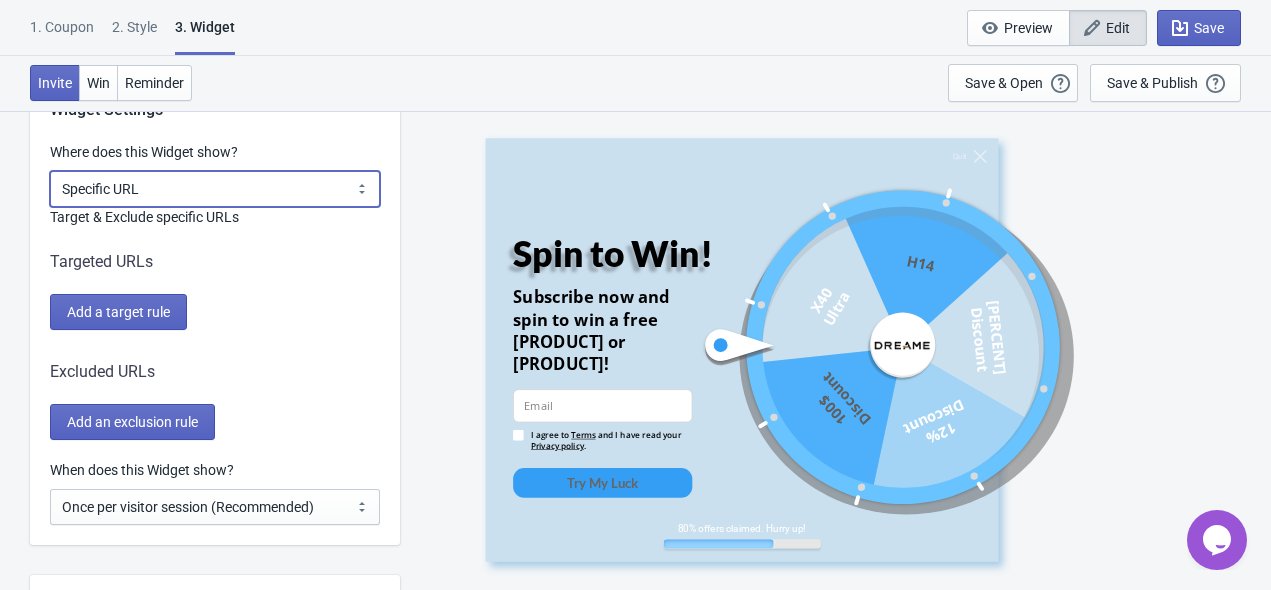 click on "All Pages All Product Pages All Blog Pages All Static Pages Specific Product(s) Specific Blog Posts Specific Pages Specific Collection Homepage Only Specific URL" at bounding box center [215, 189] 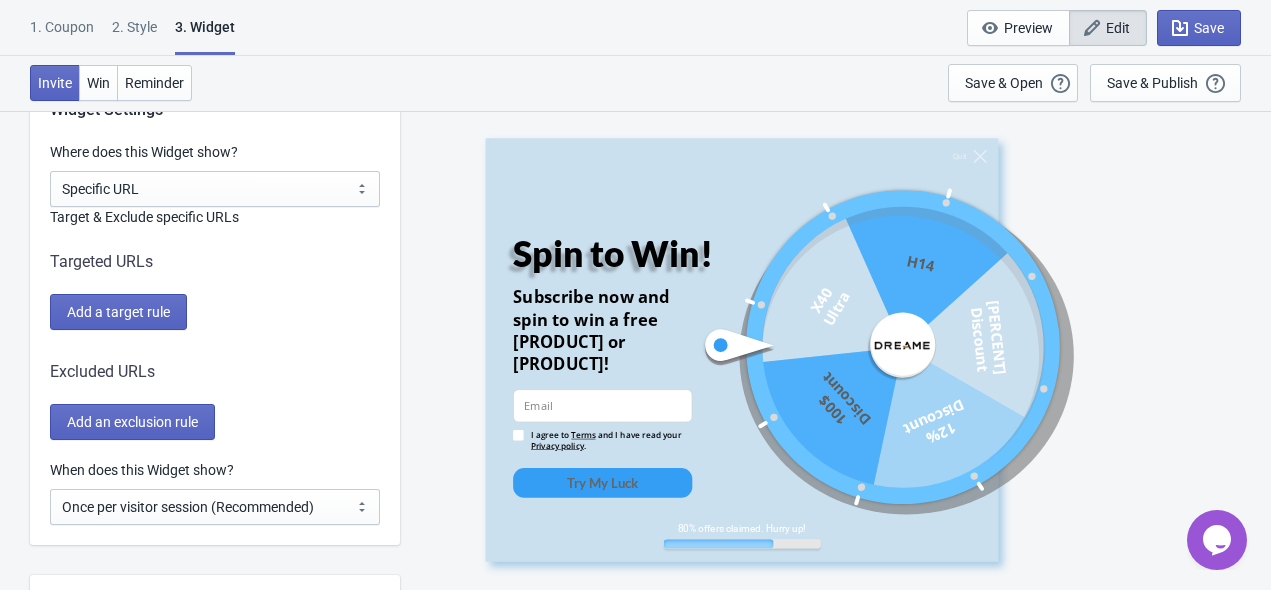 click on "When does this Widget show?" at bounding box center (215, 472) 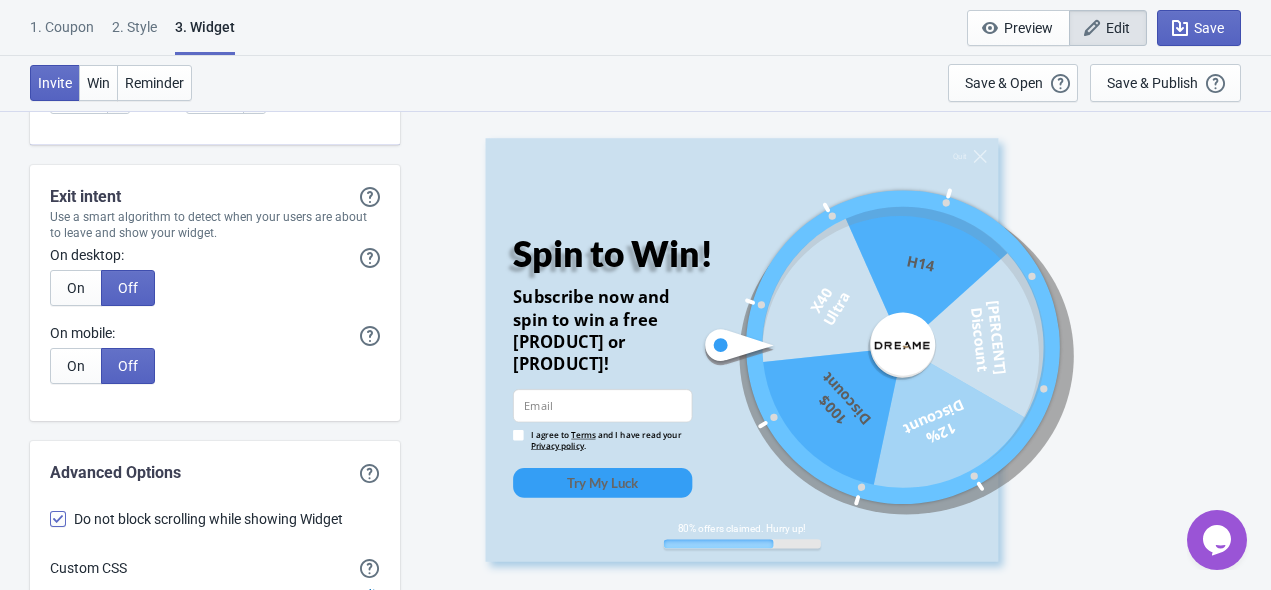 scroll, scrollTop: 6941, scrollLeft: 0, axis: vertical 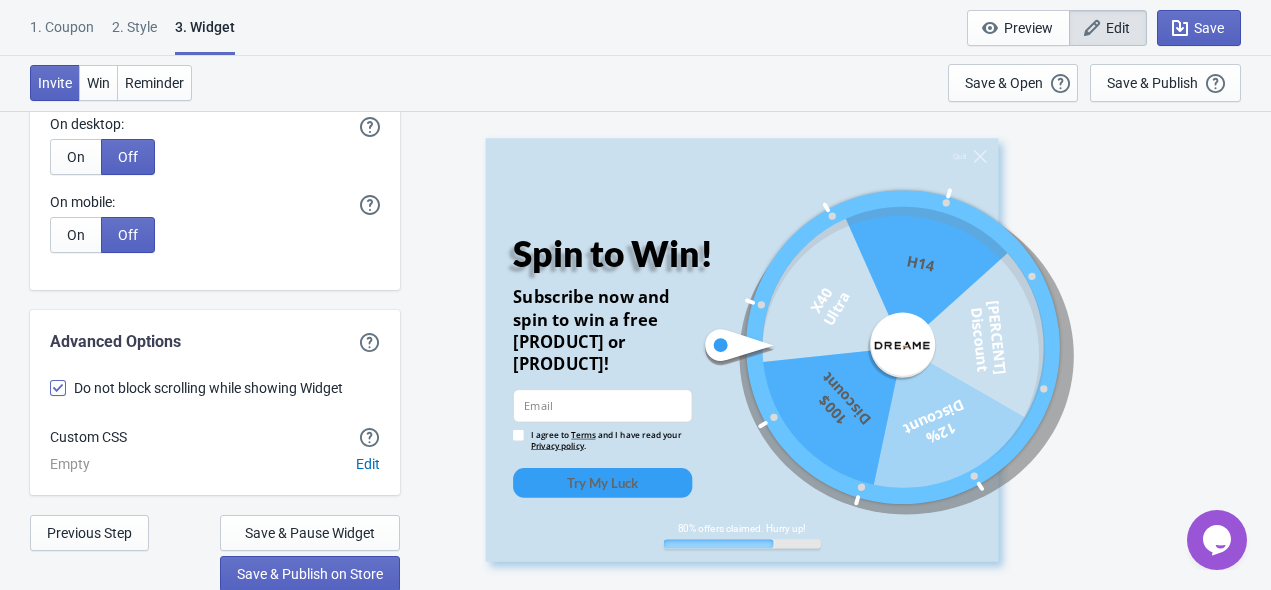 click on "2 . Style" at bounding box center [134, 34] 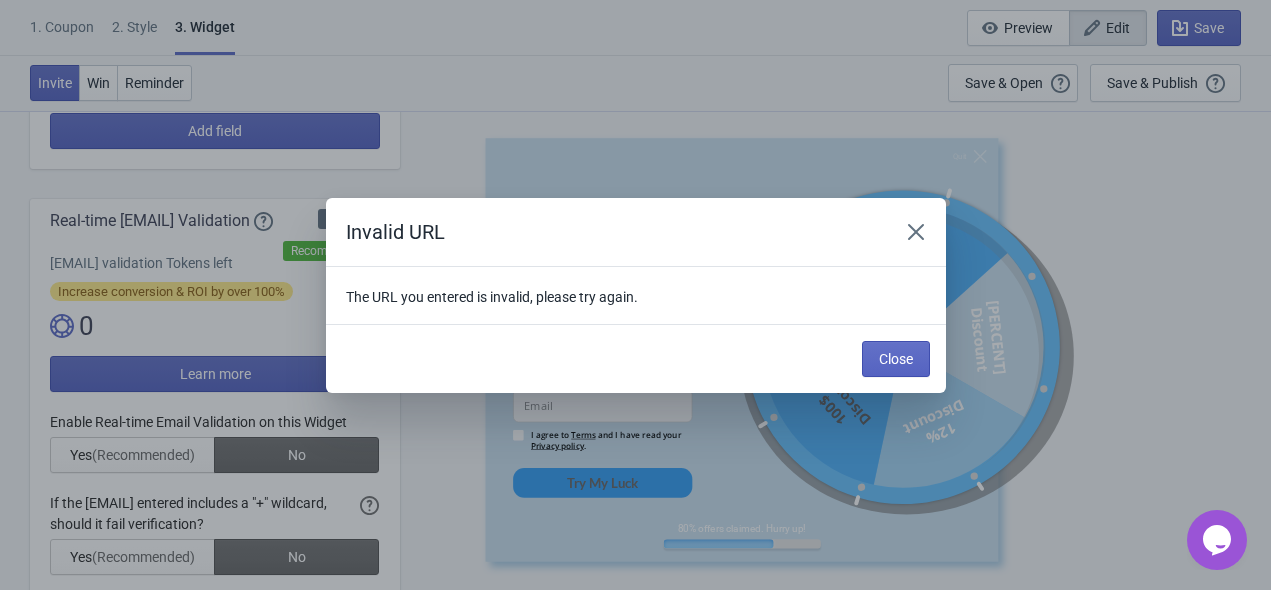 scroll, scrollTop: 0, scrollLeft: 0, axis: both 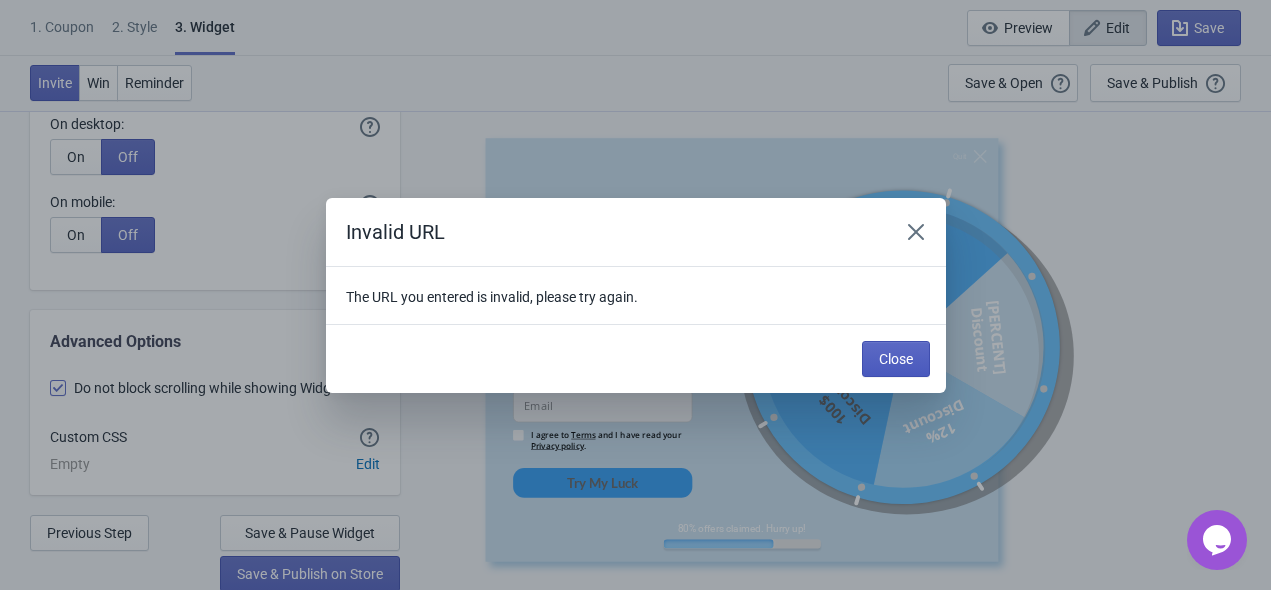 click on "Close" at bounding box center [896, 359] 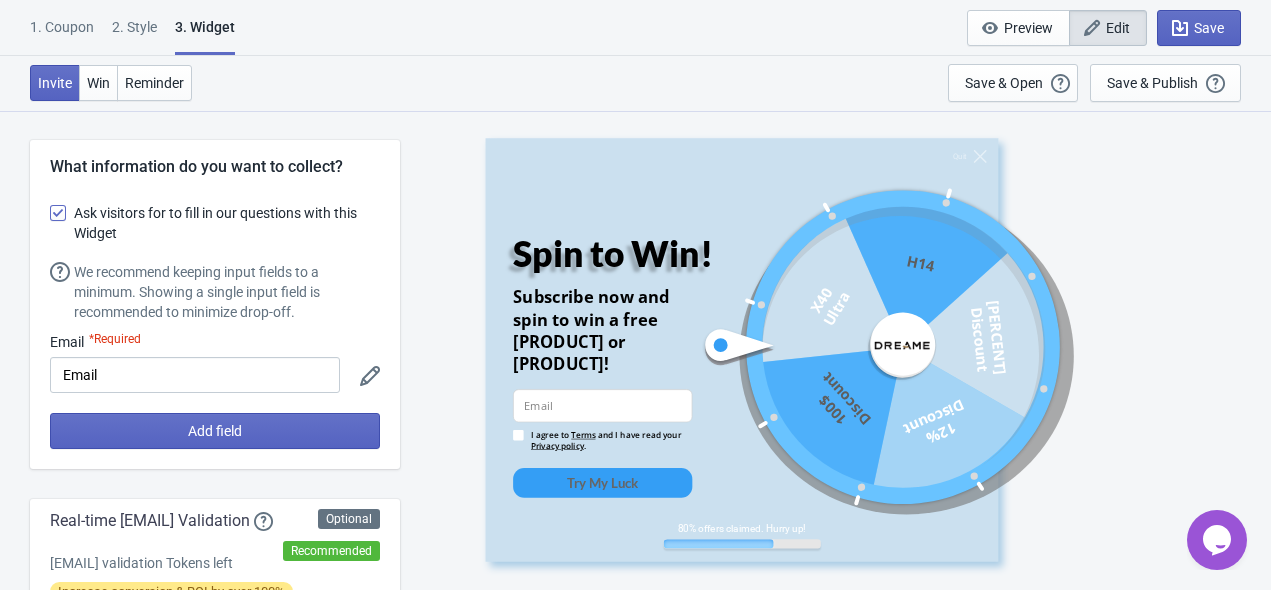 scroll, scrollTop: 6941, scrollLeft: 0, axis: vertical 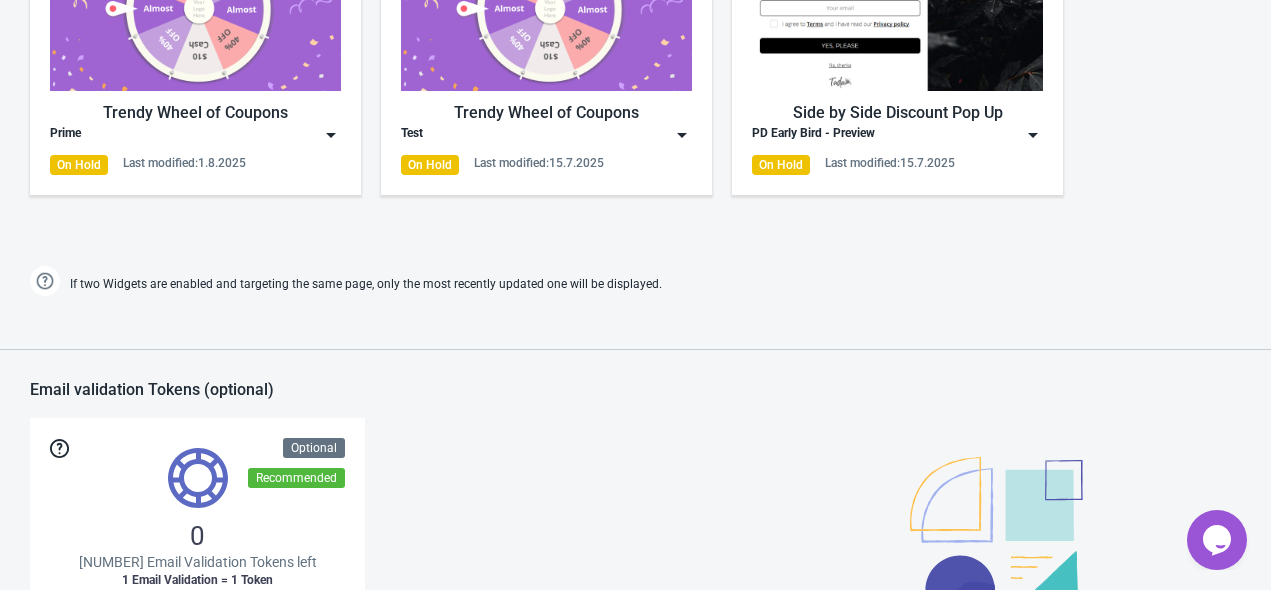click on "Trendy Wheel of Coupons Prime On Hold Last modified: 1.8.2025" at bounding box center (195, 51) 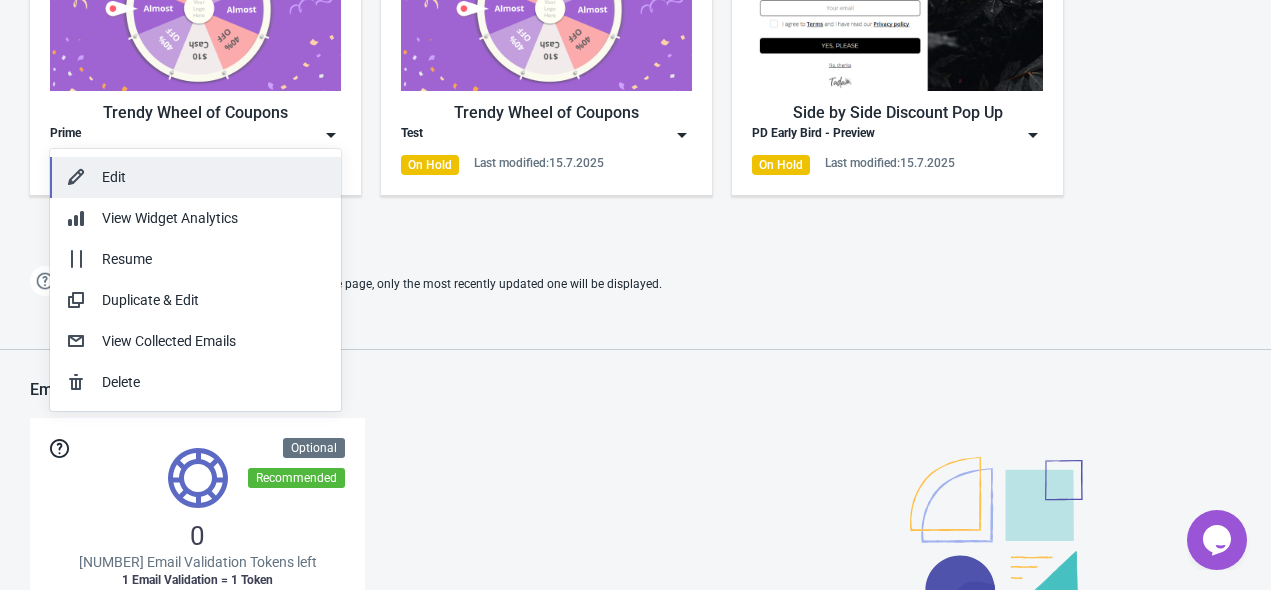 click on "Edit" at bounding box center (213, 177) 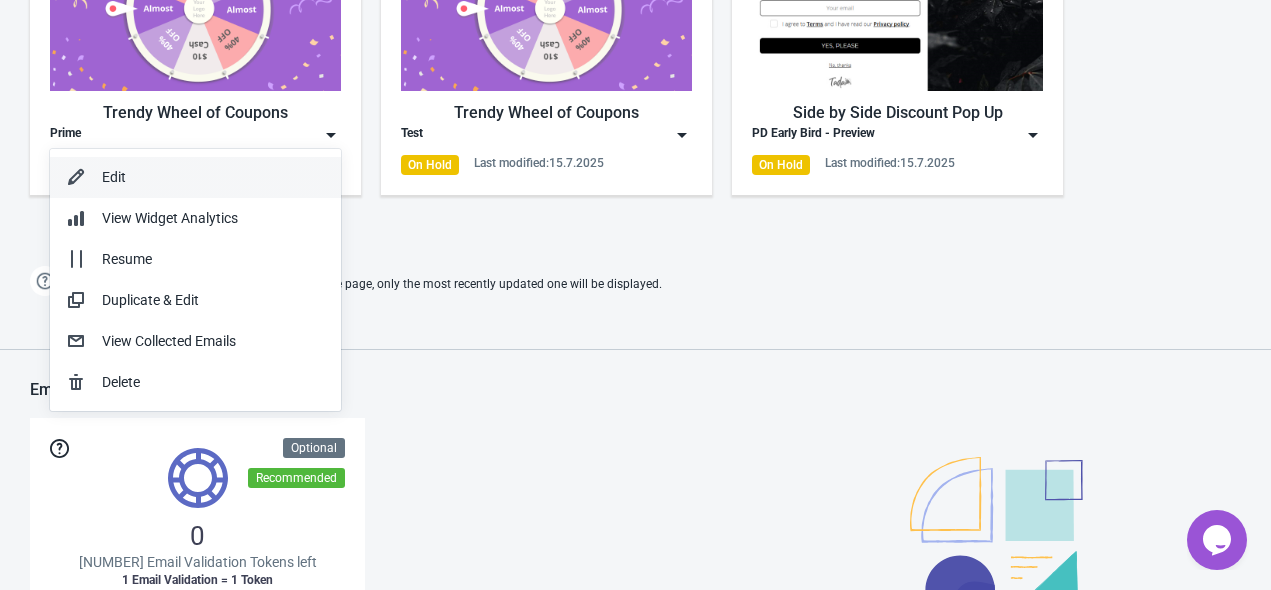 scroll, scrollTop: 0, scrollLeft: 0, axis: both 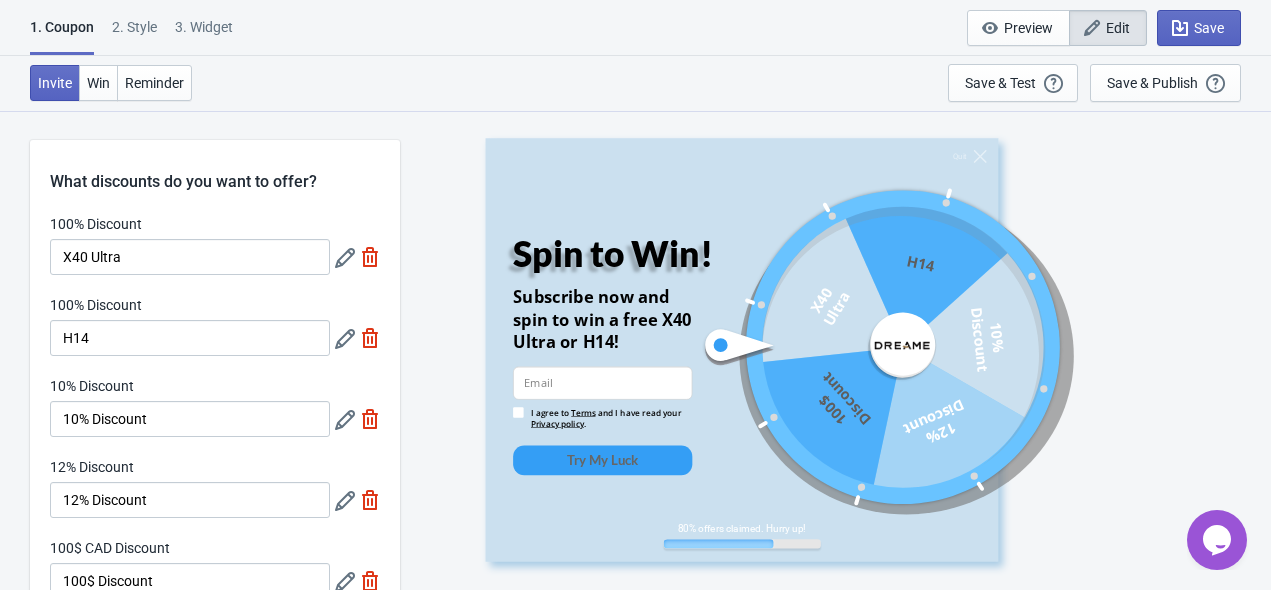click on "Edit" at bounding box center [1108, 28] 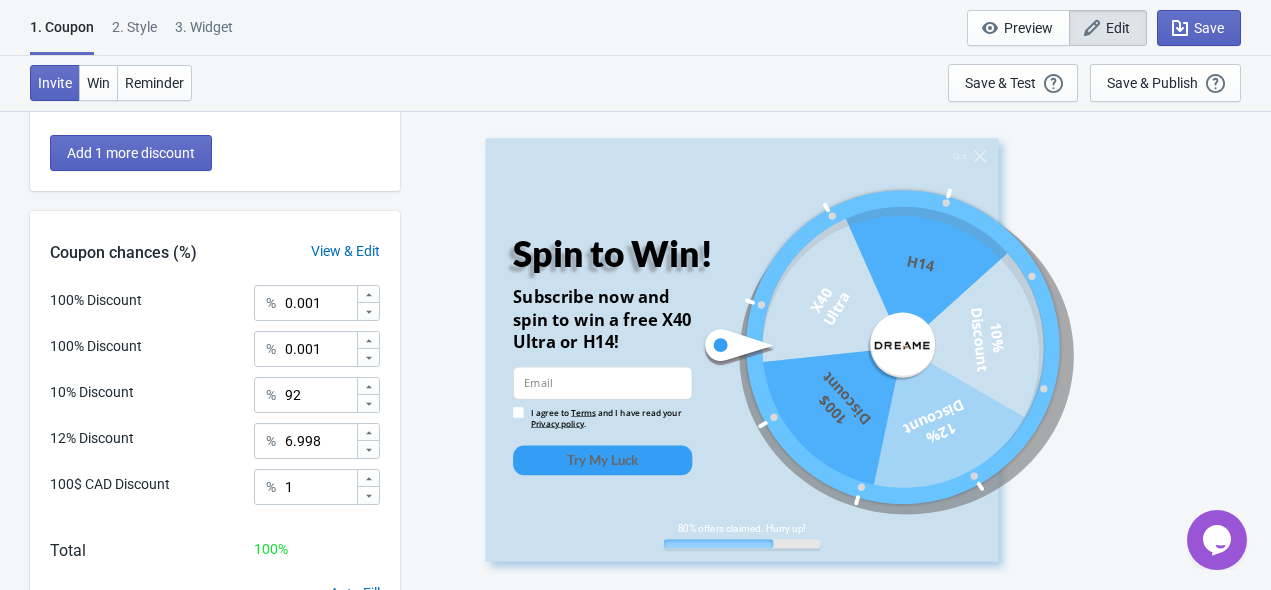 scroll, scrollTop: 602, scrollLeft: 0, axis: vertical 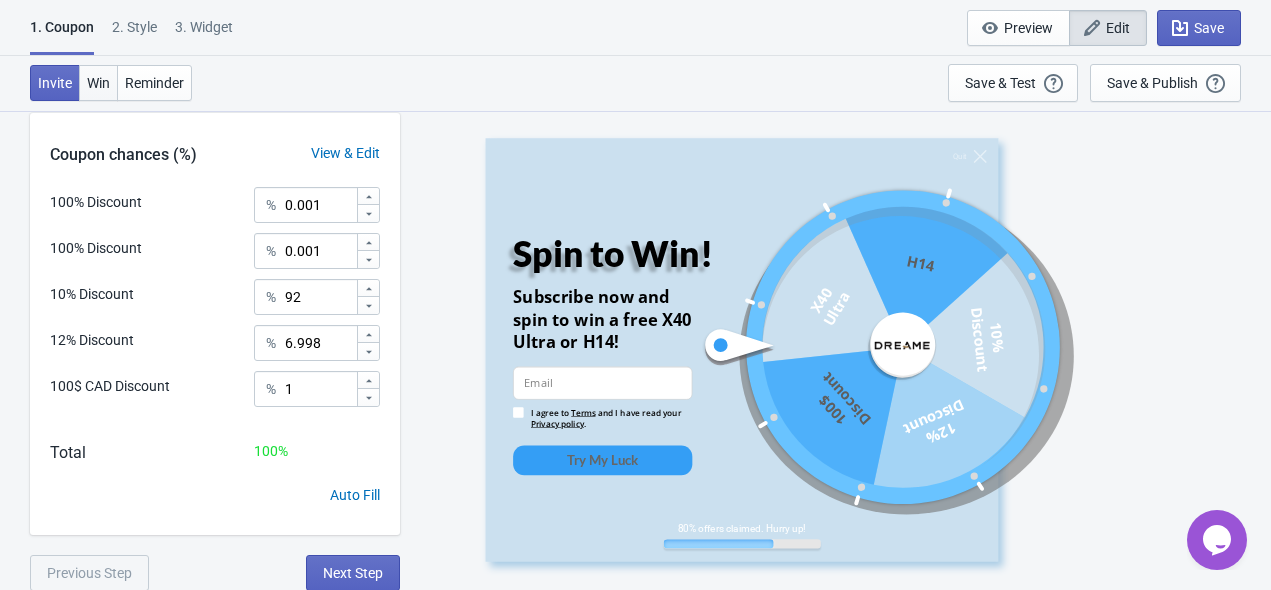 click on "Win" at bounding box center [98, 83] 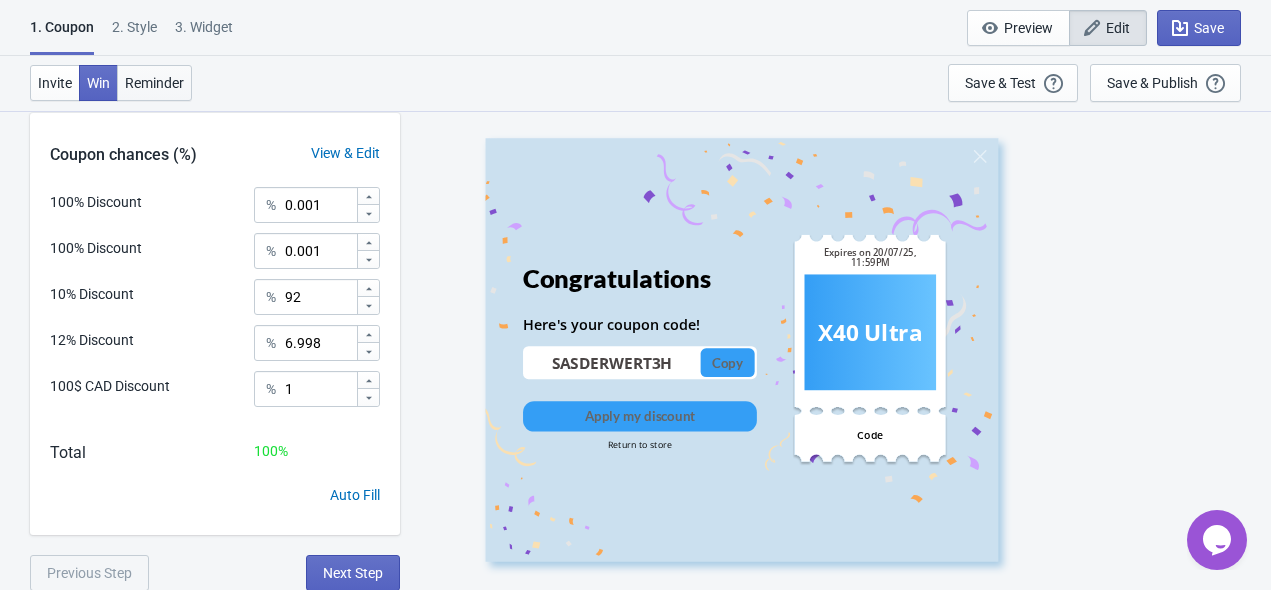 click on "Reminder" at bounding box center [154, 83] 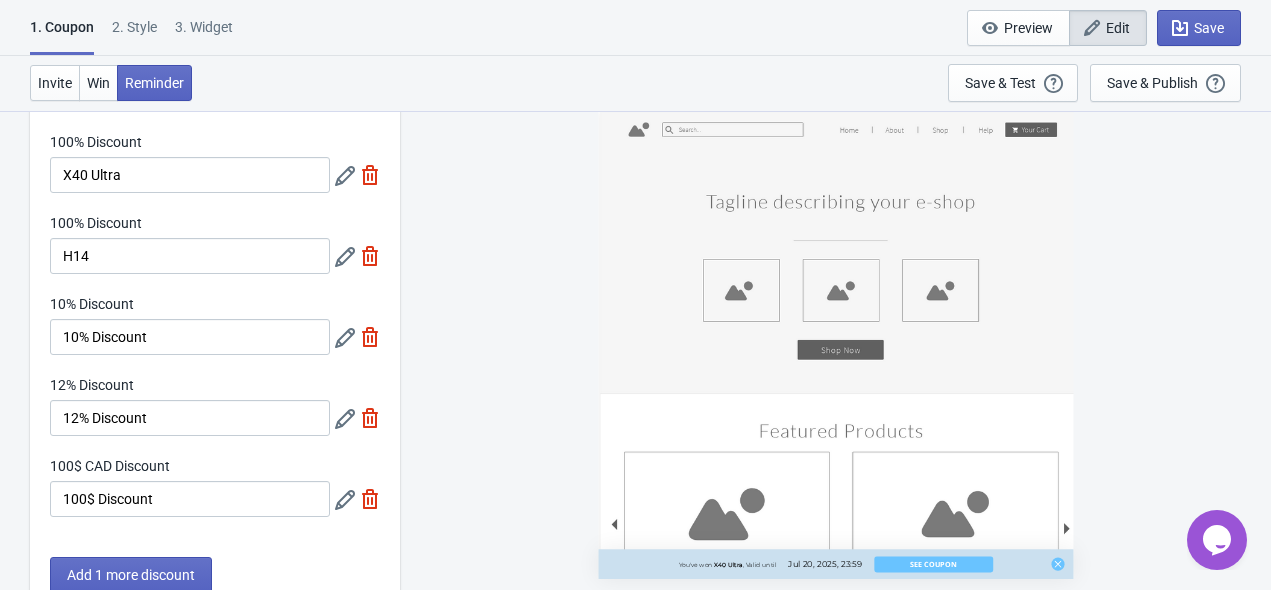 scroll, scrollTop: 0, scrollLeft: 0, axis: both 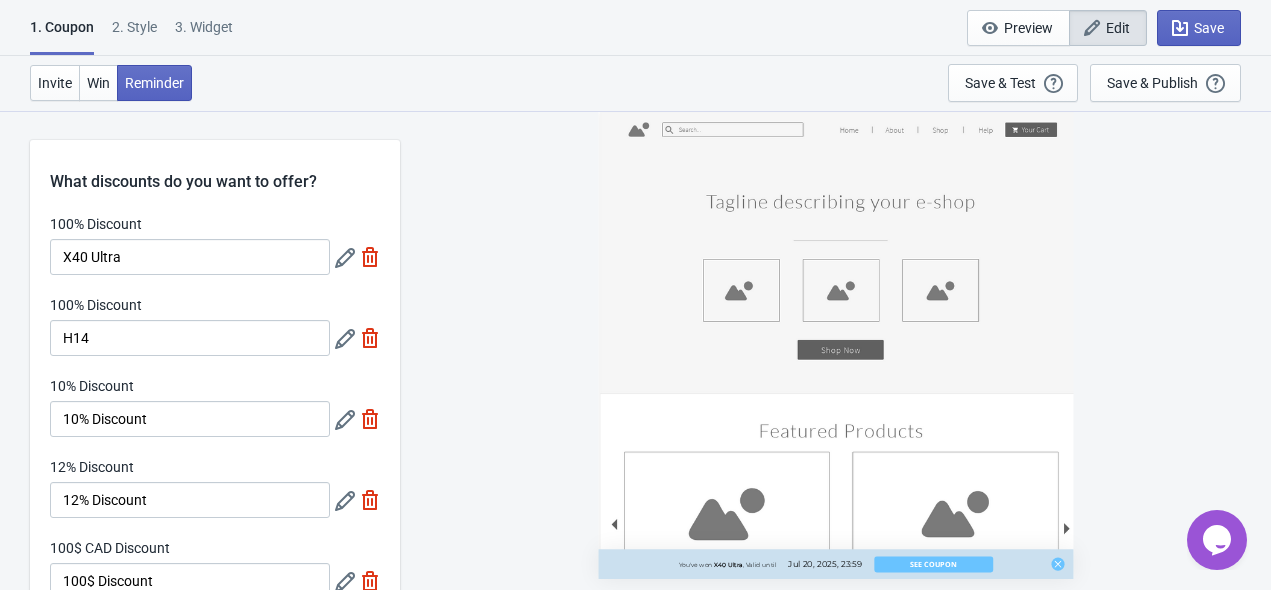 click on "1. Coupon 2 . Style 3. Widget" at bounding box center (135, 36) 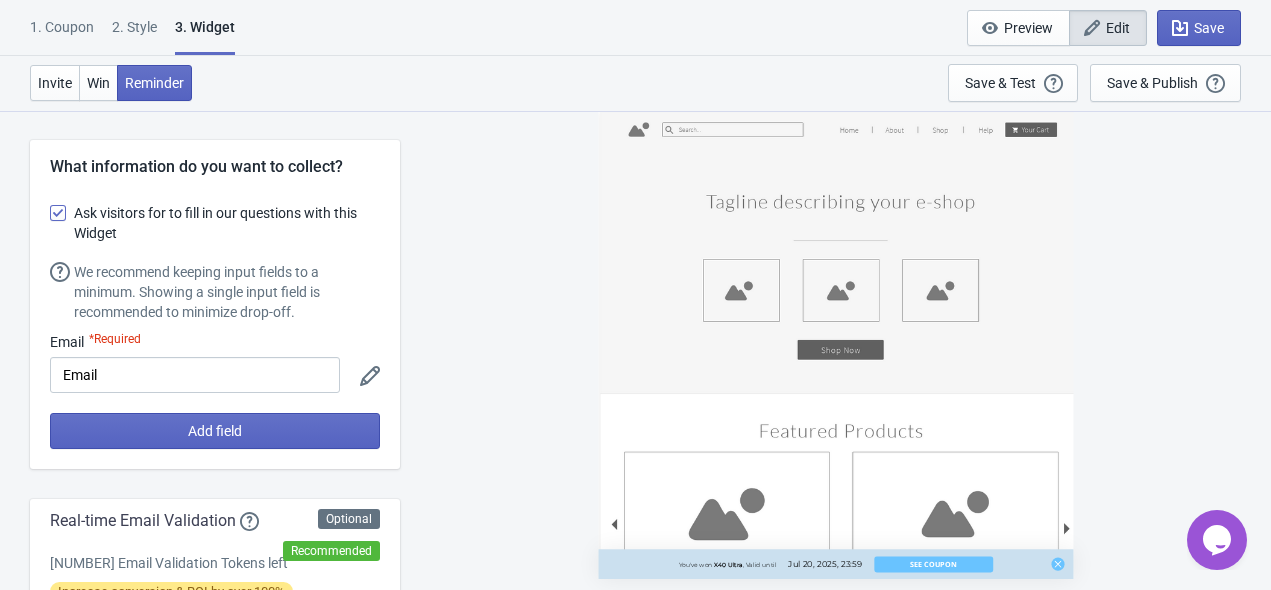 click on "3. Widget" at bounding box center [205, 36] 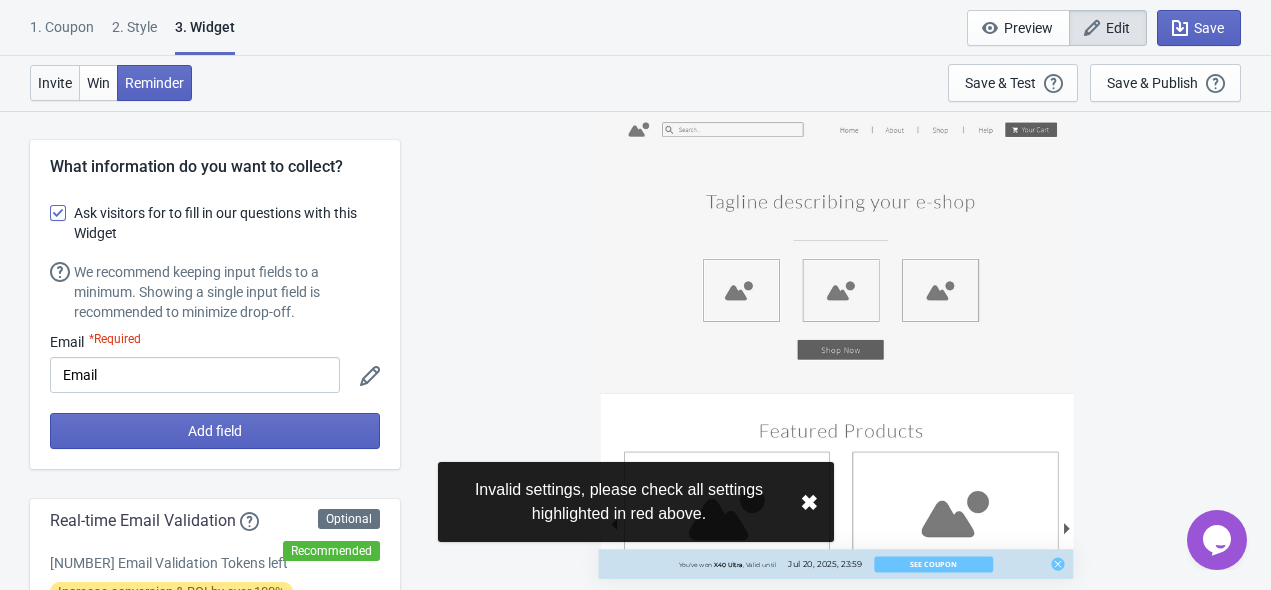 click on "Invite" at bounding box center (55, 83) 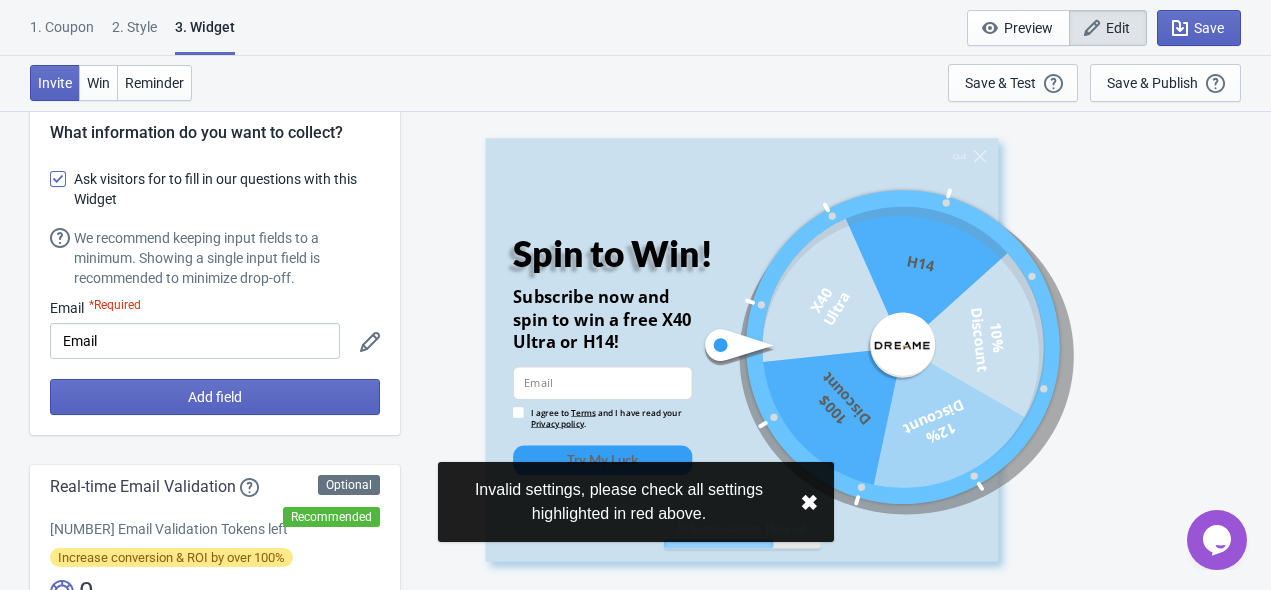 scroll, scrollTop: 0, scrollLeft: 0, axis: both 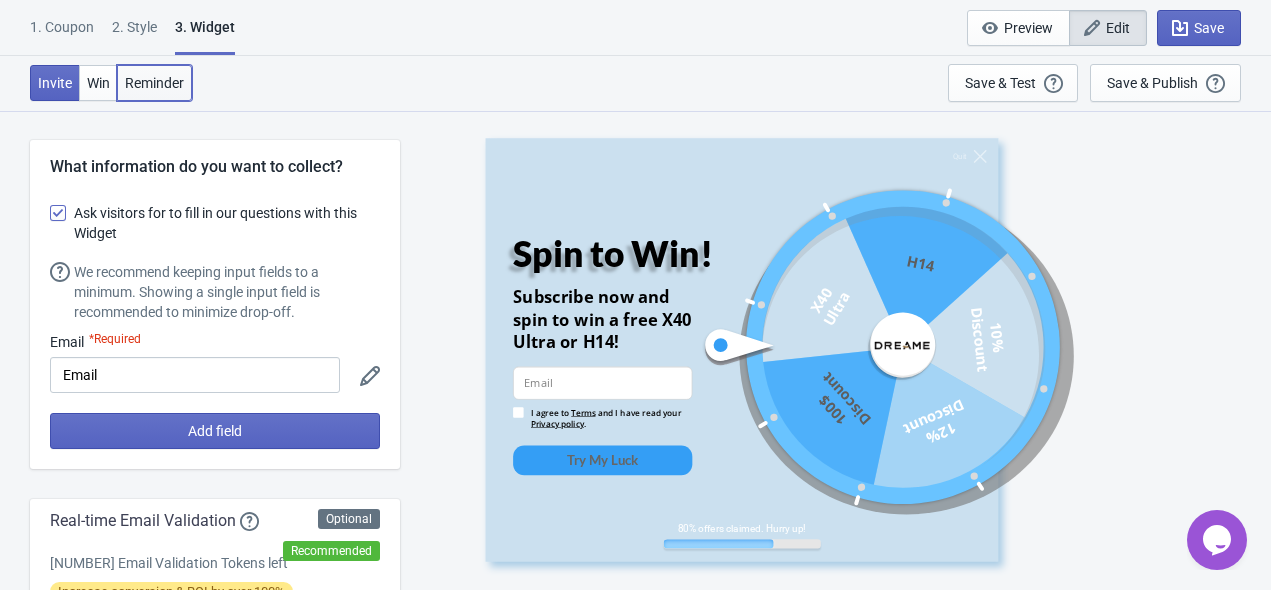 click on "Reminder" at bounding box center [154, 83] 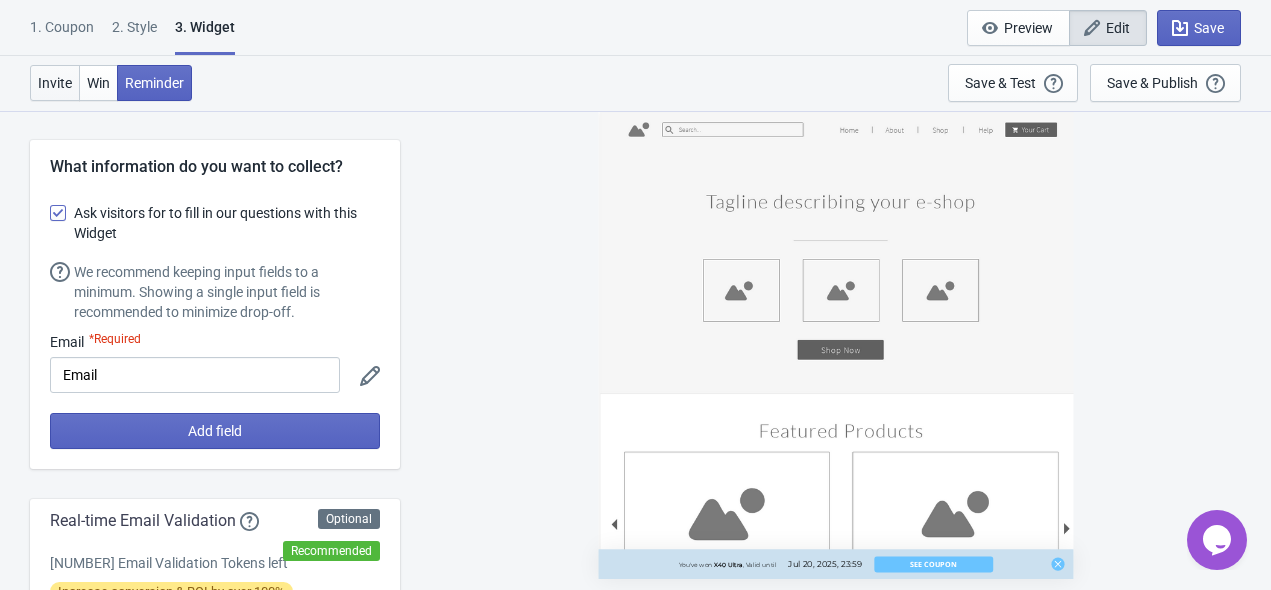click on "Invite" at bounding box center (55, 83) 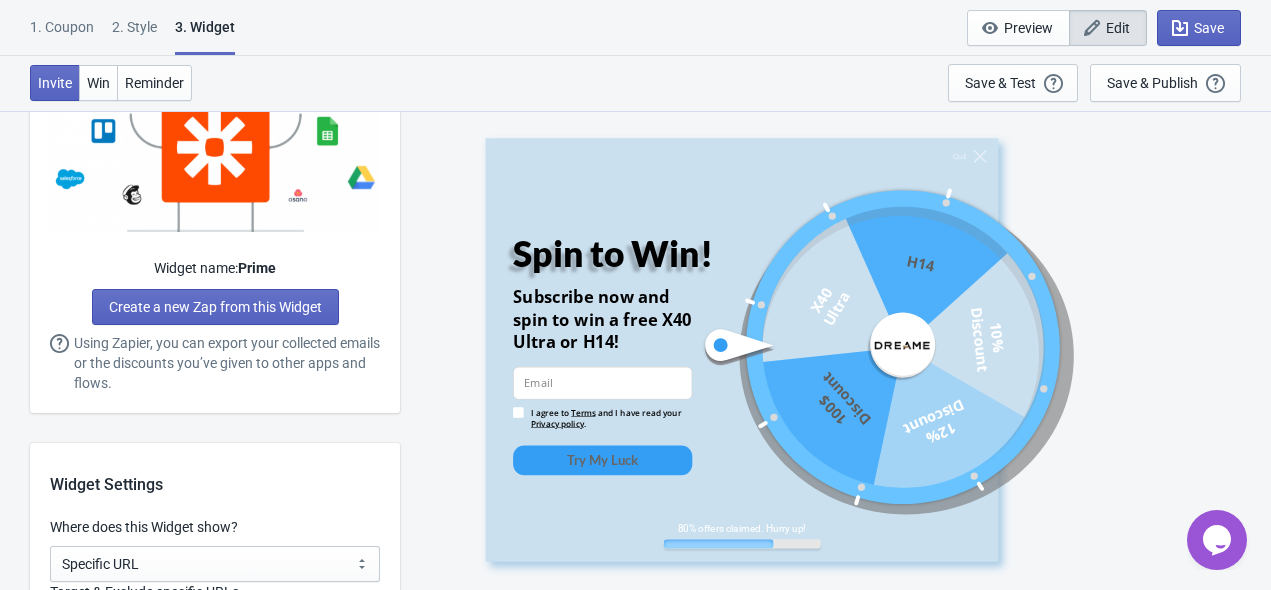 scroll, scrollTop: 1500, scrollLeft: 0, axis: vertical 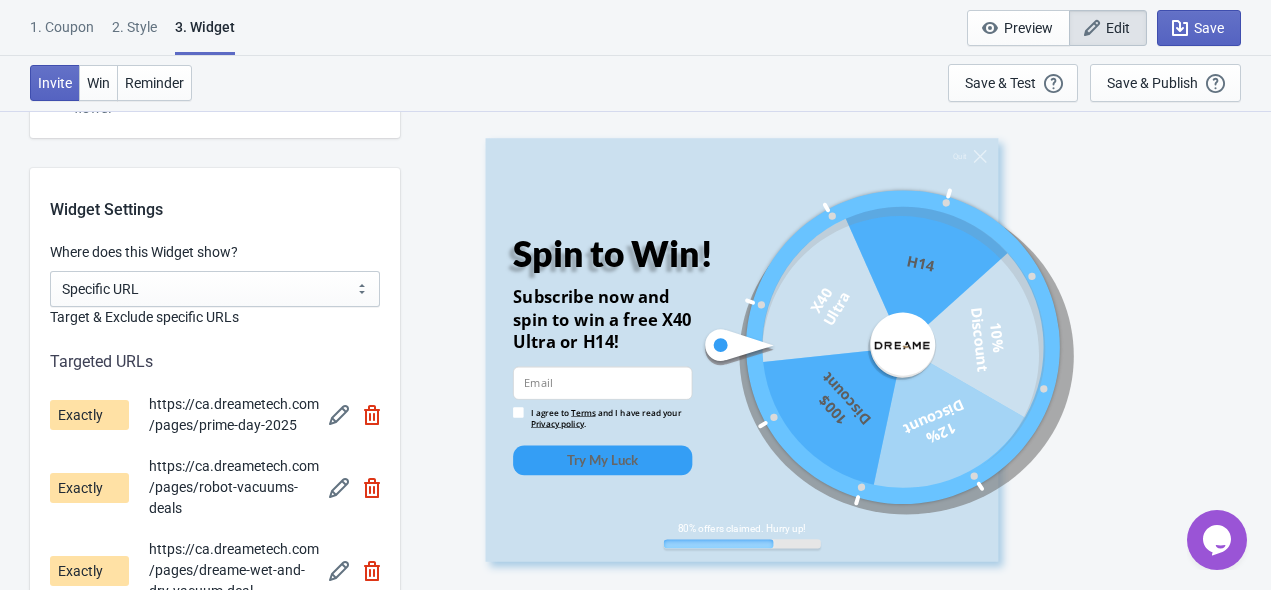 click on "2 . Style" at bounding box center (134, 34) 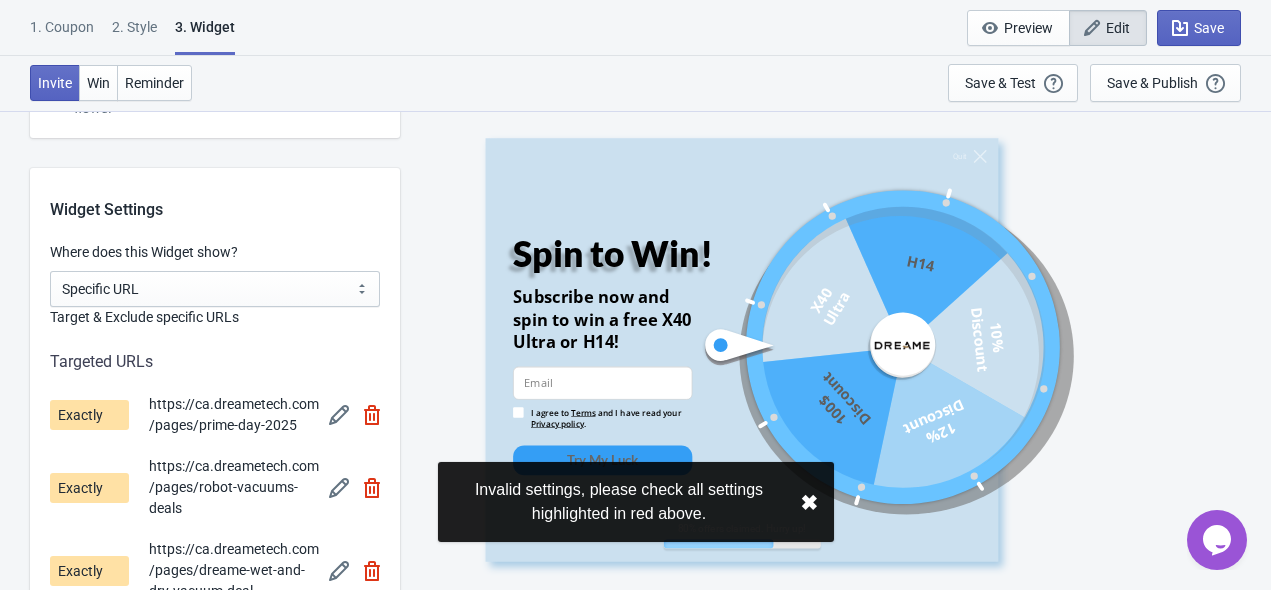 click on "2 . Style" at bounding box center [134, 34] 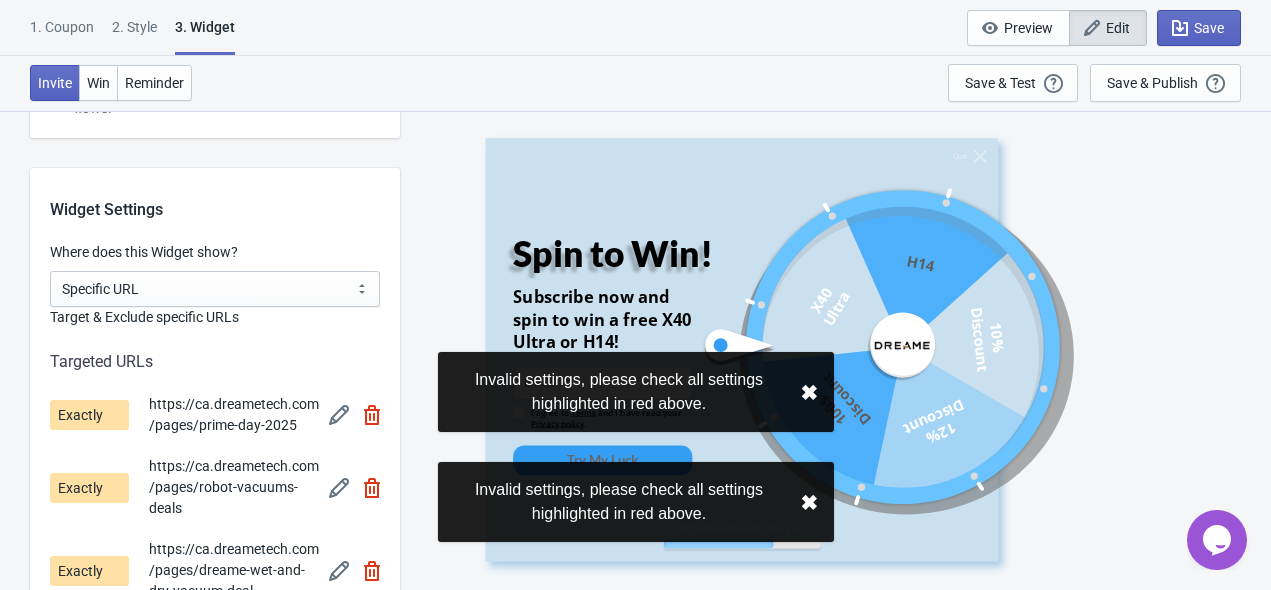click on "1. Coupon" at bounding box center (62, 34) 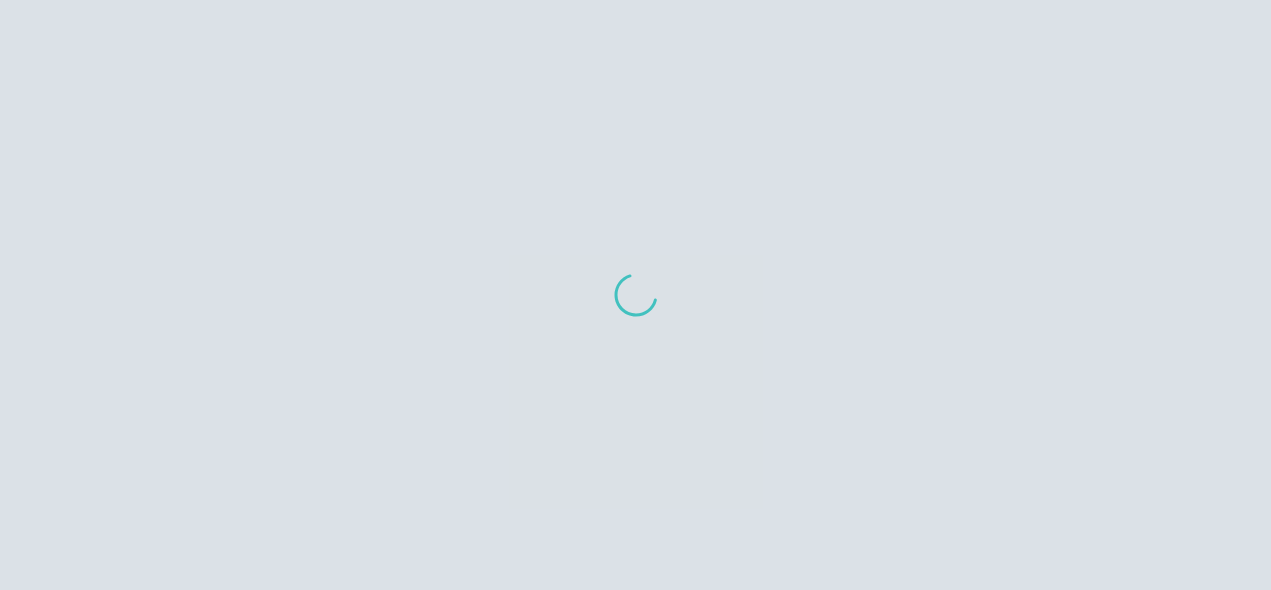 scroll, scrollTop: 0, scrollLeft: 0, axis: both 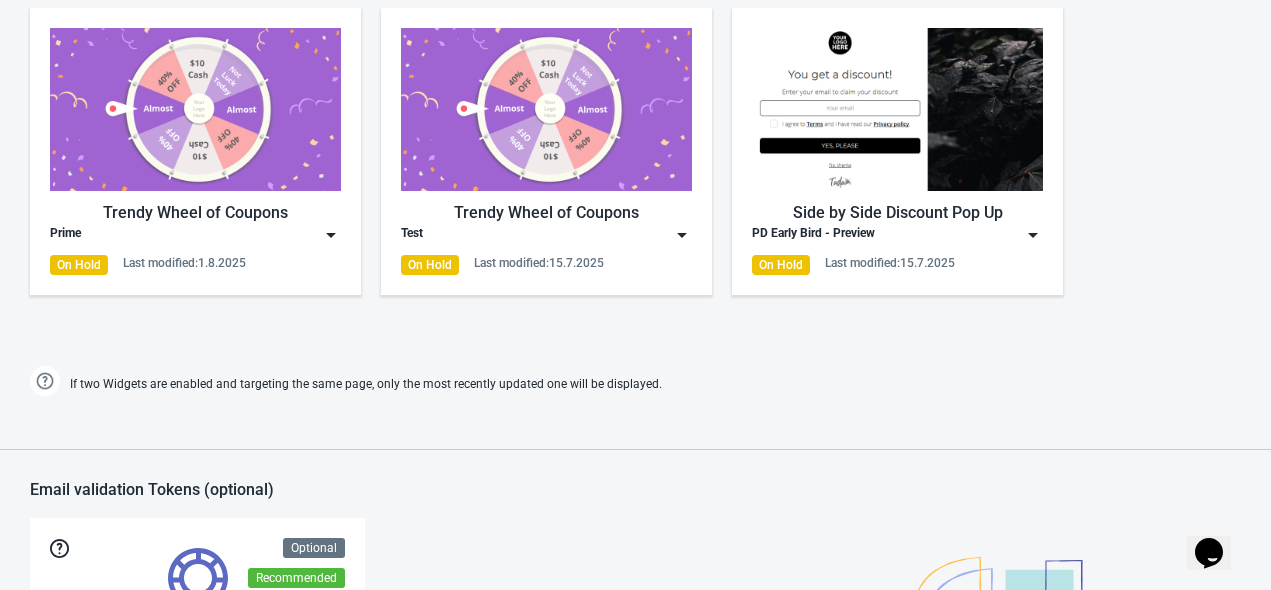 click on "Prime" at bounding box center (195, 235) 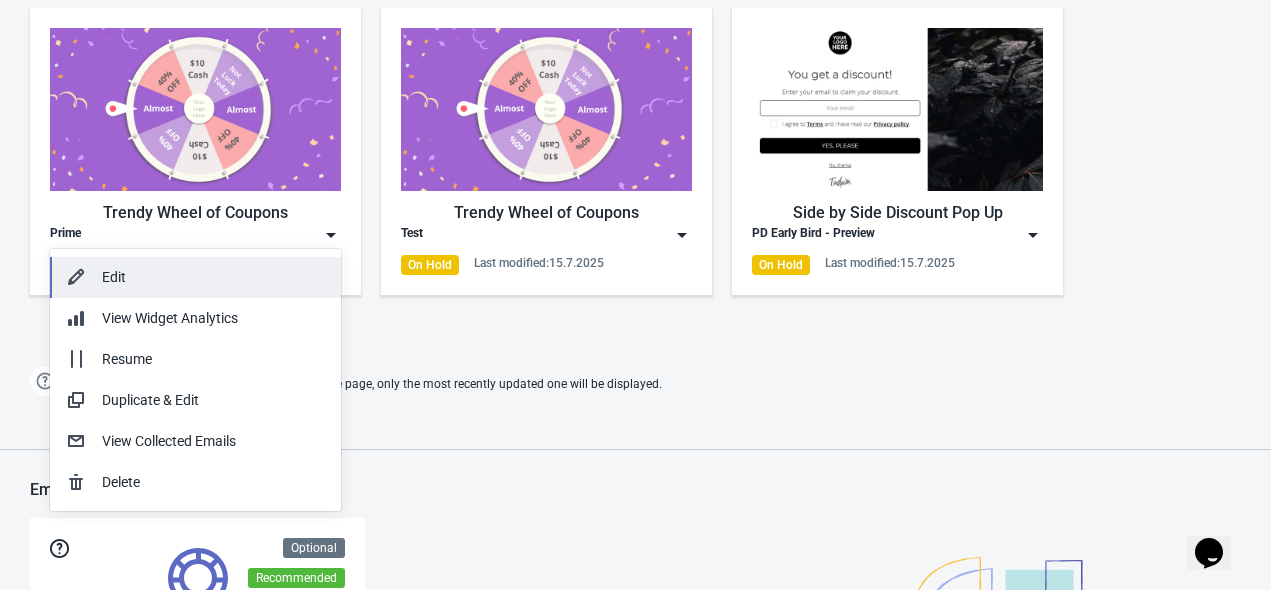 click on "Edit" at bounding box center (213, 277) 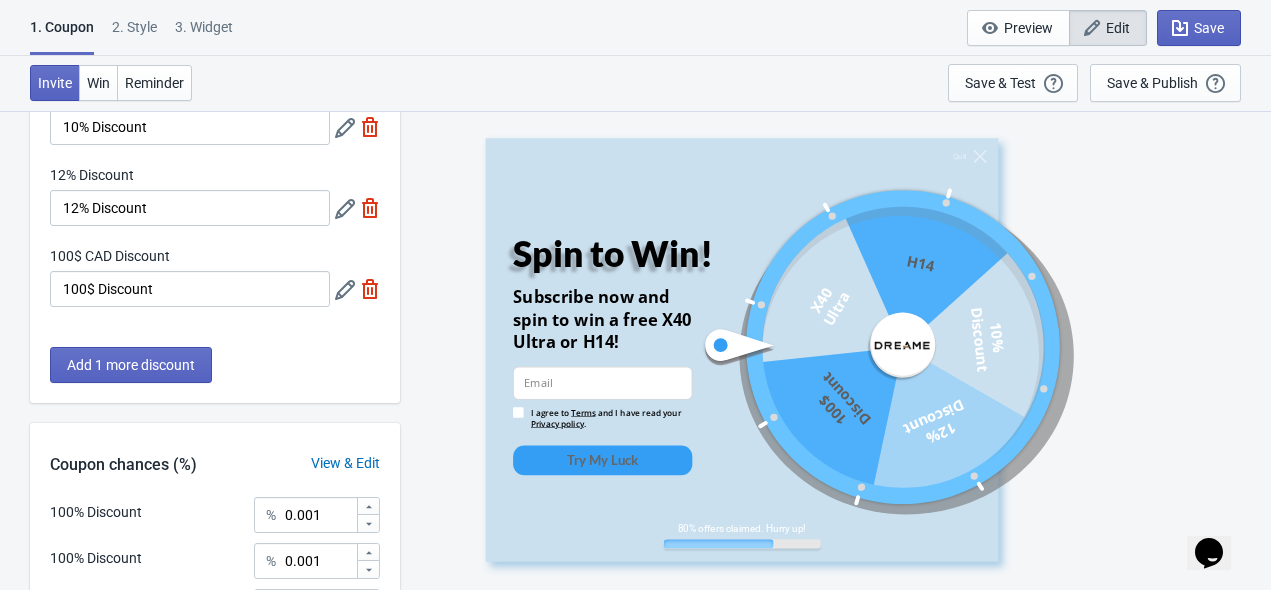 scroll, scrollTop: 300, scrollLeft: 0, axis: vertical 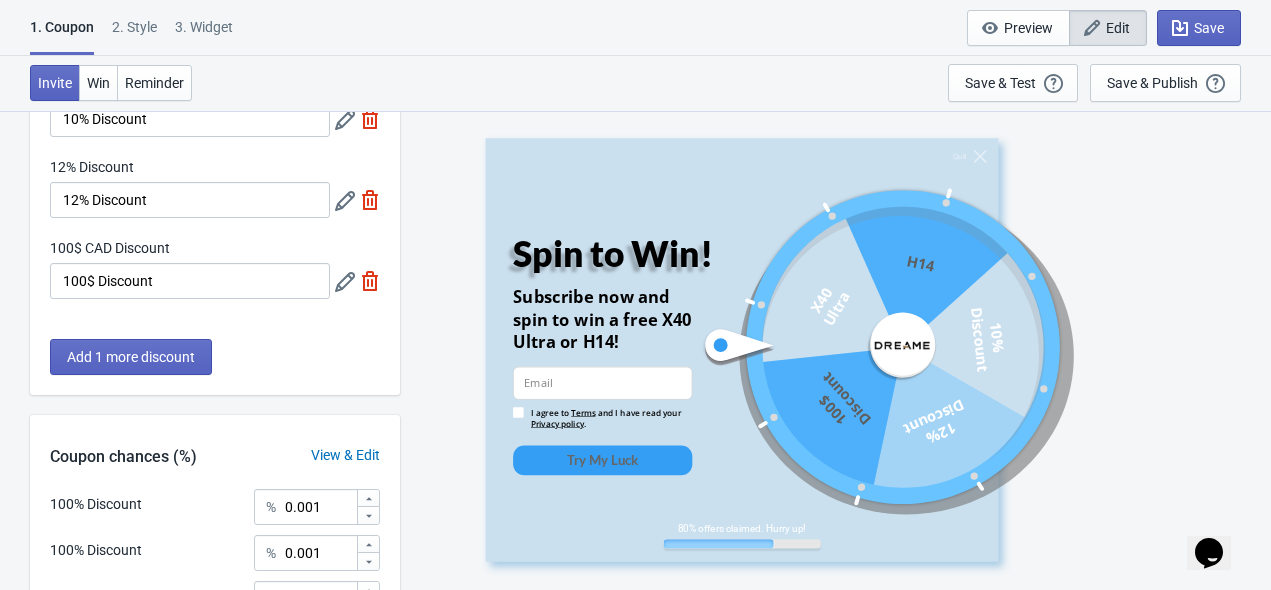 click on "2 . Style" at bounding box center (134, 34) 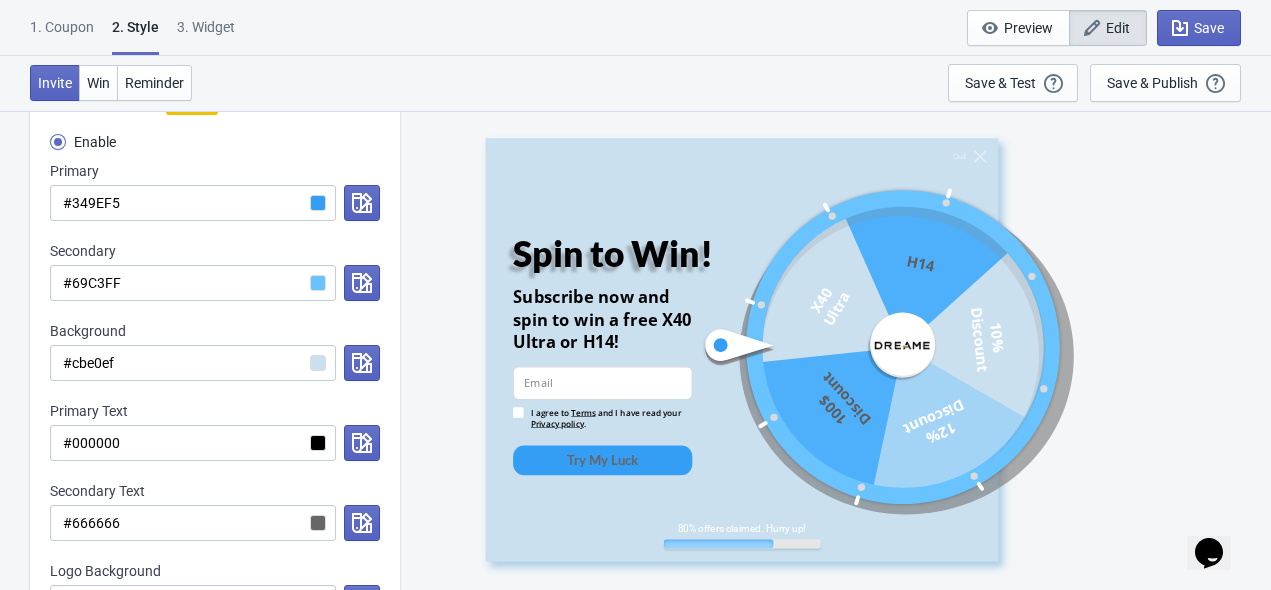 scroll, scrollTop: 0, scrollLeft: 0, axis: both 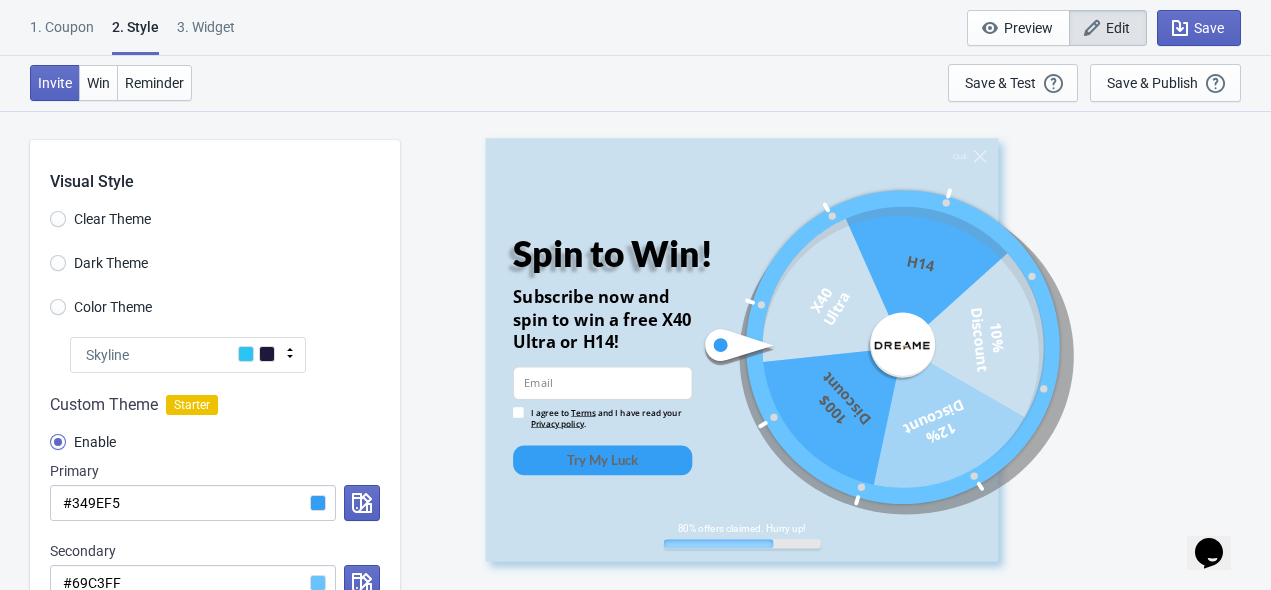 click on "3. Widget" at bounding box center [206, 34] 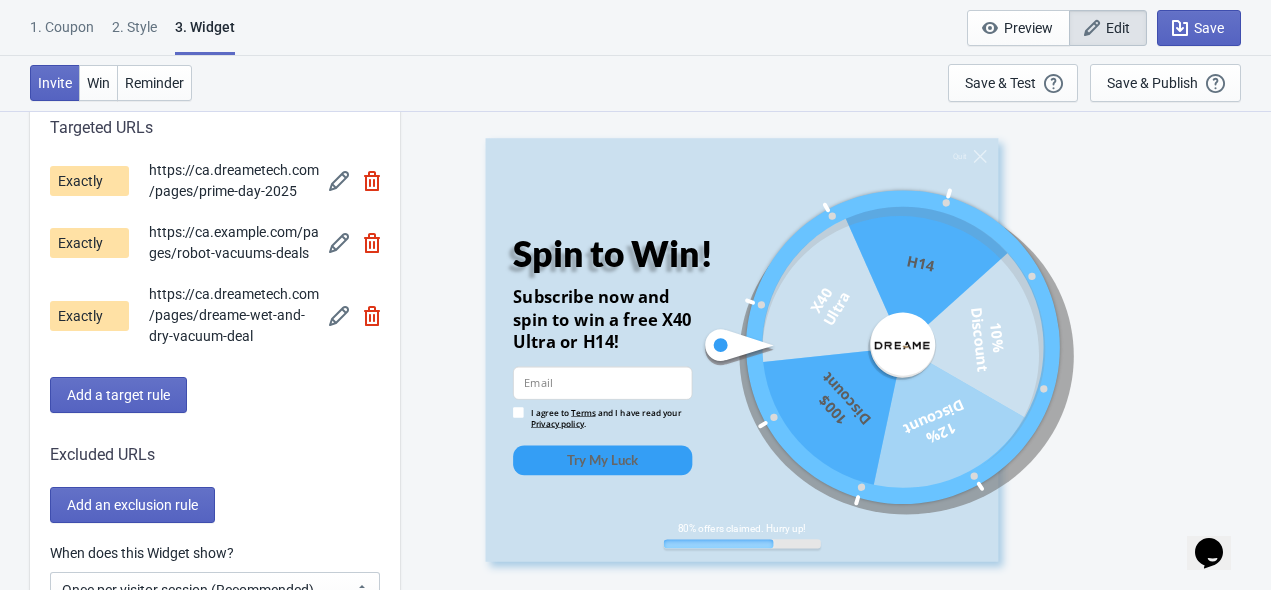 scroll, scrollTop: 1600, scrollLeft: 0, axis: vertical 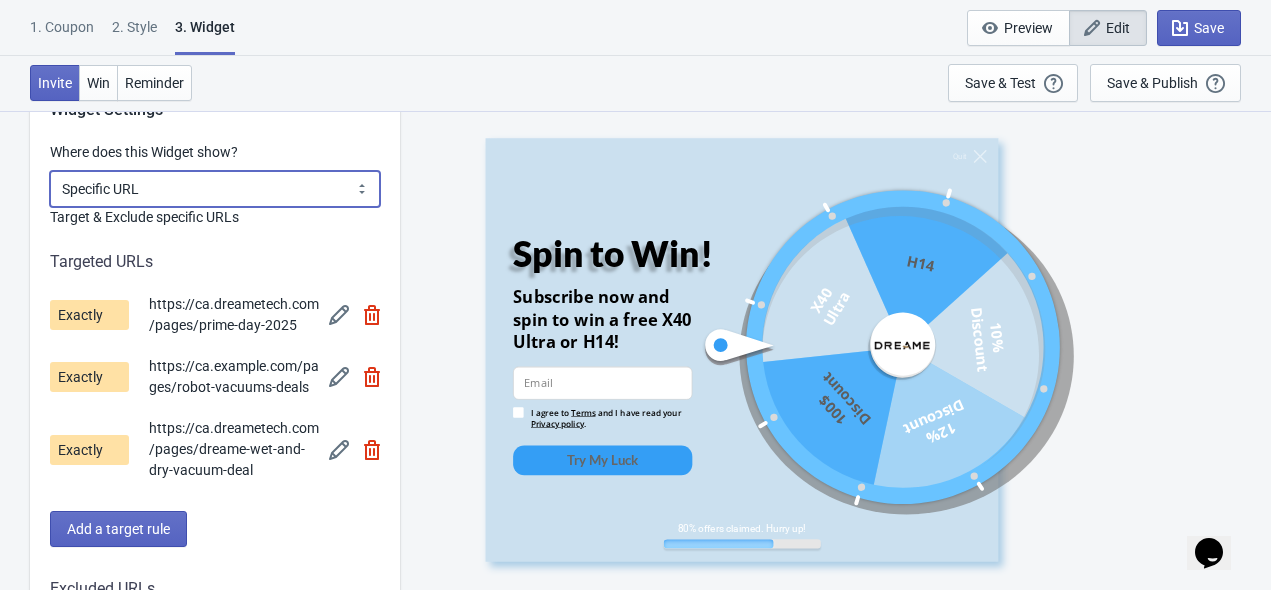 click on "All Pages All Product Pages All Blog Pages All Static Pages Specific Product(s) Specific Blog Posts Specific Pages Specific Collection Homepage Only Specific URL" at bounding box center (215, 189) 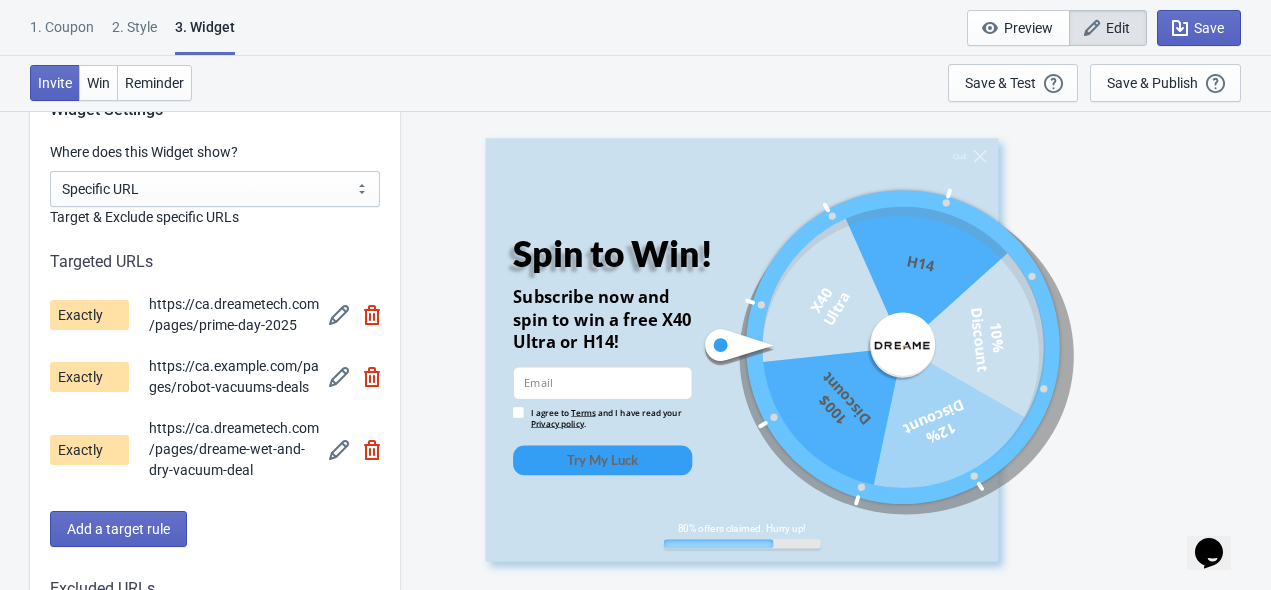 click on "Widget Settings Where does this Widget show? All Pages All Product Pages All Blog Pages All Static Pages Specific Product(s) Specific Blog Posts Specific Pages Specific Collection Homepage Only Specific URL Specific URL Target & Exclude specific URLs Targeted URLs Exactly https://ca.example.com/pages/prime-day-2025 Exactly https://ca.example.com/pages/robot-vacuums-deals Exactly https://ca.example.com/pages/dreame-wet-and-dry-vacuum-deal Add a target rule Excluded URLs Add an exclusion rule When does this Widget show? Every new visit of page Once every period of time Once per visitor session (Recommended) Once per user Once per visitor session (Recommended)" at bounding box center (215, 415) 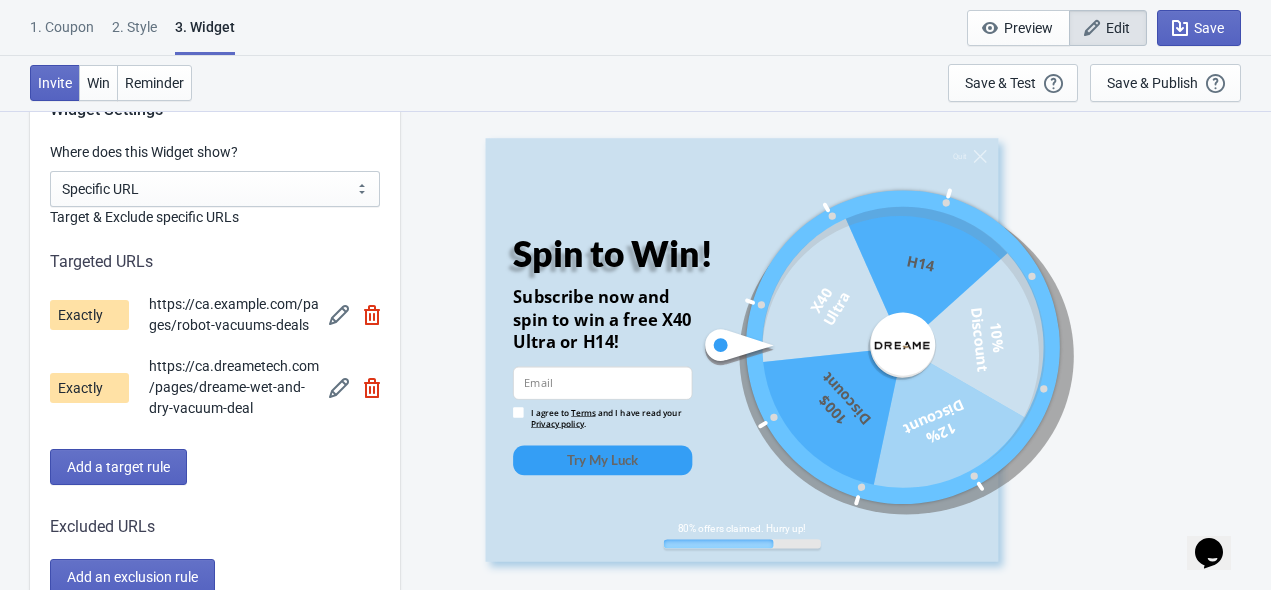 click at bounding box center [372, 315] 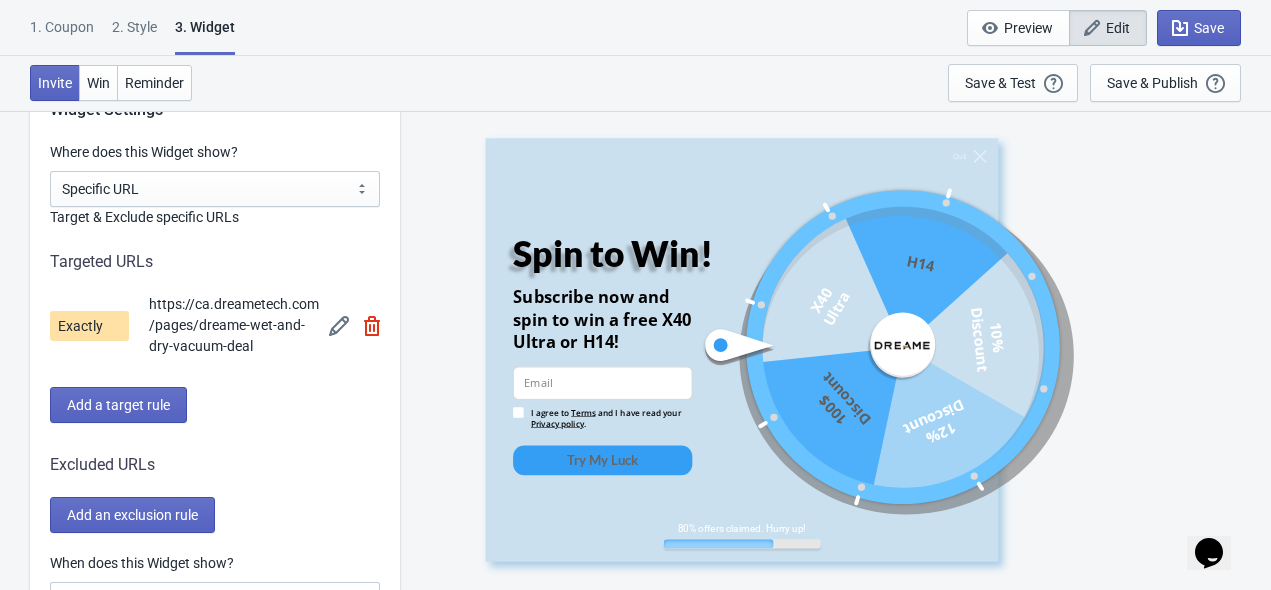 click at bounding box center (372, 326) 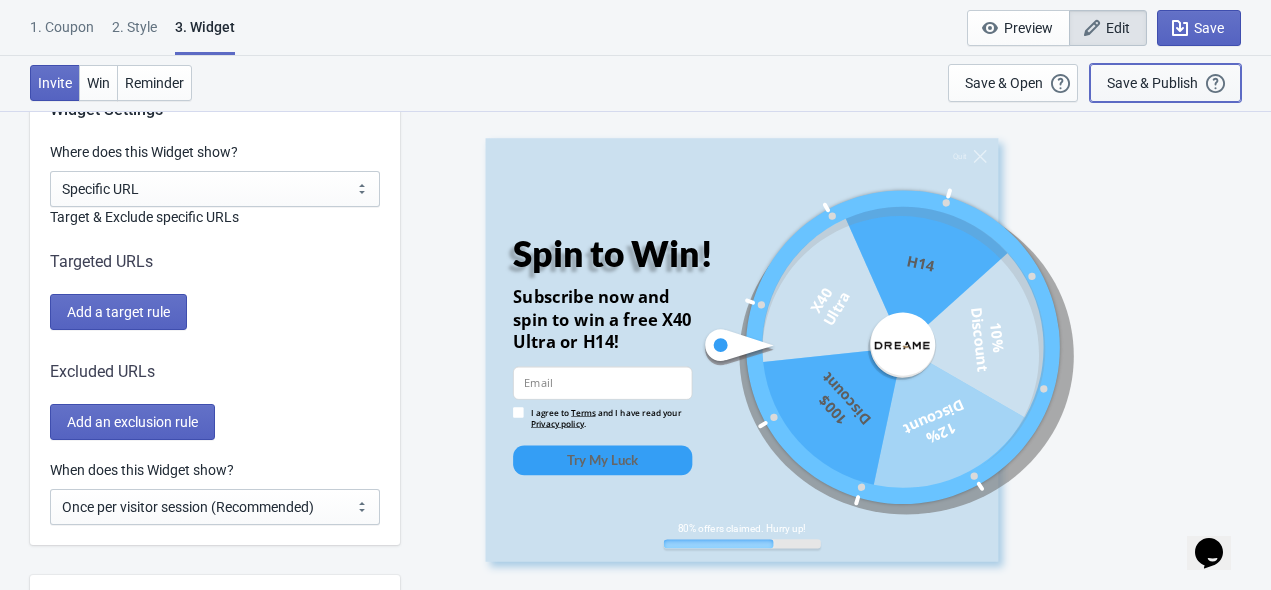 click on "Save & Publish" at bounding box center [1152, 83] 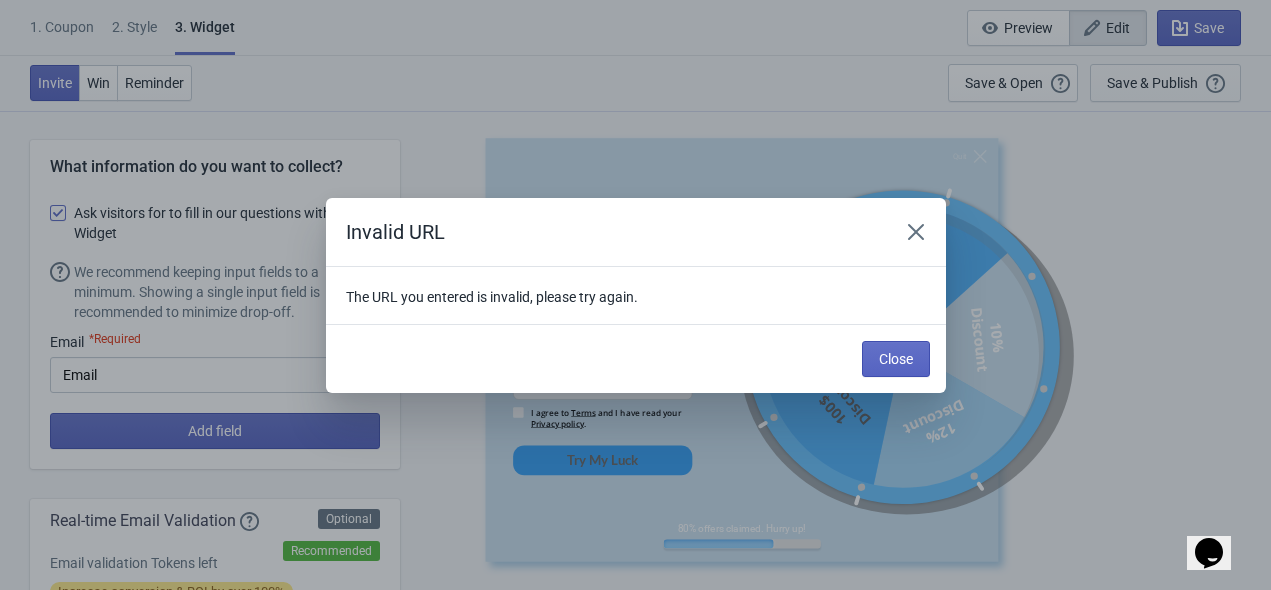scroll, scrollTop: 0, scrollLeft: 0, axis: both 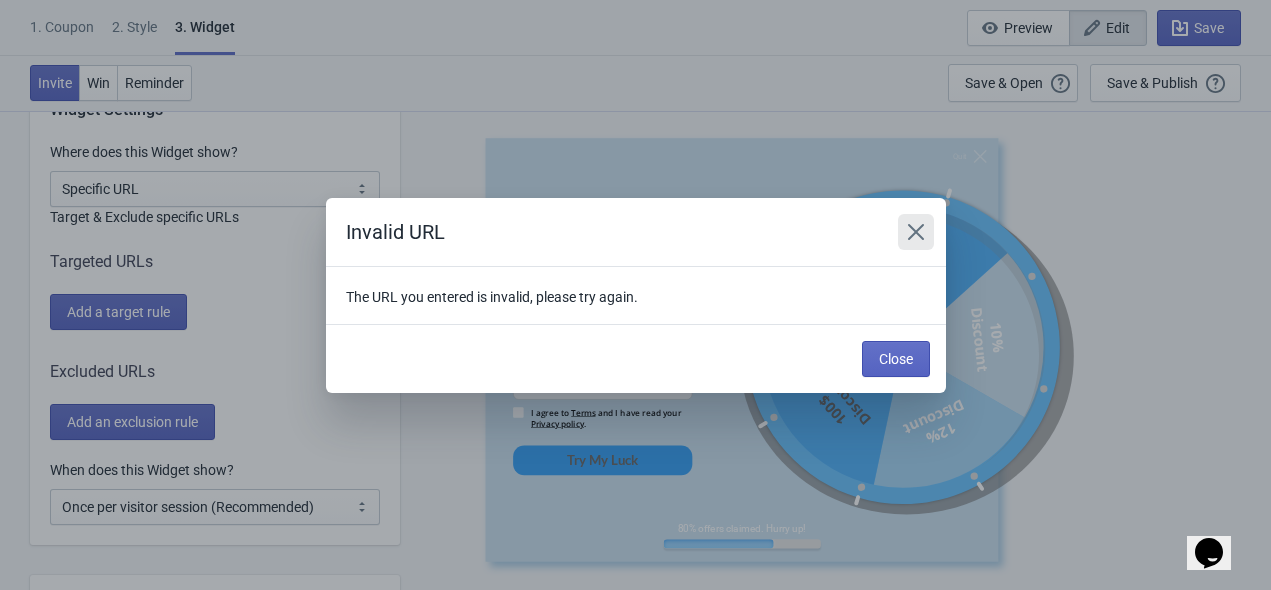 click 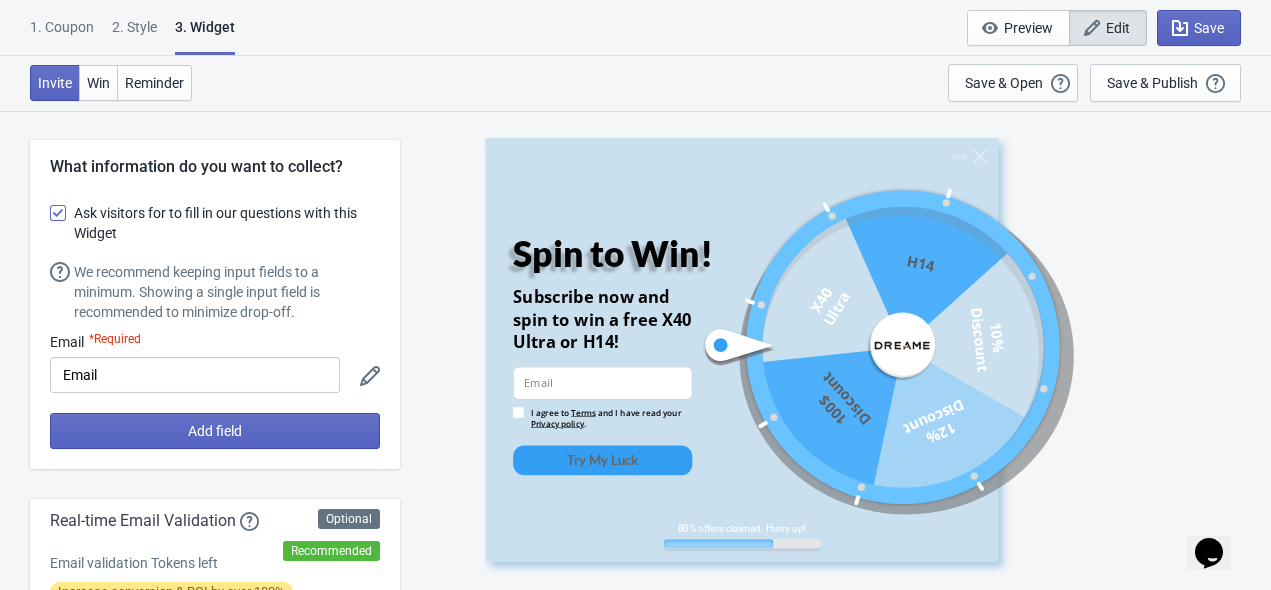 scroll, scrollTop: 1600, scrollLeft: 0, axis: vertical 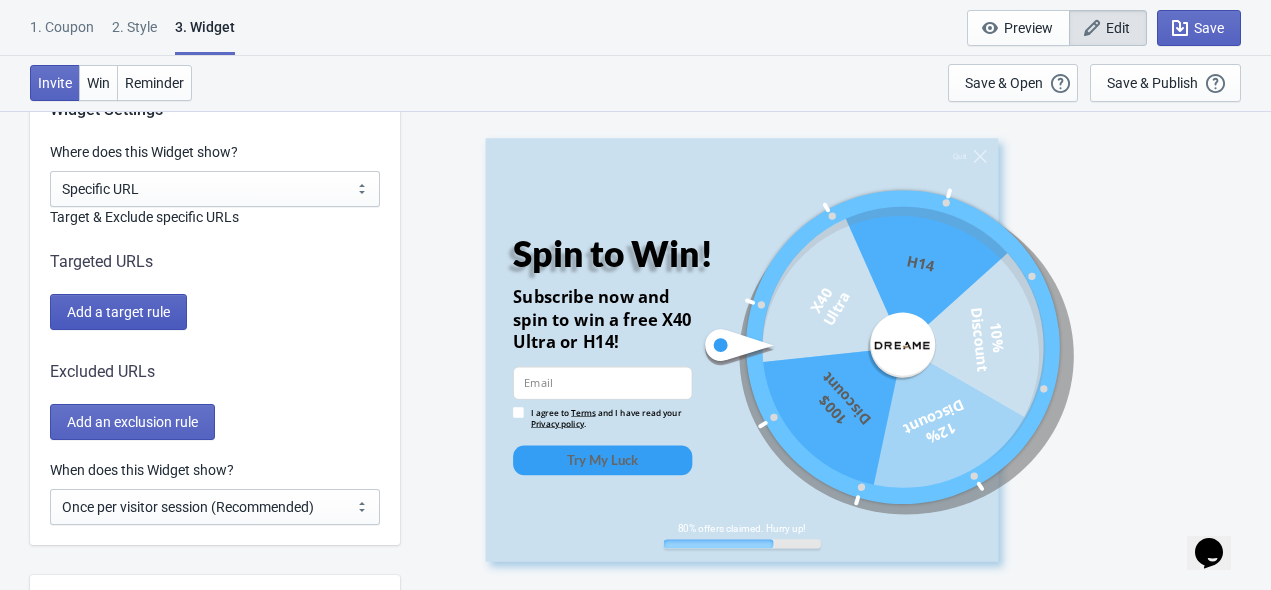 click on "Add a target rule" at bounding box center (118, 312) 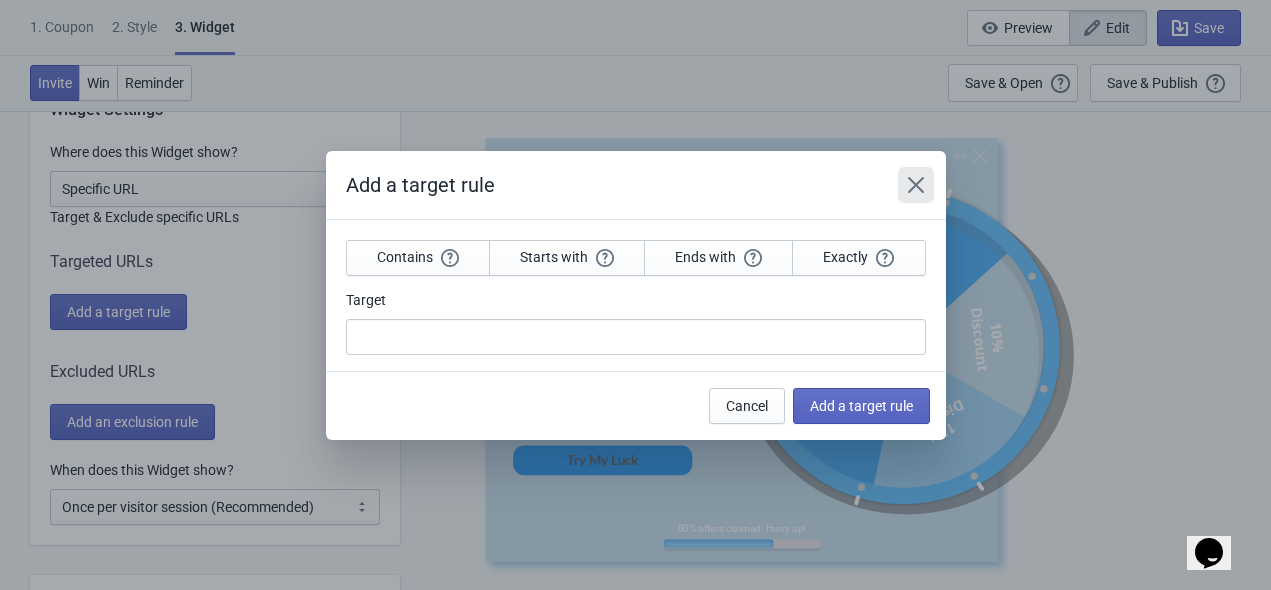 click 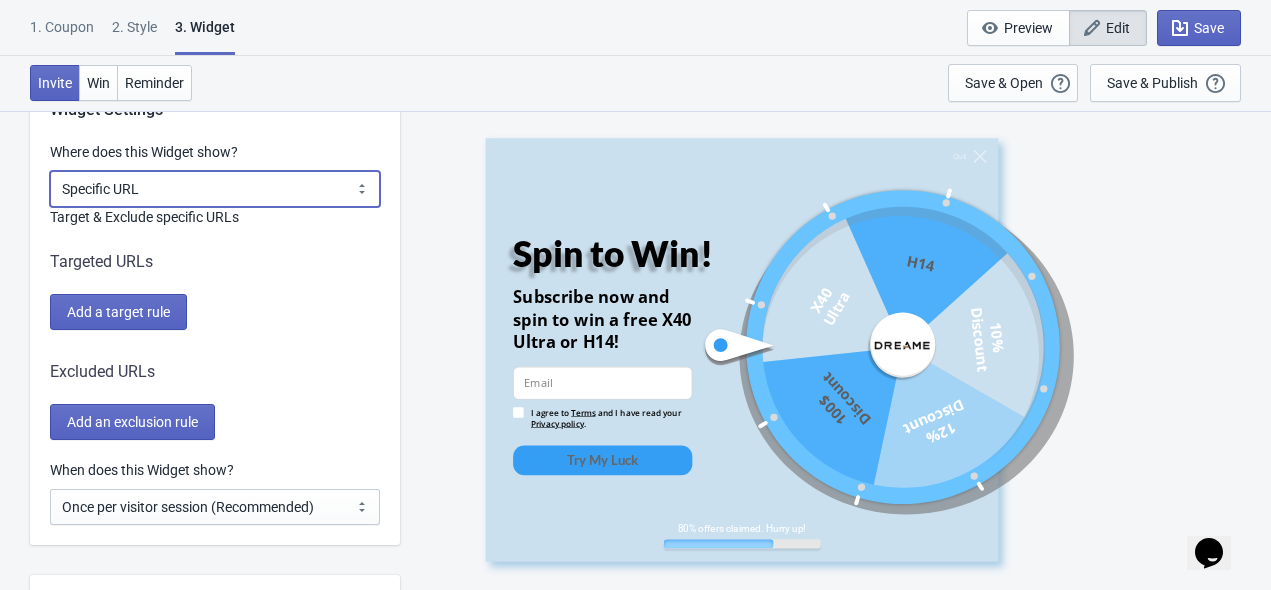 click on "All Pages All Product Pages All Blog Pages All Static Pages Specific Product(s) Specific Blog Posts Specific Pages Specific Collection Homepage Only Specific URL" at bounding box center (215, 189) 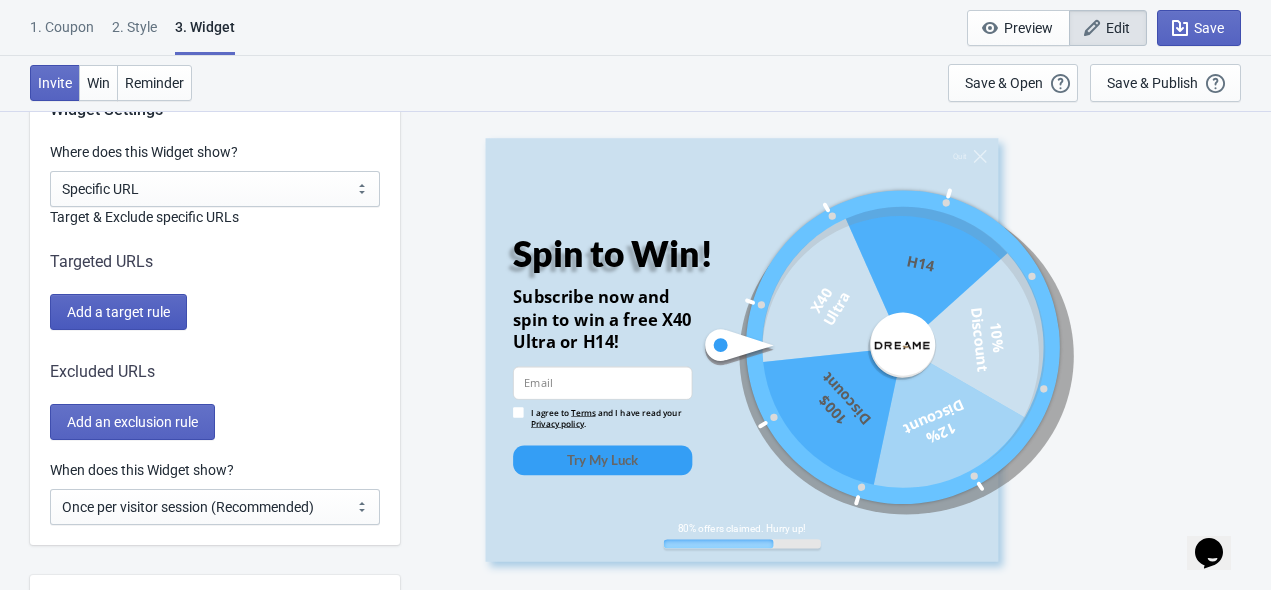 click on "Add a target rule" at bounding box center (118, 312) 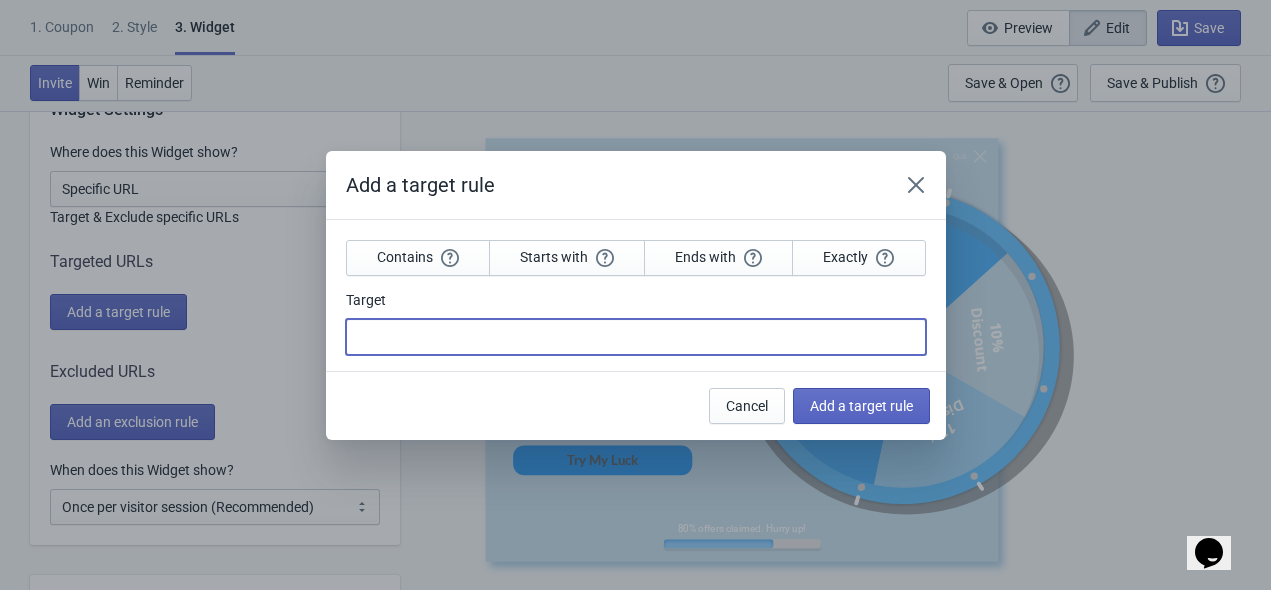 click on "Target" at bounding box center (636, 337) 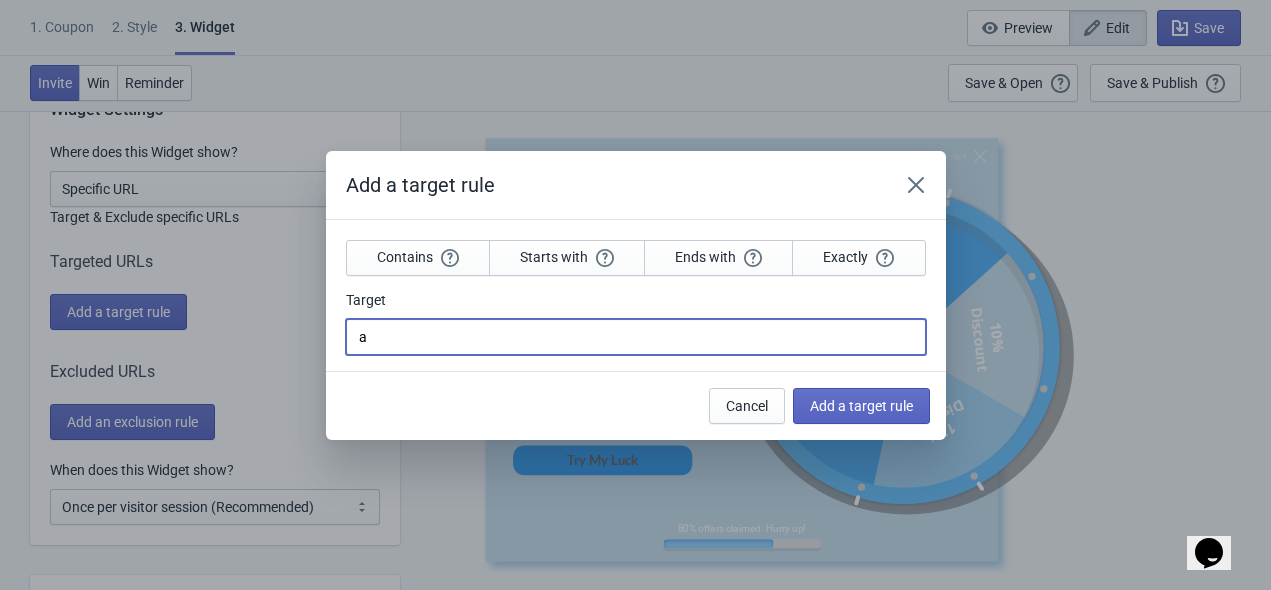 type 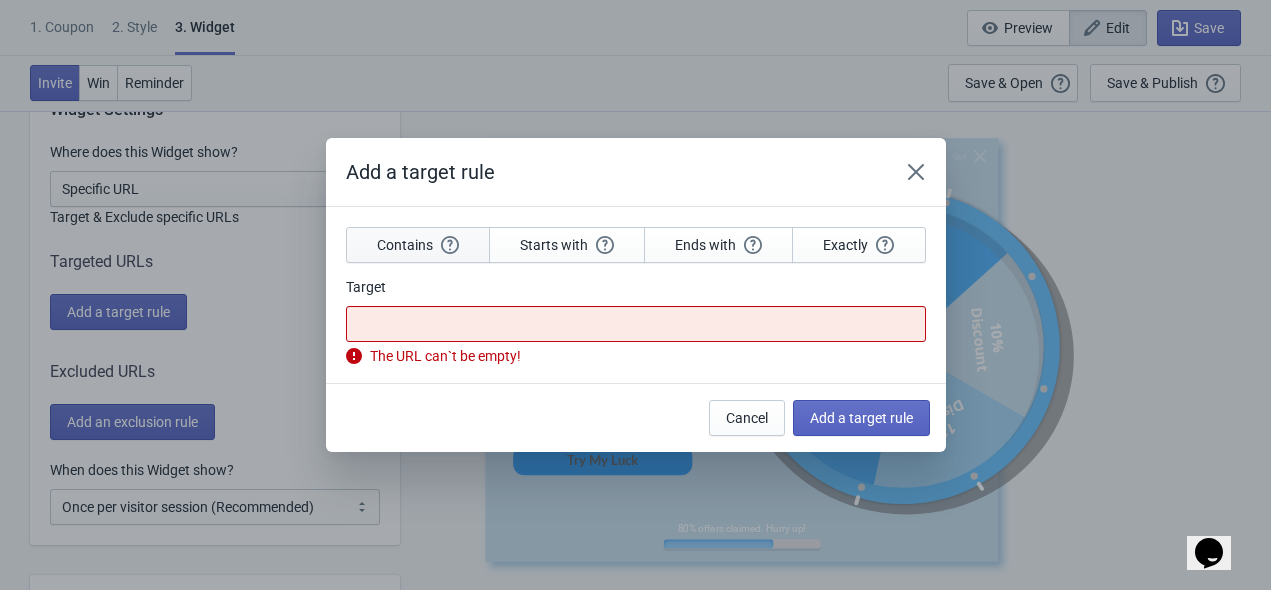 click on "Contains" at bounding box center (418, 245) 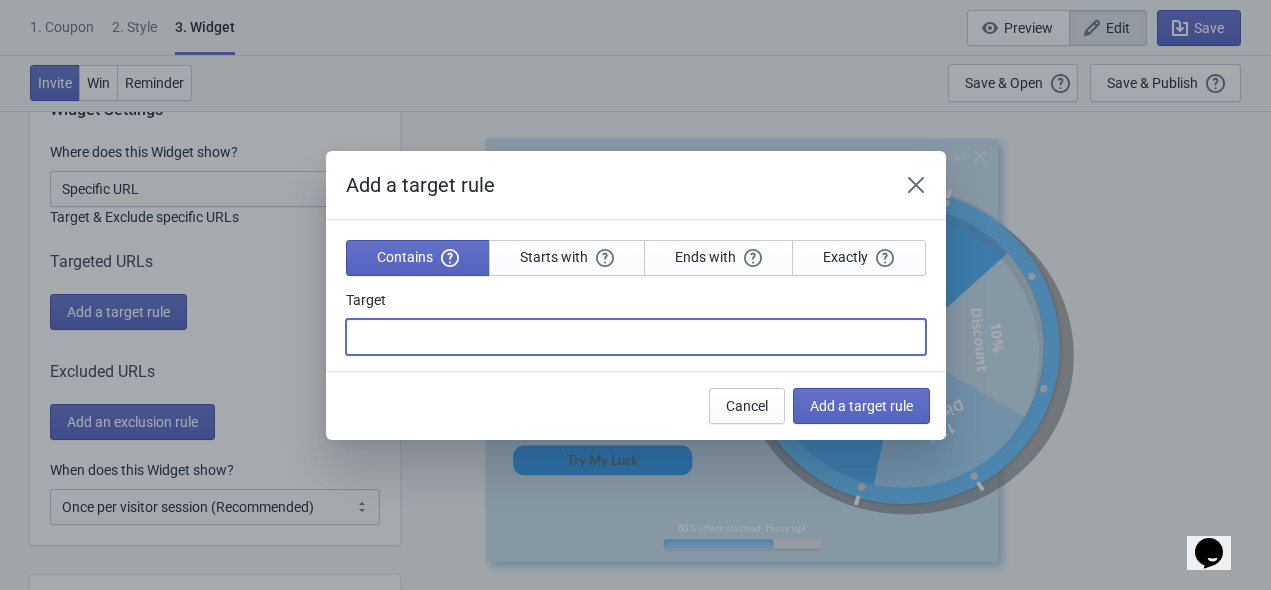 click on "Target" at bounding box center (636, 337) 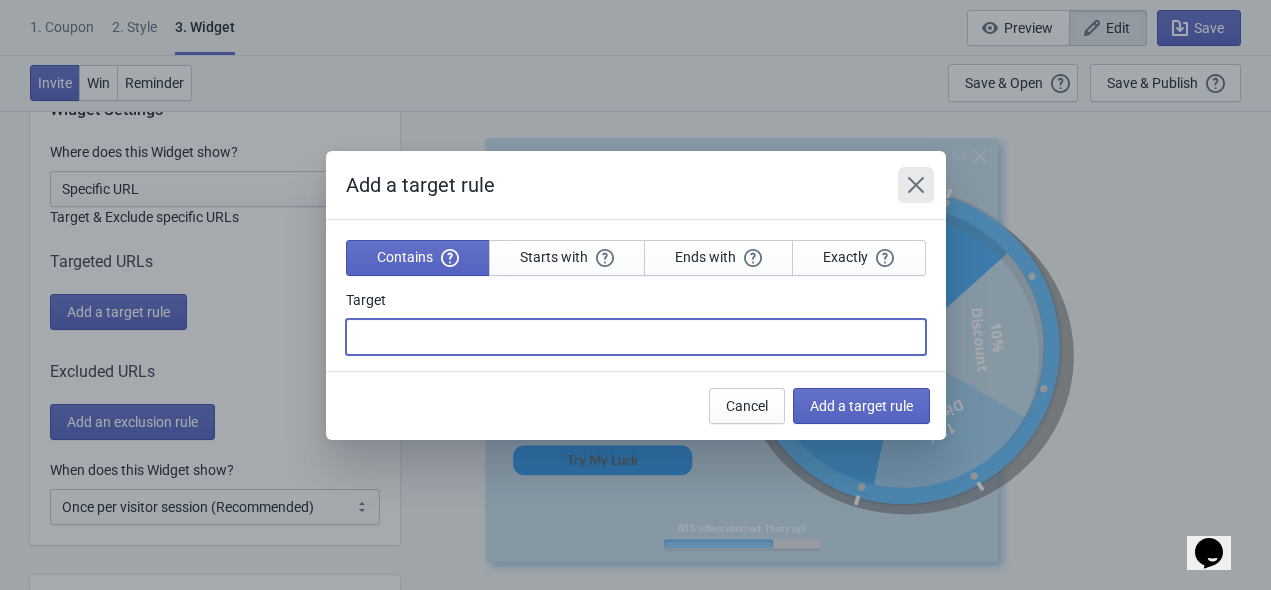 click 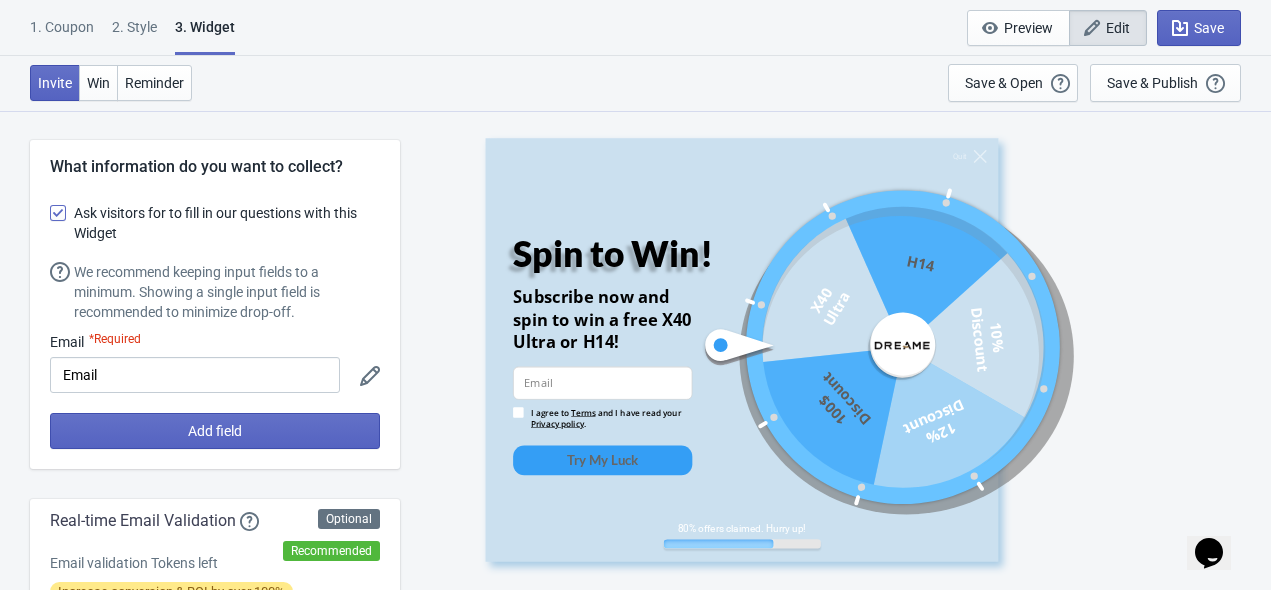 scroll, scrollTop: 1600, scrollLeft: 0, axis: vertical 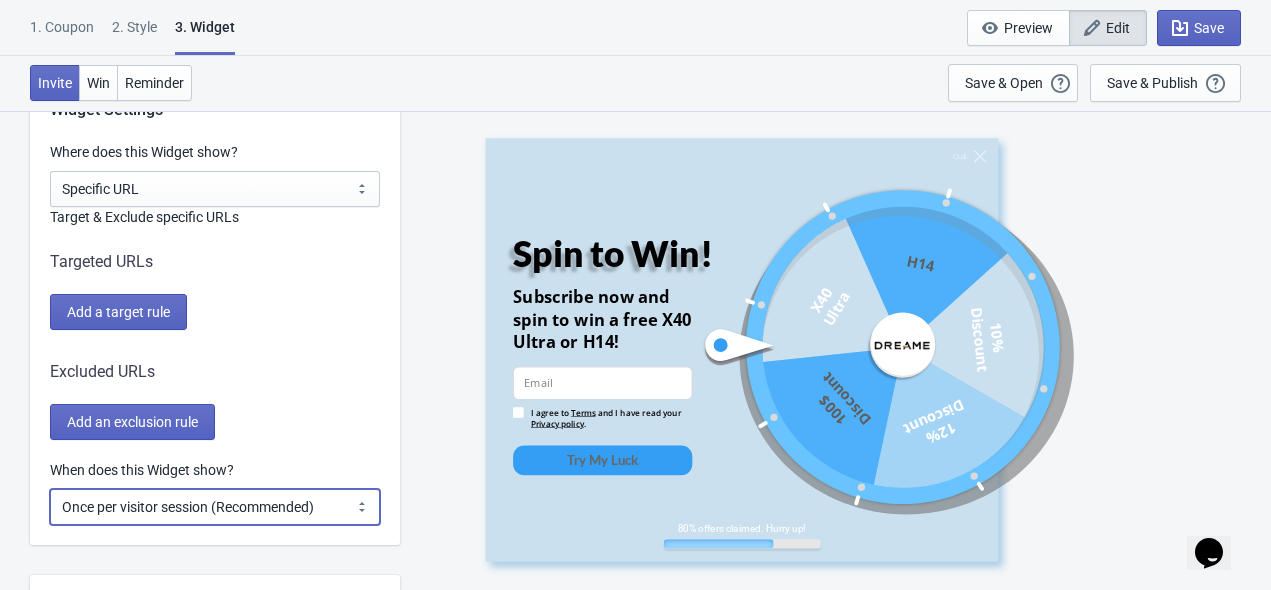 click on "Every new visit of page Once every period of time Once per visitor session (Recommended) Once per user" at bounding box center (215, 507) 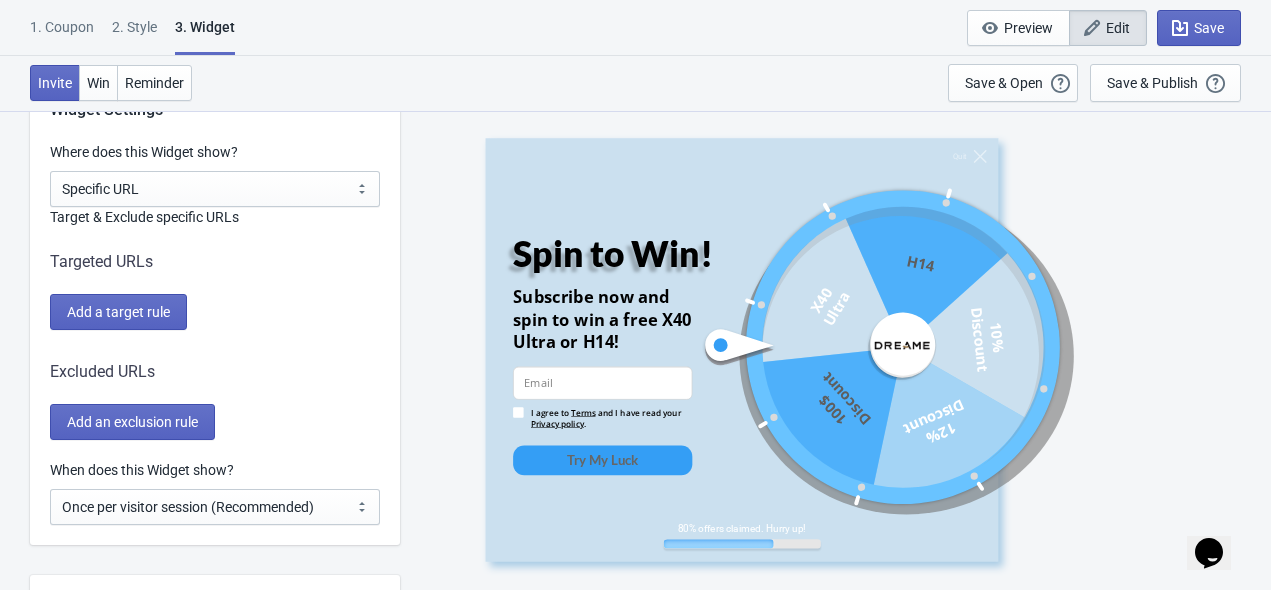 click on "Target & Exclude specific URLs Targeted URLs Add a target rule Excluded URLs Add an exclusion rule" at bounding box center (215, 323) 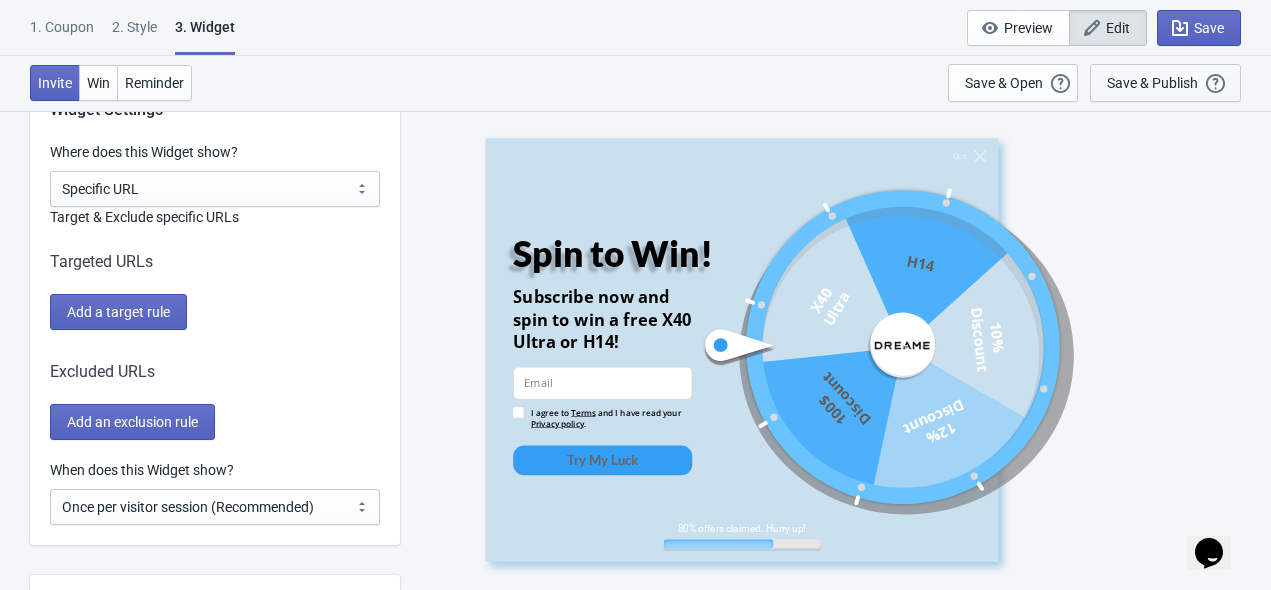 click on "Save & Publish" at bounding box center [1152, 83] 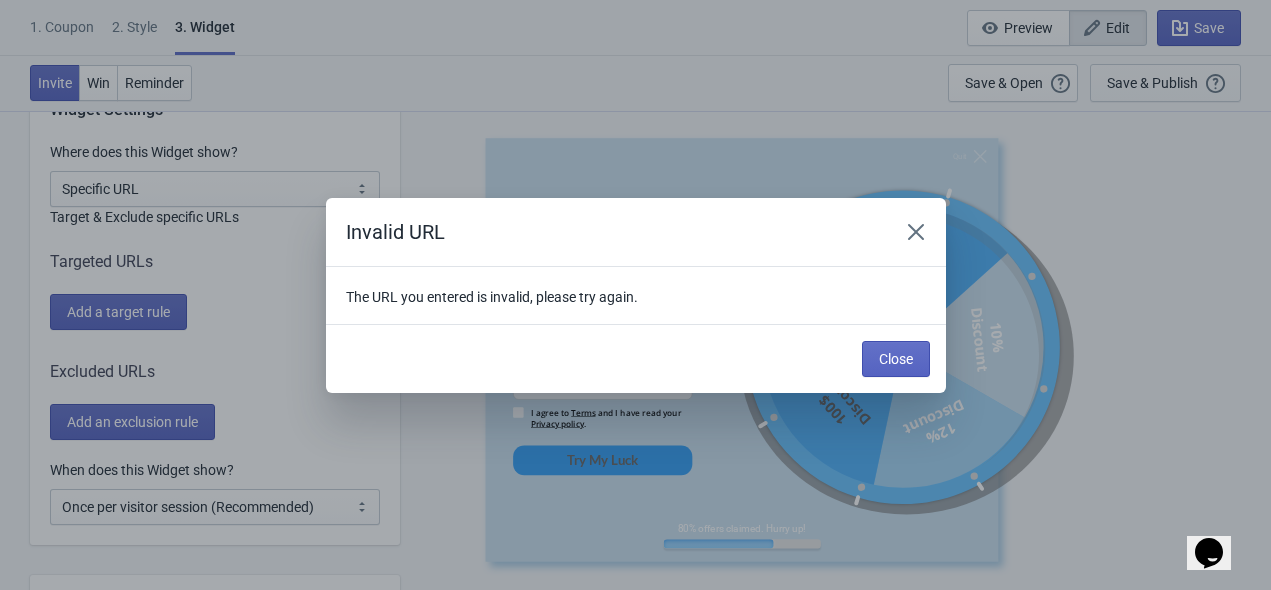 scroll, scrollTop: 0, scrollLeft: 0, axis: both 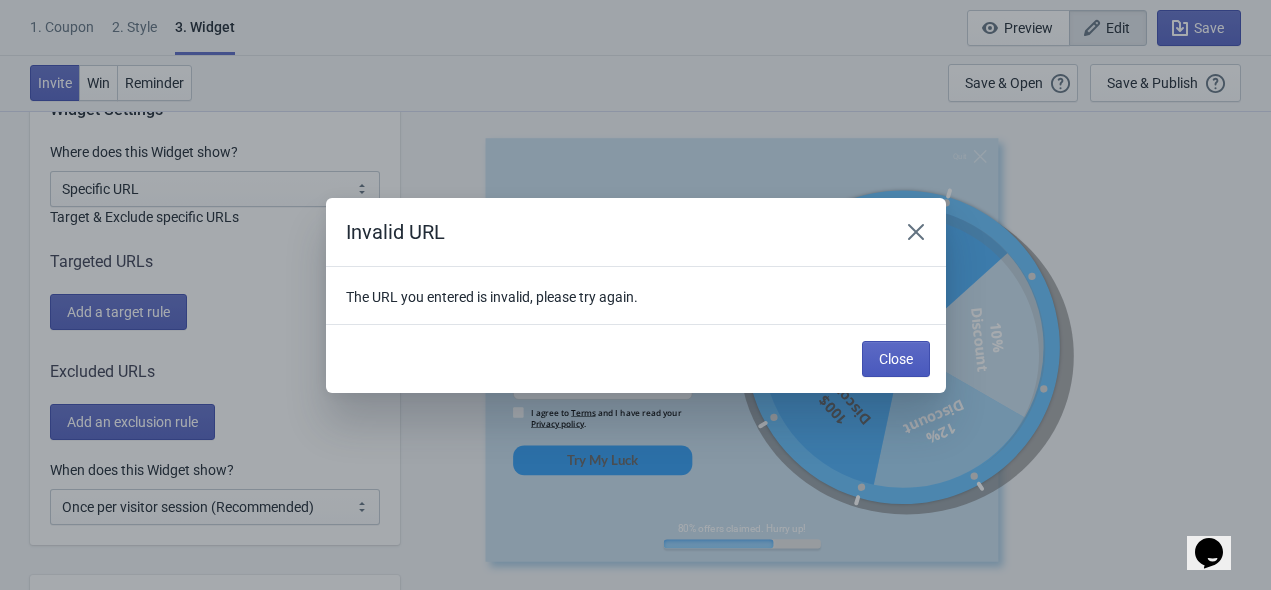 click on "Close" at bounding box center (896, 359) 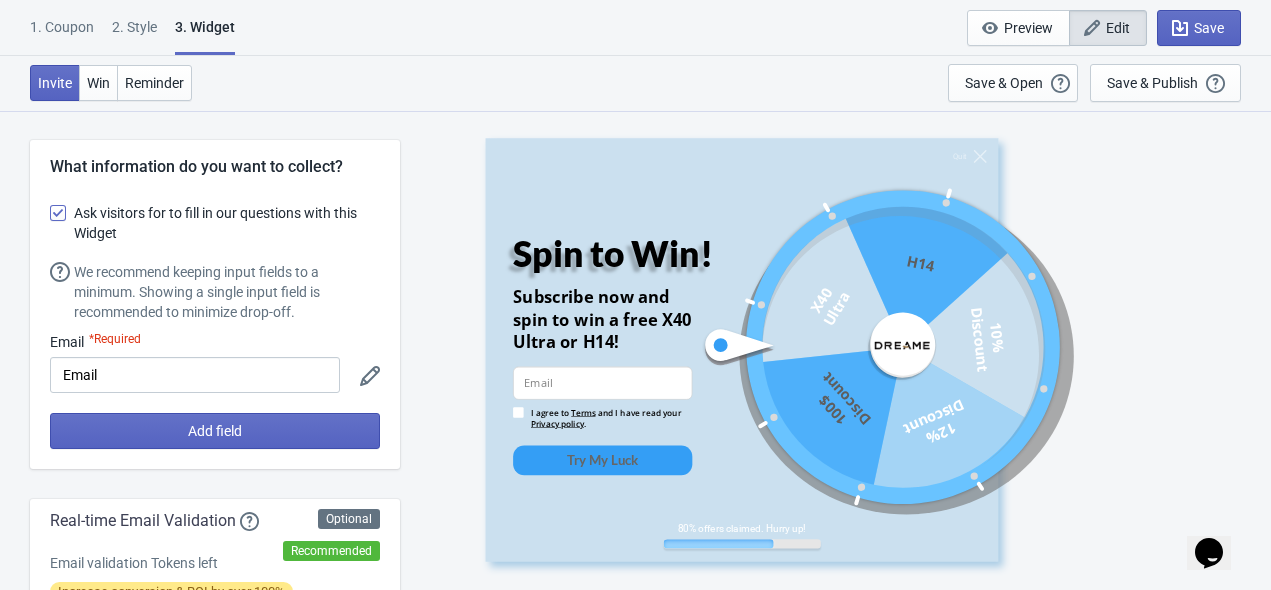 scroll, scrollTop: 1600, scrollLeft: 0, axis: vertical 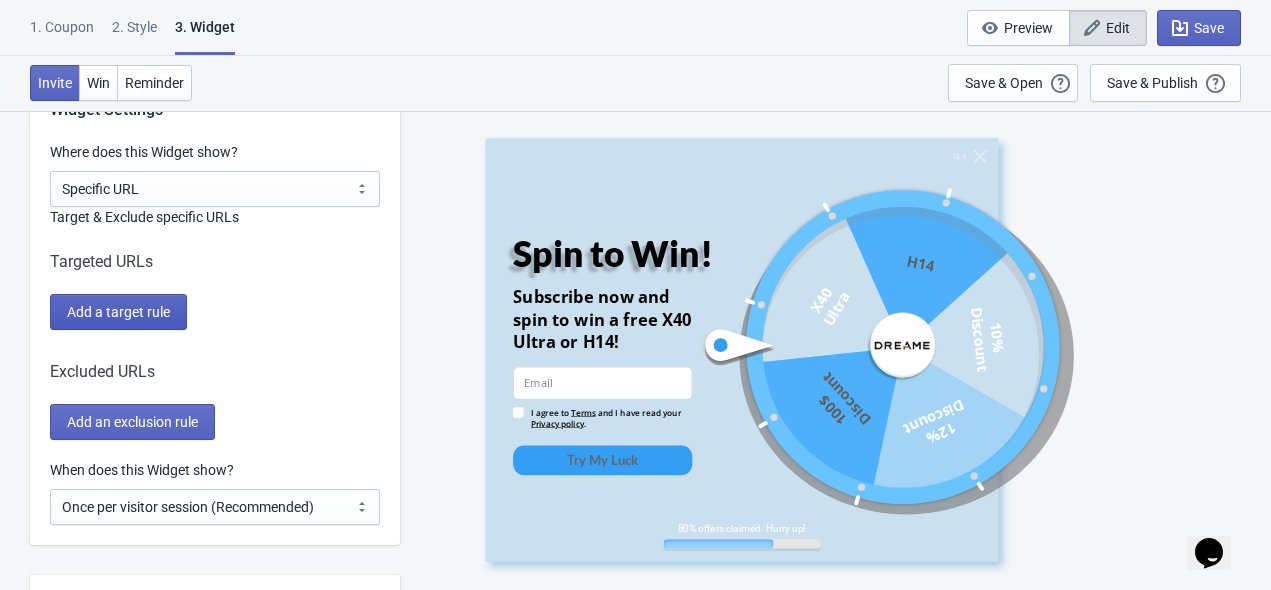 click on "Add a target rule" at bounding box center (118, 312) 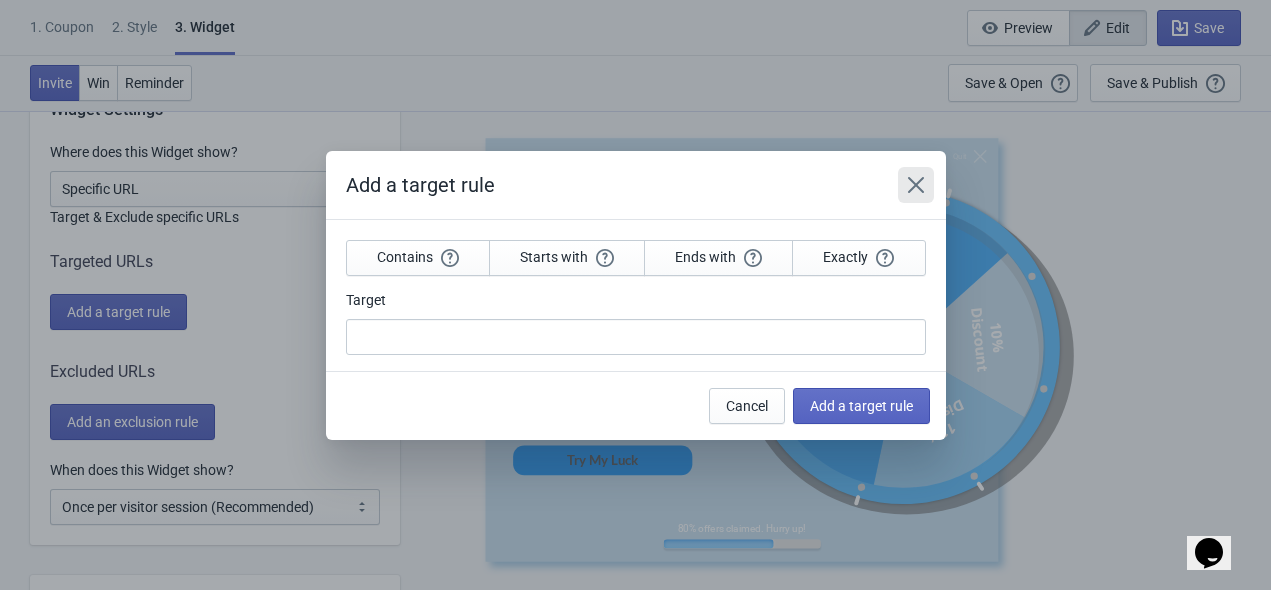 click 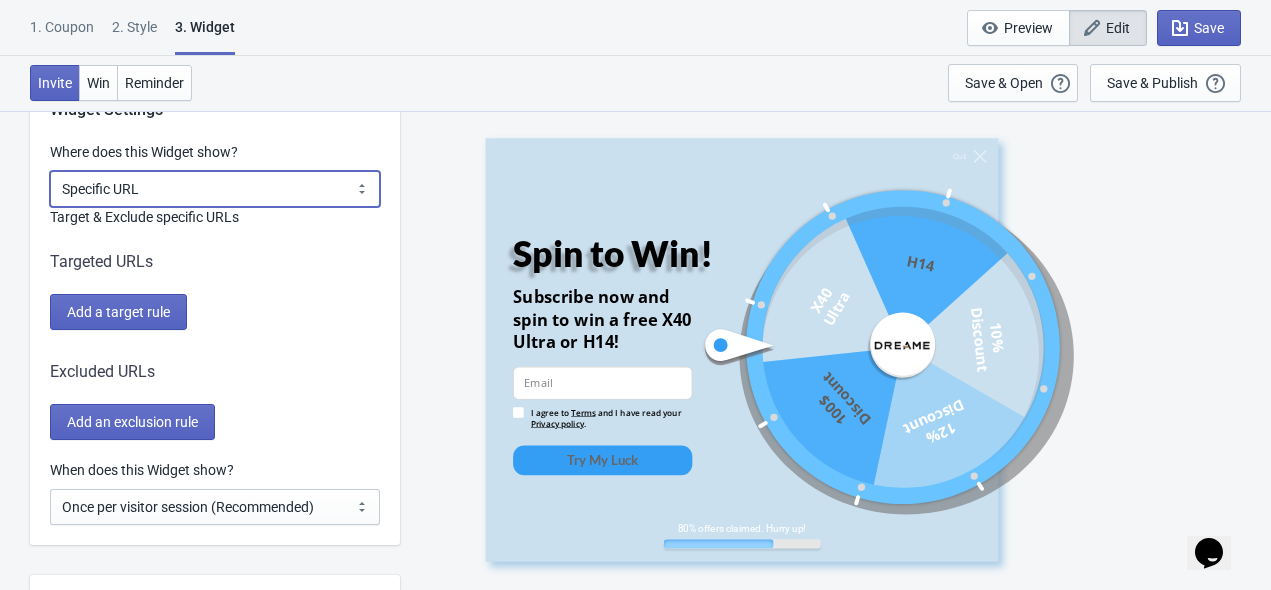 click on "All Pages All Product Pages All Blog Pages All Static Pages Specific Product(s) Specific Blog Posts Specific Pages Specific Collection Homepage Only Specific URL" at bounding box center [215, 189] 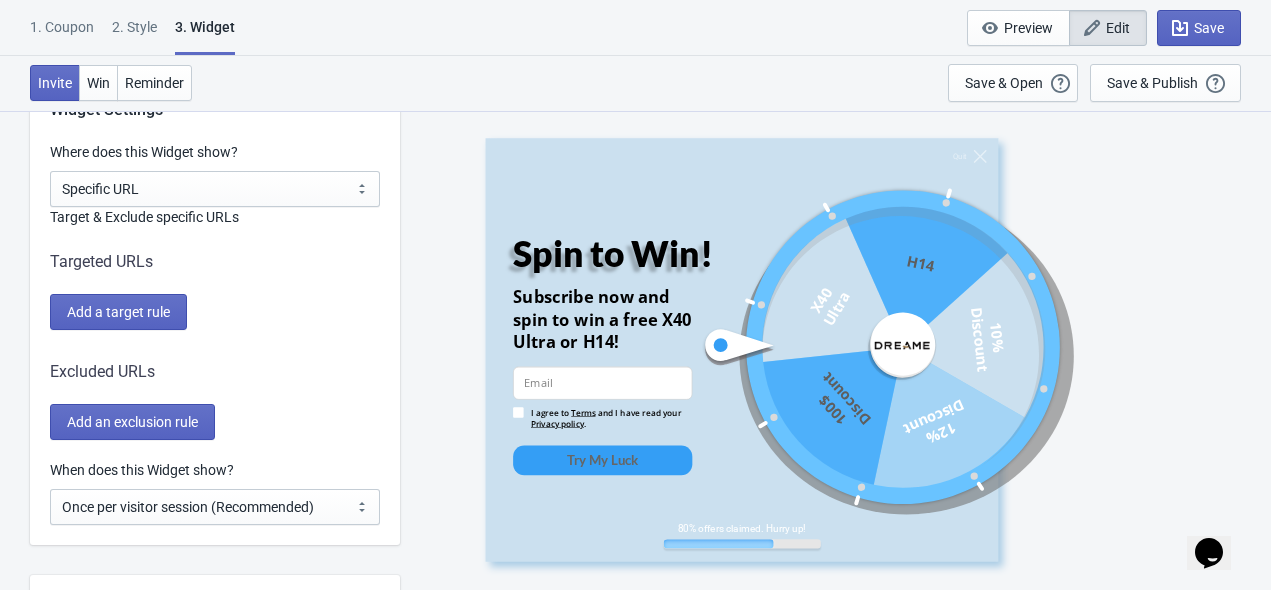 click on "Excluded URLs" at bounding box center [215, 372] 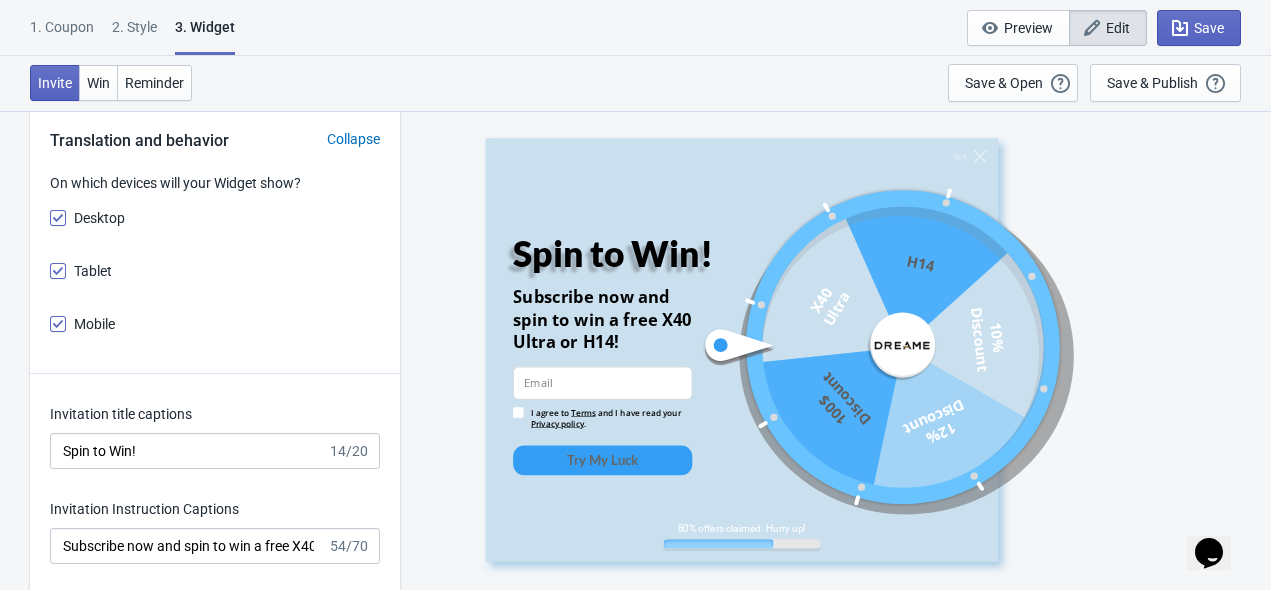 scroll, scrollTop: 3200, scrollLeft: 0, axis: vertical 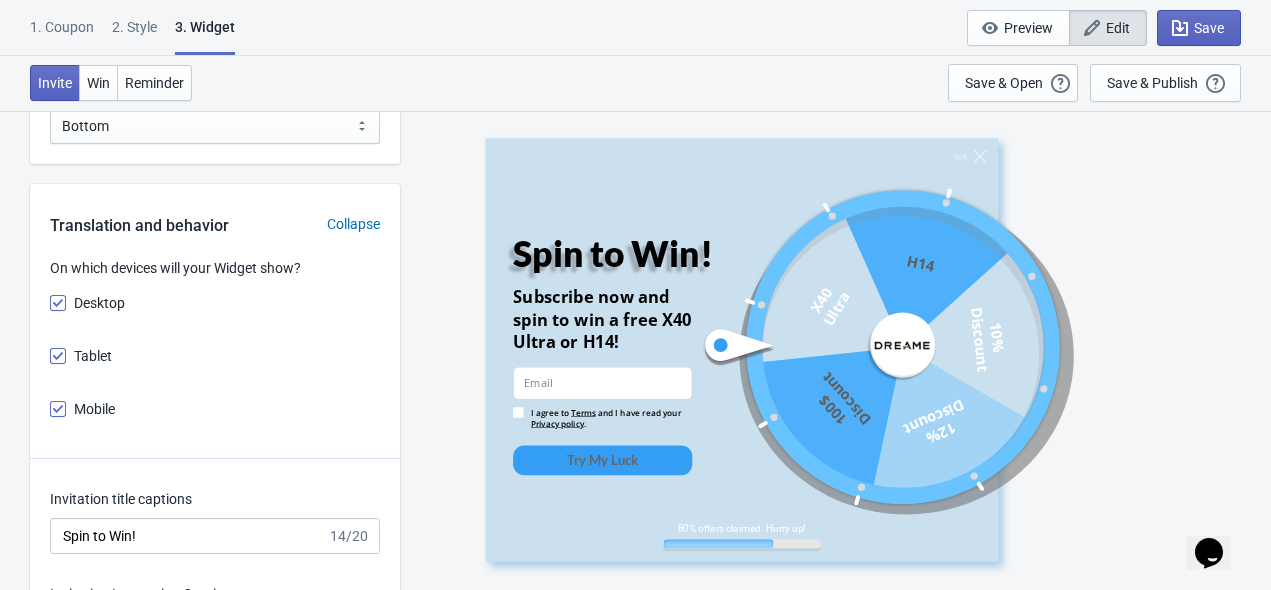 click on "Desktop" at bounding box center [99, 303] 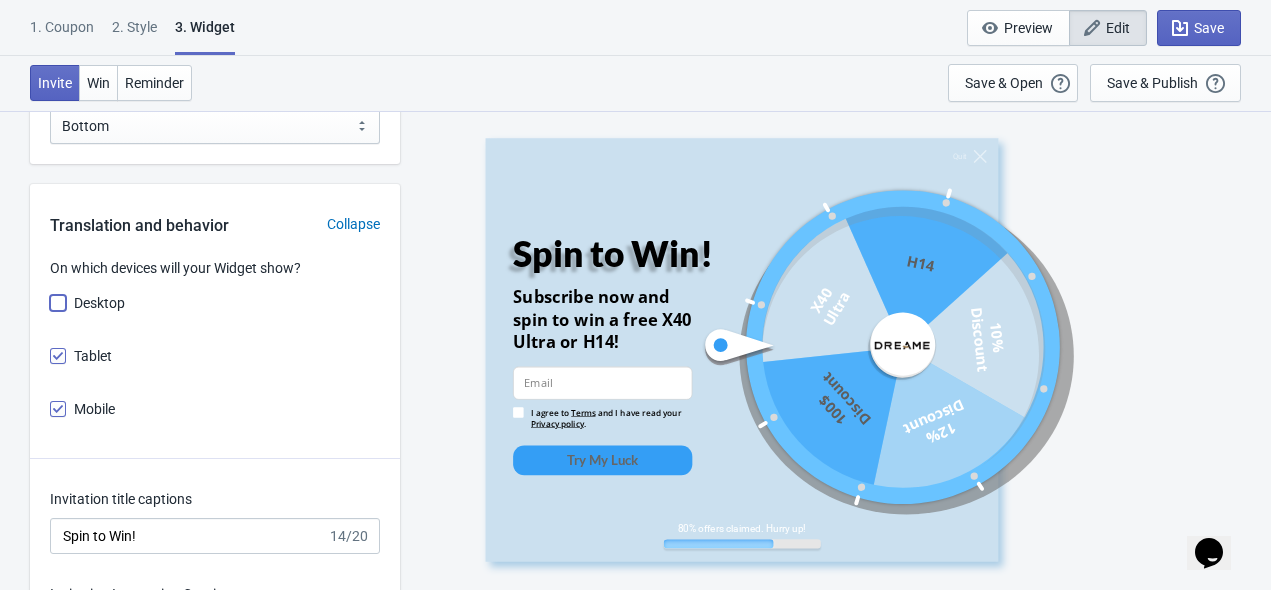 click on "Desktop" at bounding box center (50, 313) 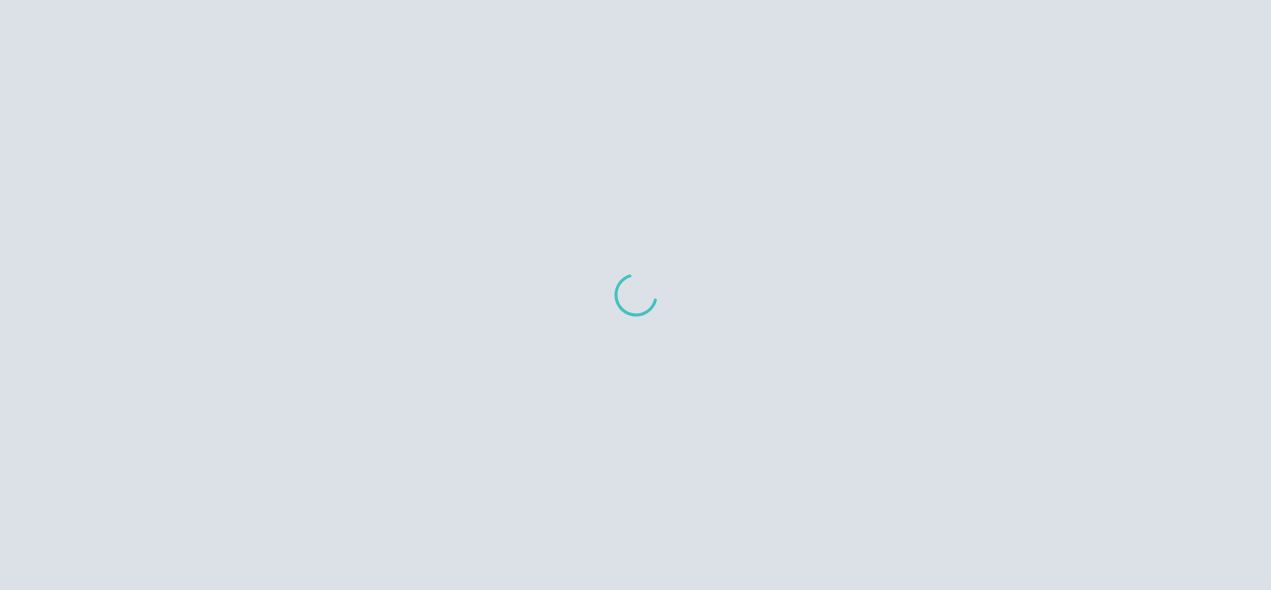 scroll, scrollTop: 0, scrollLeft: 0, axis: both 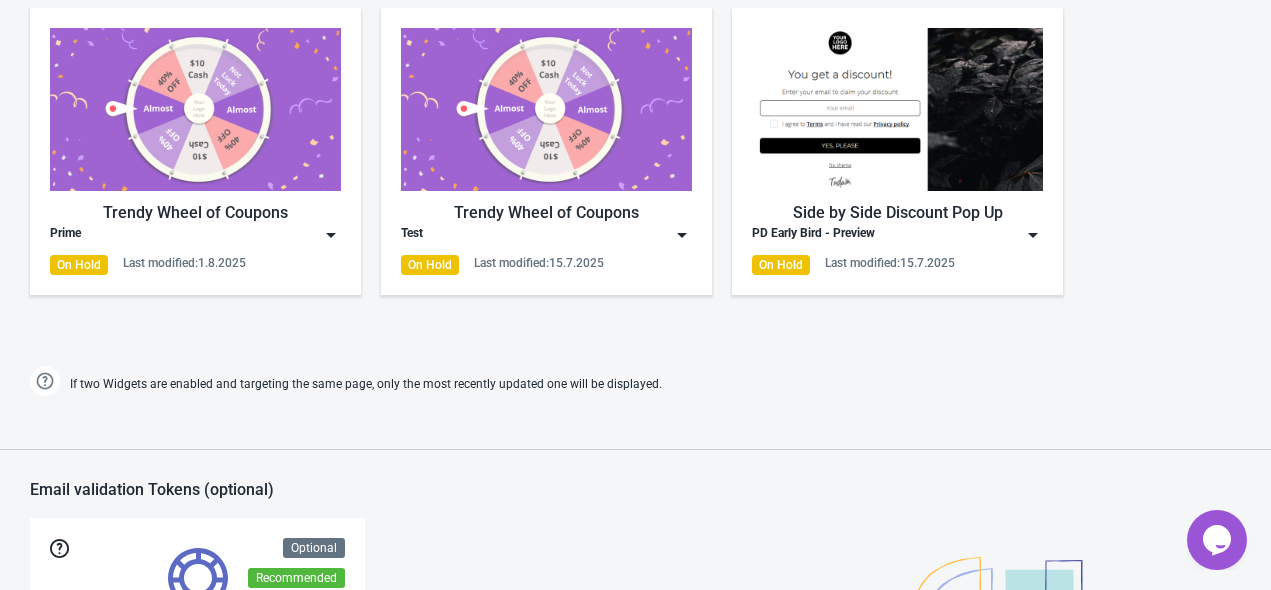 click on "On Hold Last modified:  1.8.2025" at bounding box center (195, 265) 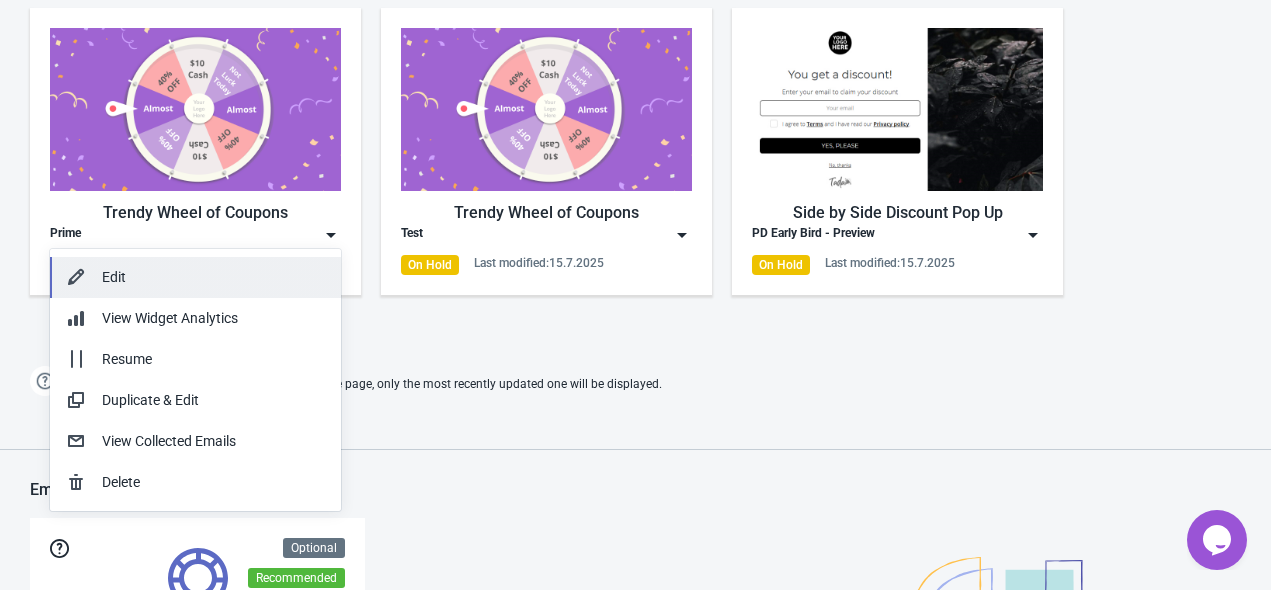 click on "Edit" at bounding box center (213, 277) 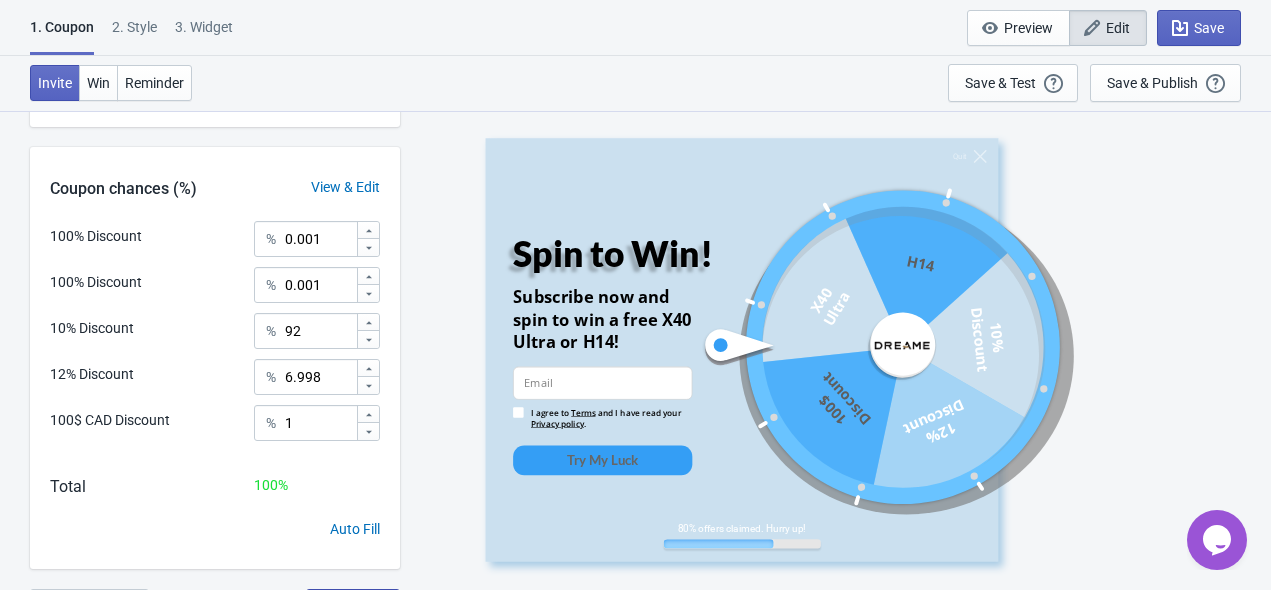scroll, scrollTop: 602, scrollLeft: 0, axis: vertical 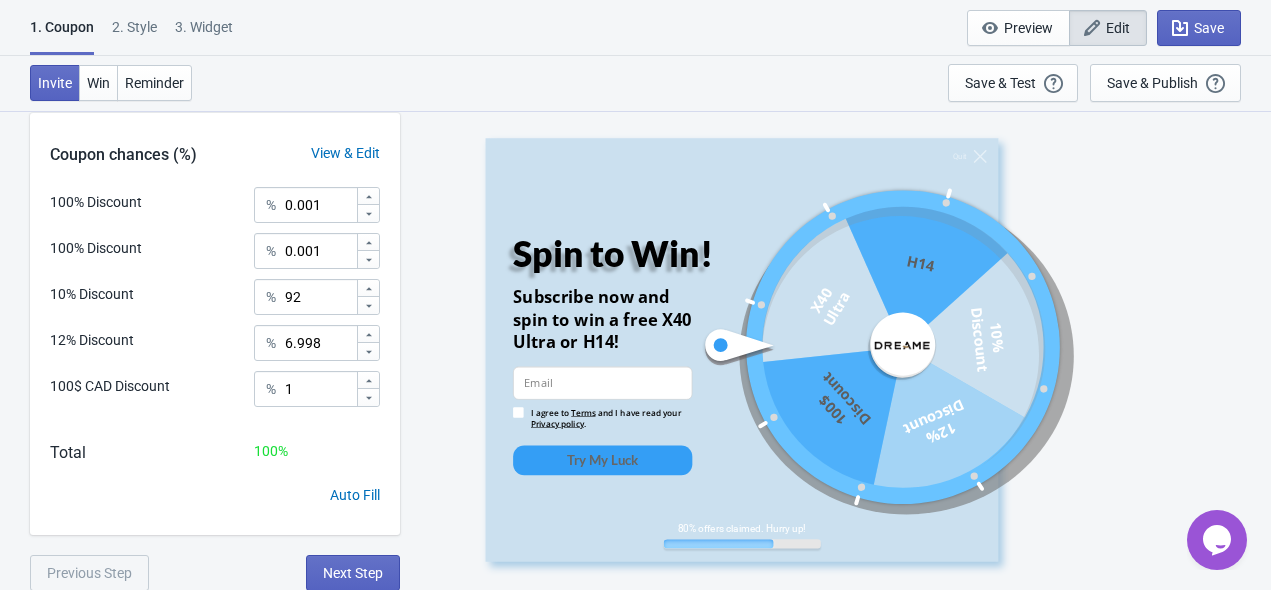 click on "3. Widget" at bounding box center (204, 34) 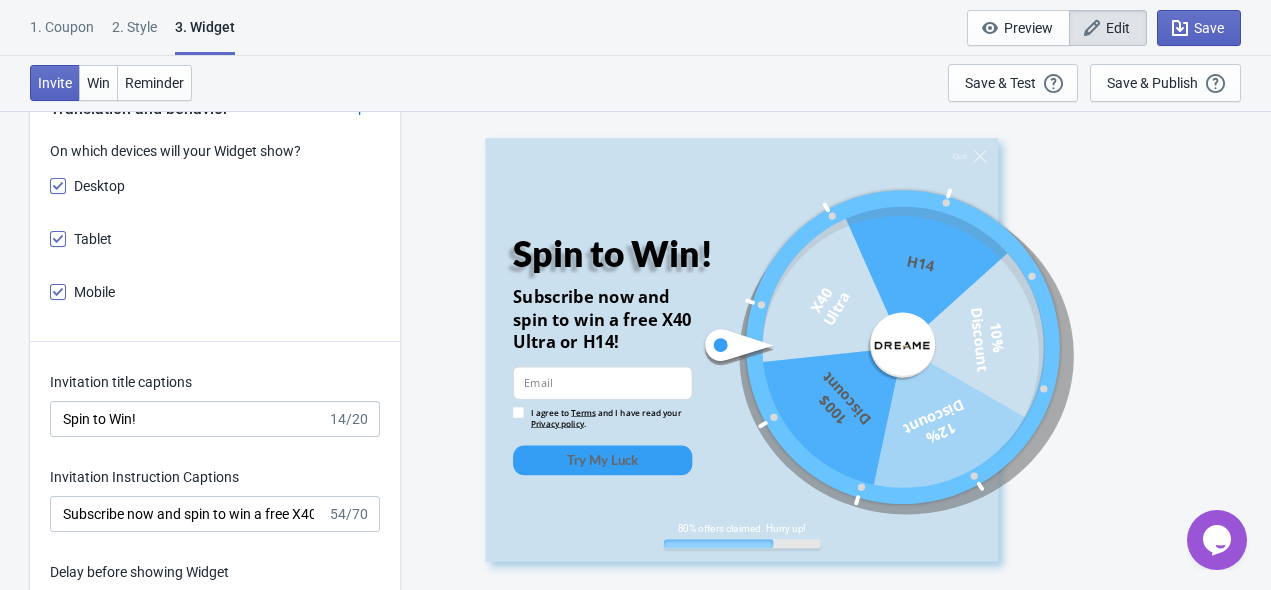 scroll, scrollTop: 3500, scrollLeft: 0, axis: vertical 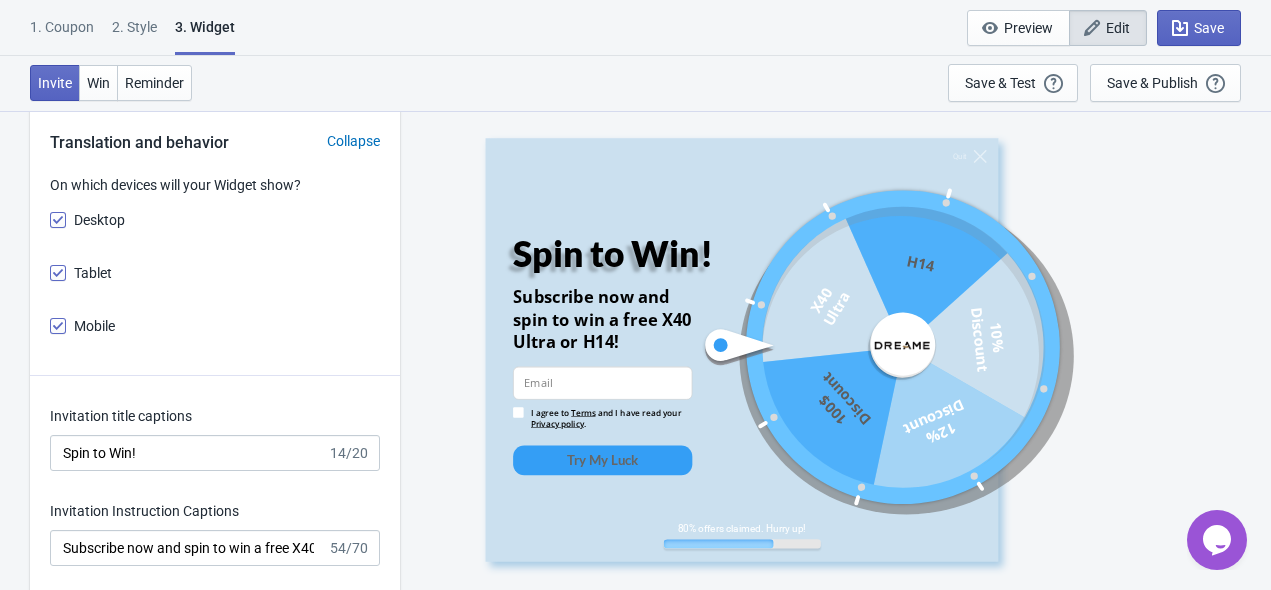 click on "Desktop" at bounding box center [99, 220] 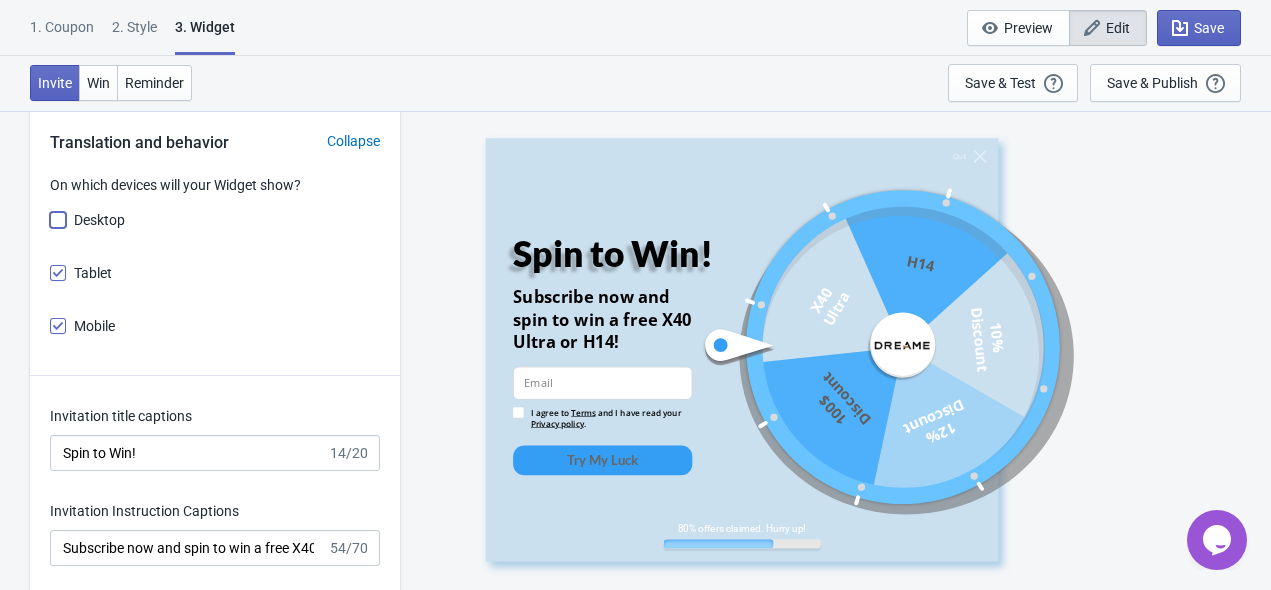 click on "Desktop" at bounding box center (50, 230) 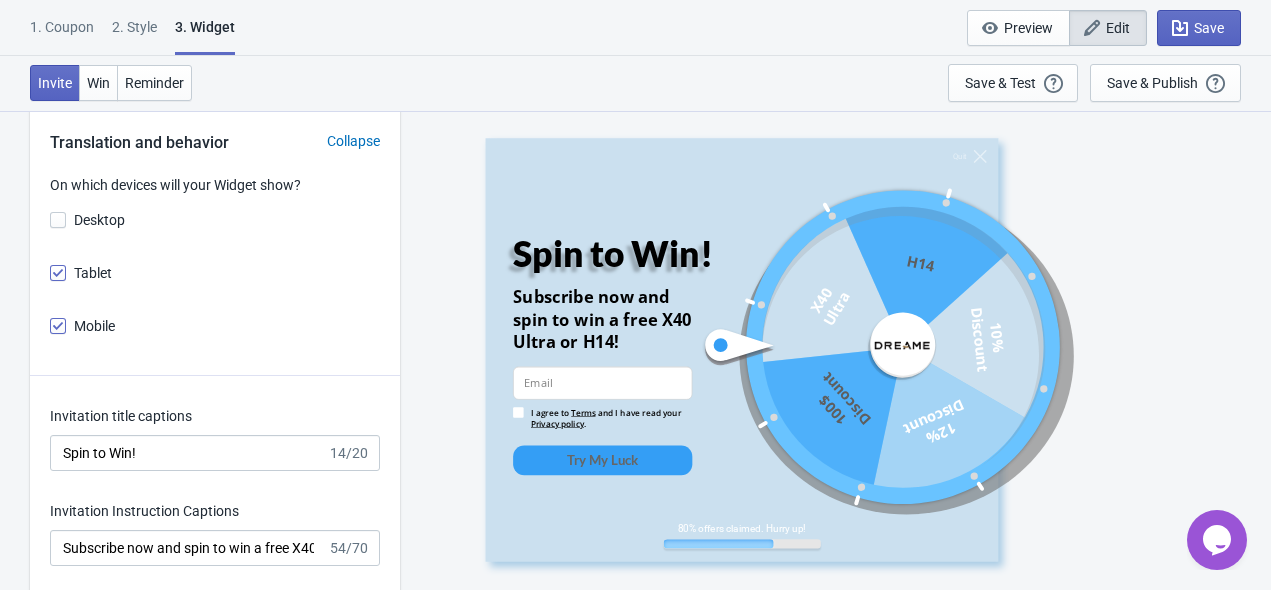 click on "Tablet" at bounding box center [93, 273] 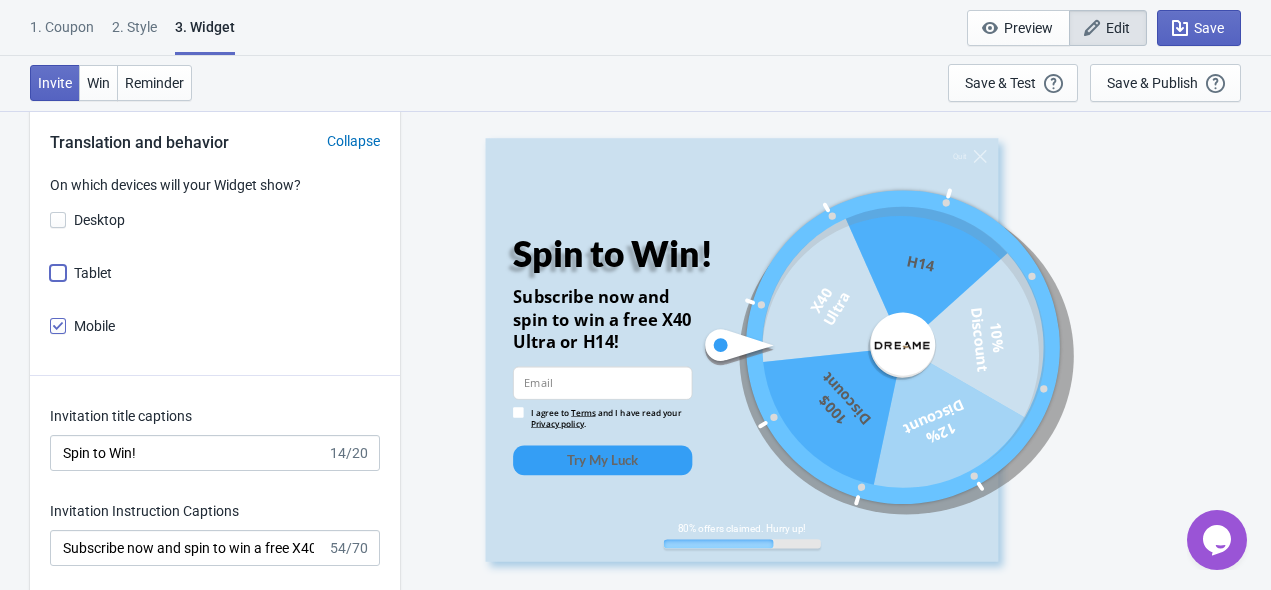 click on "Tablet" at bounding box center [50, 283] 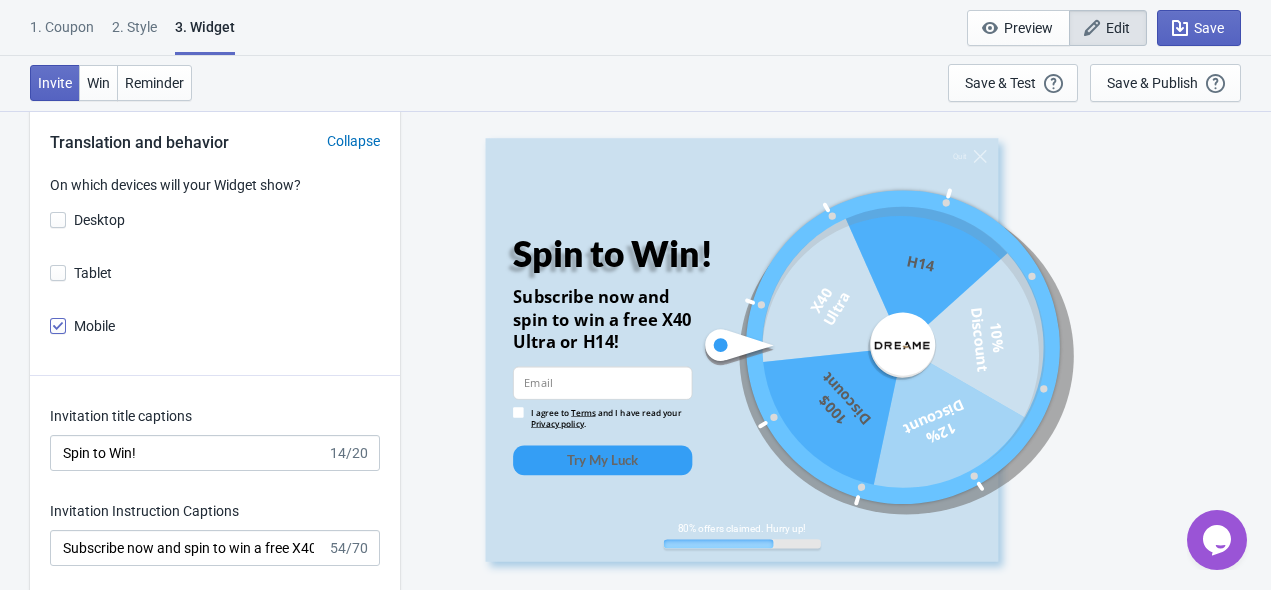 click on "Mobile" at bounding box center [94, 326] 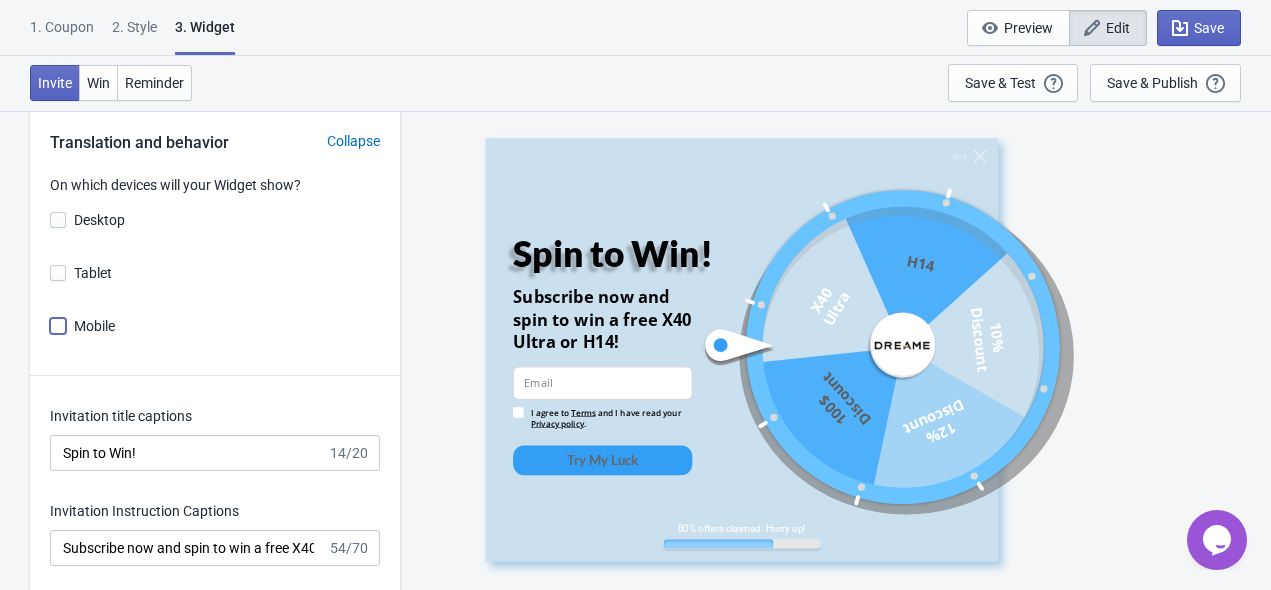 click on "Mobile" at bounding box center [50, 336] 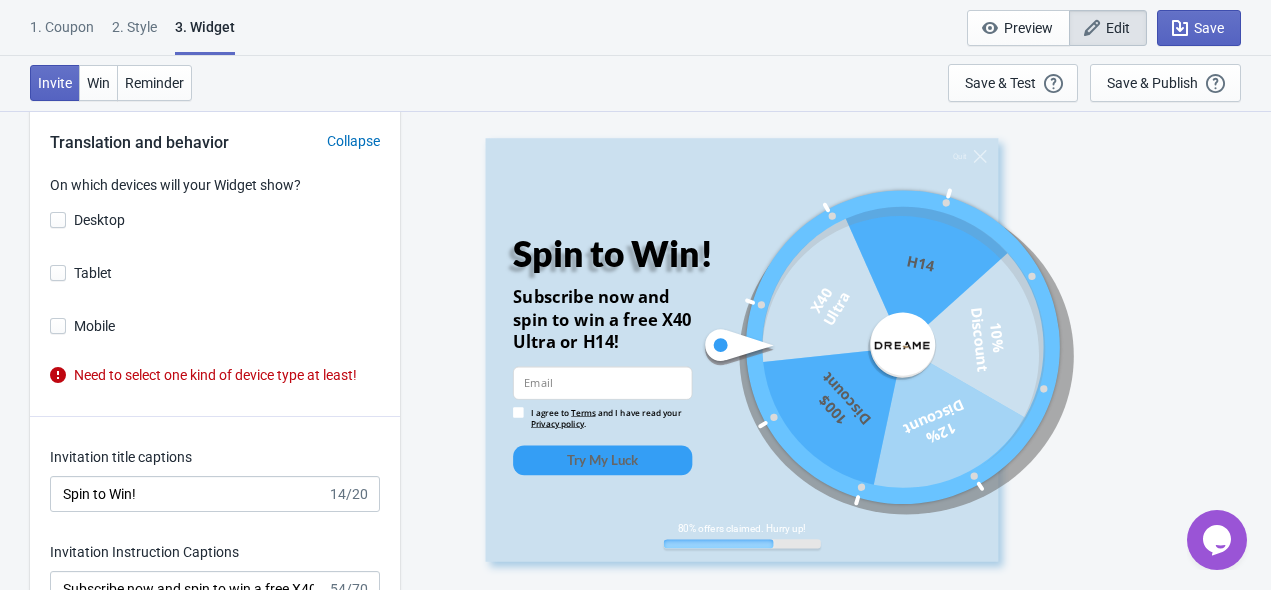 click on "Mobile" at bounding box center (94, 326) 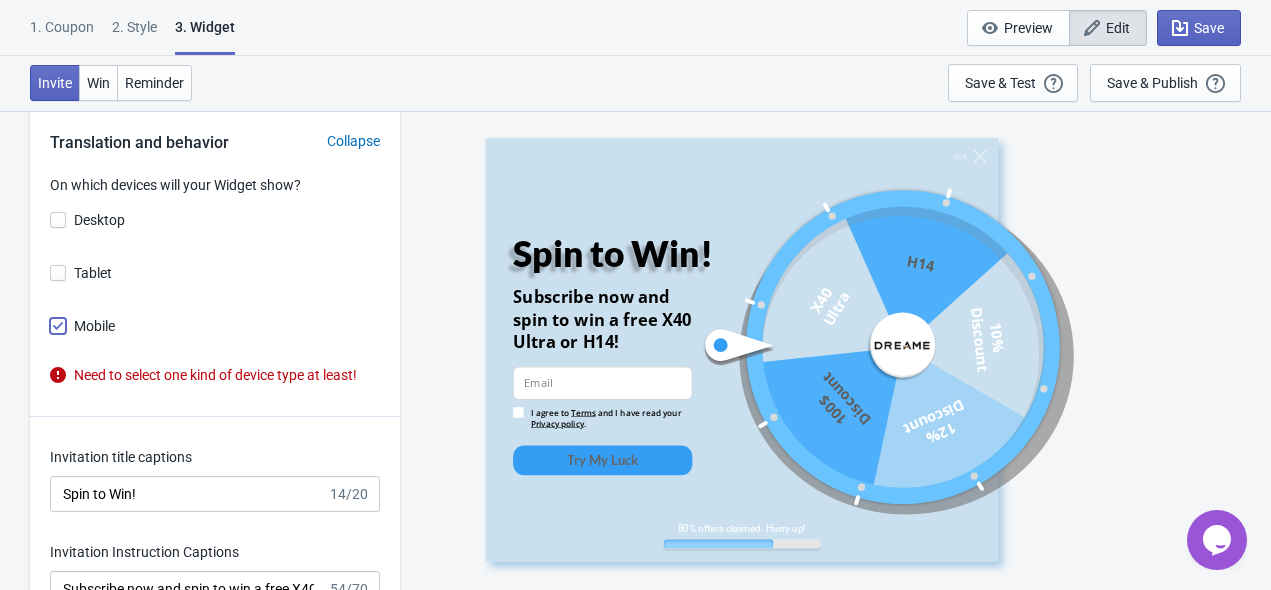 click on "Mobile" at bounding box center [50, 336] 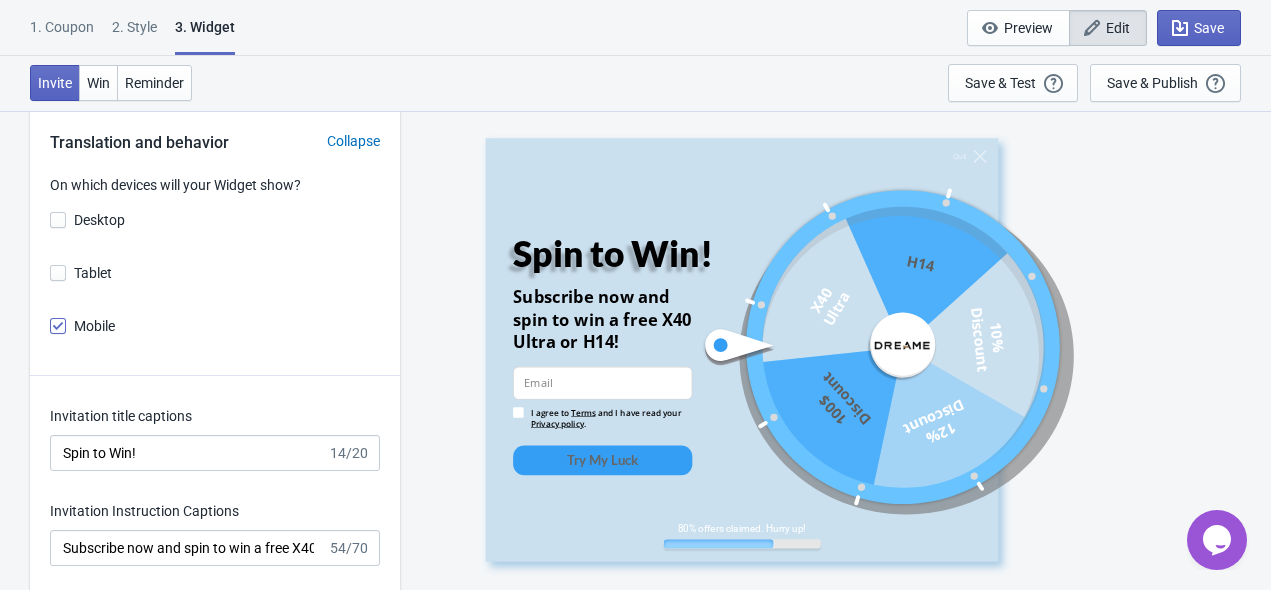click on "Tablet" at bounding box center [93, 273] 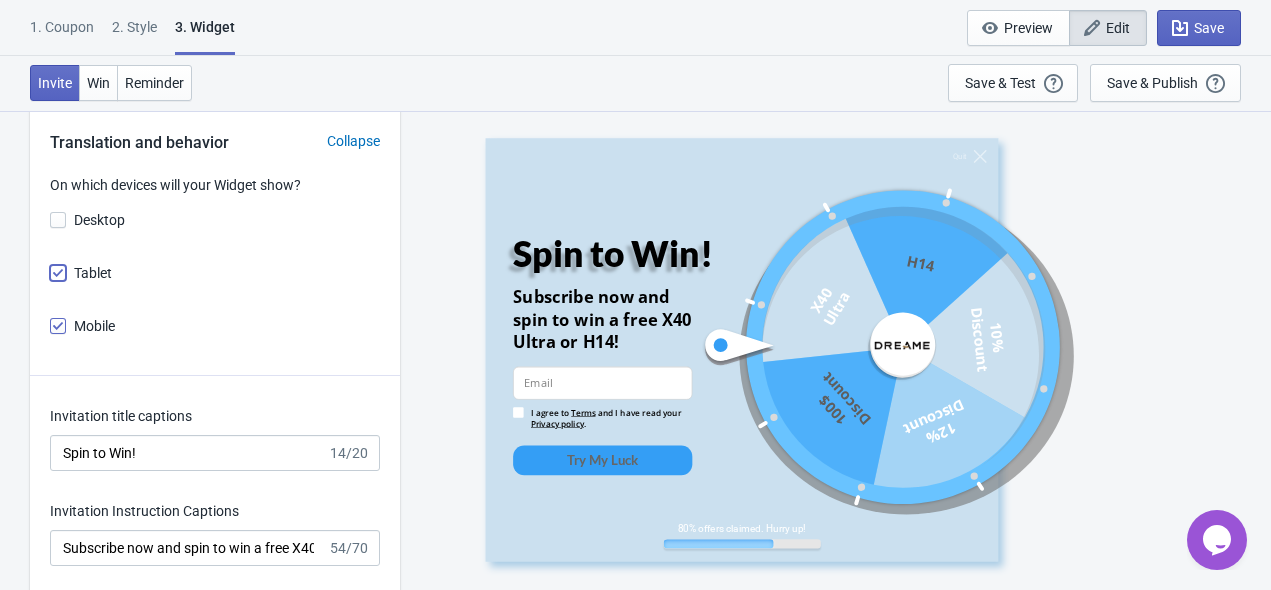 click on "Tablet" at bounding box center (50, 283) 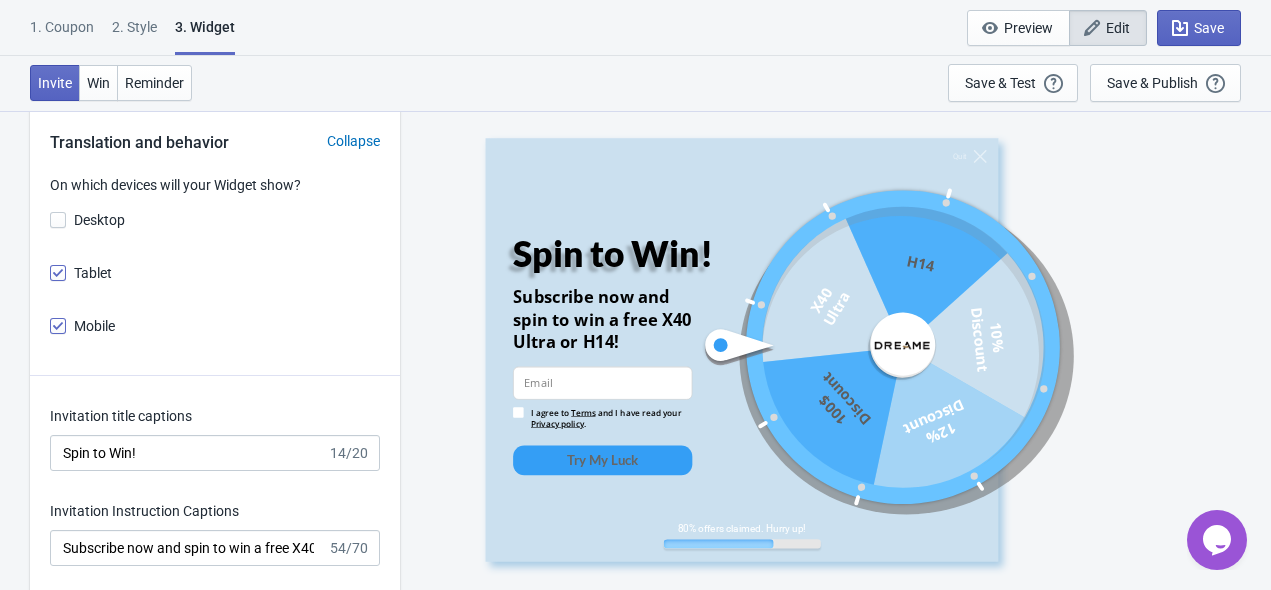 click on "Desktop" at bounding box center [99, 220] 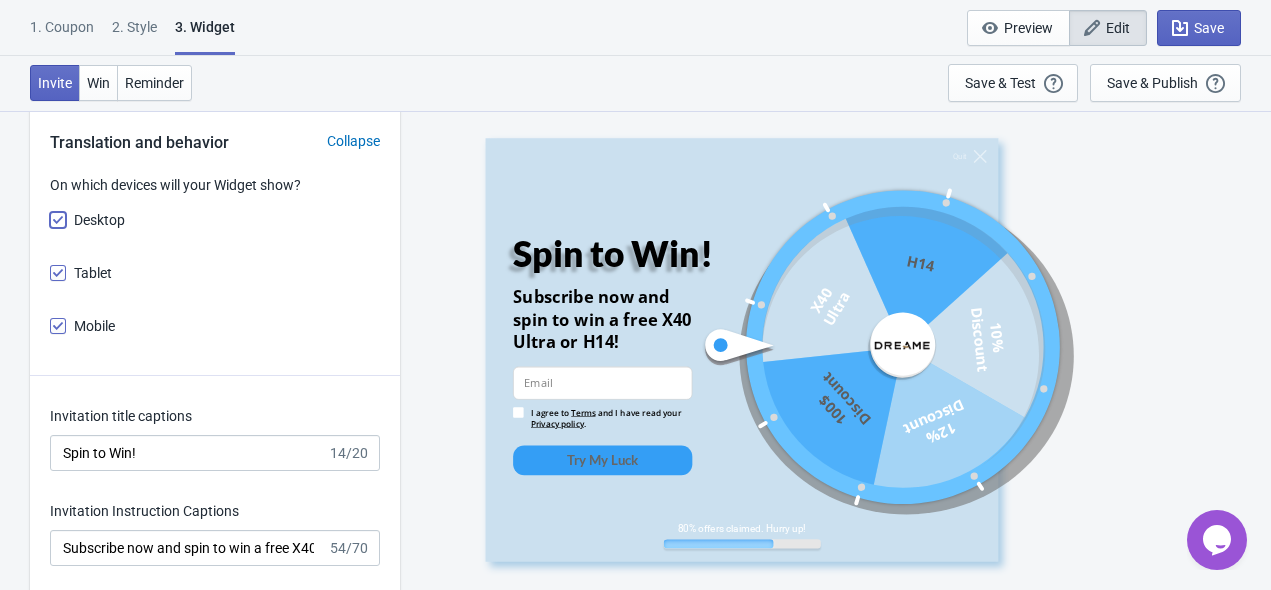 click on "Desktop" at bounding box center [50, 230] 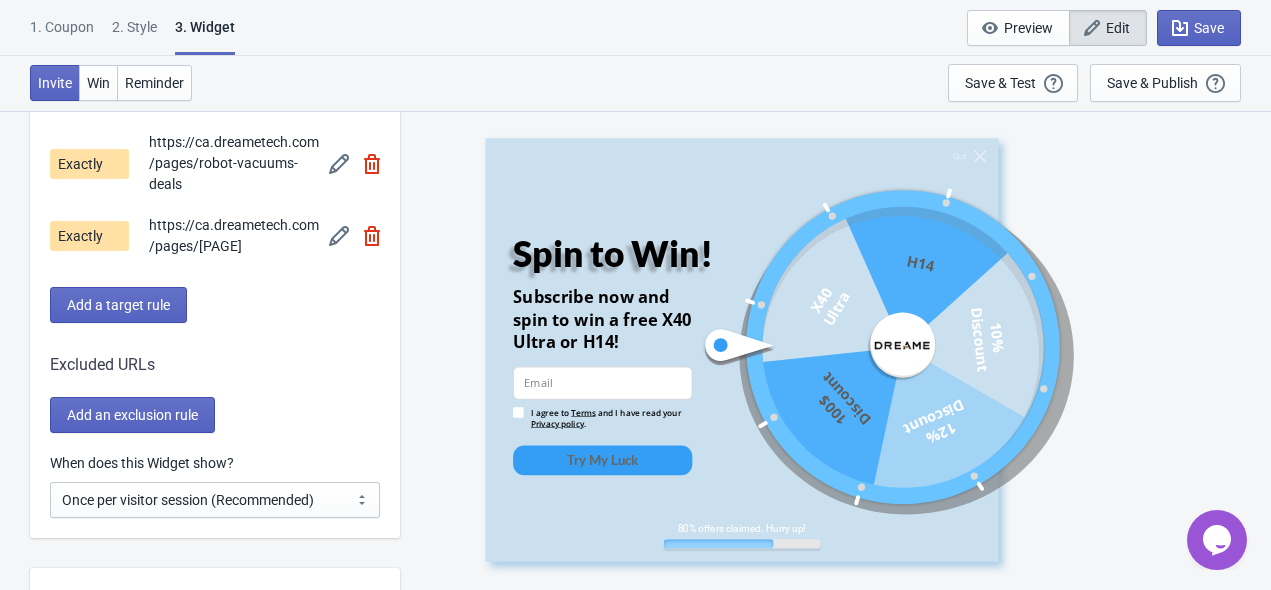 scroll, scrollTop: 1780, scrollLeft: 0, axis: vertical 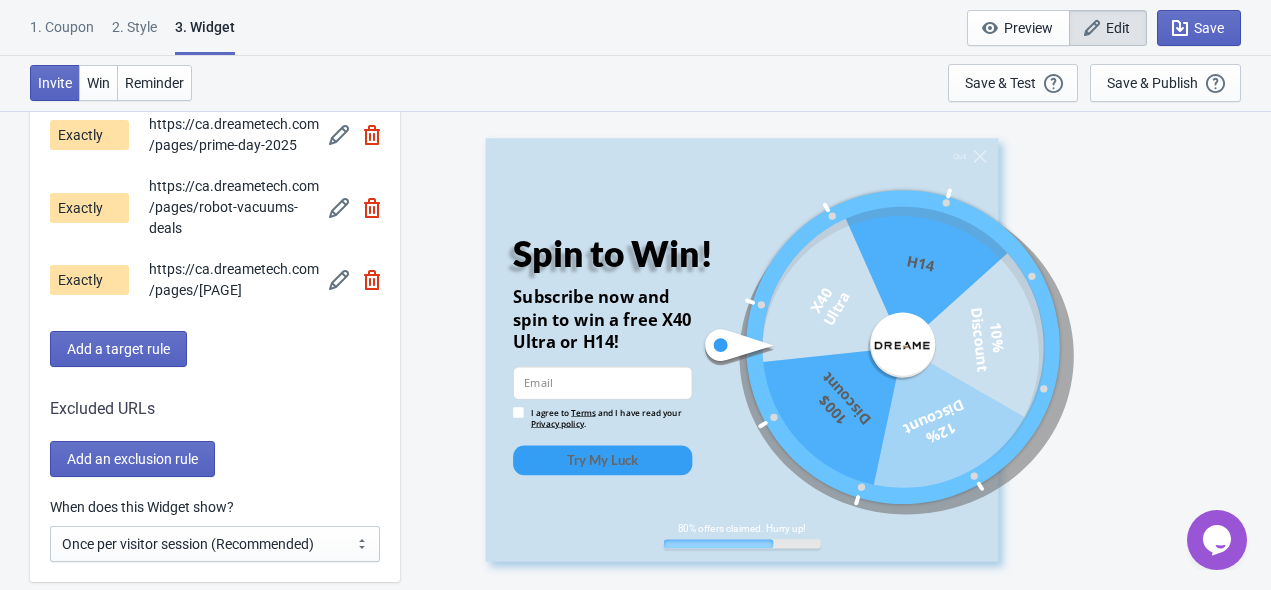 click at bounding box center [372, 280] 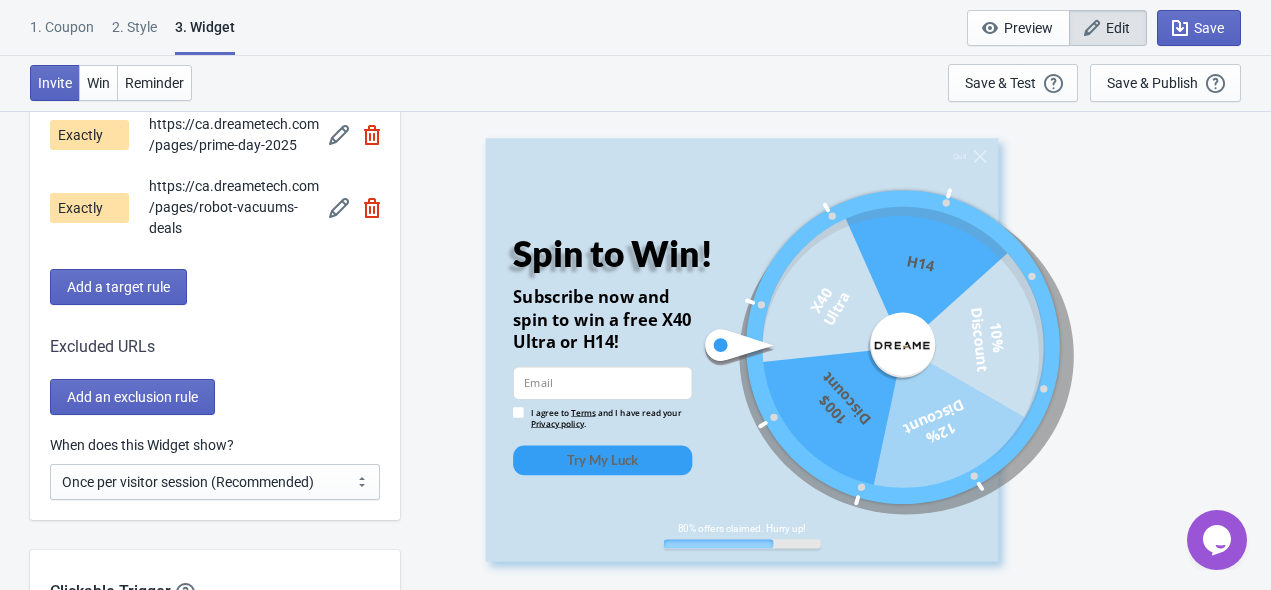 click at bounding box center [372, 208] 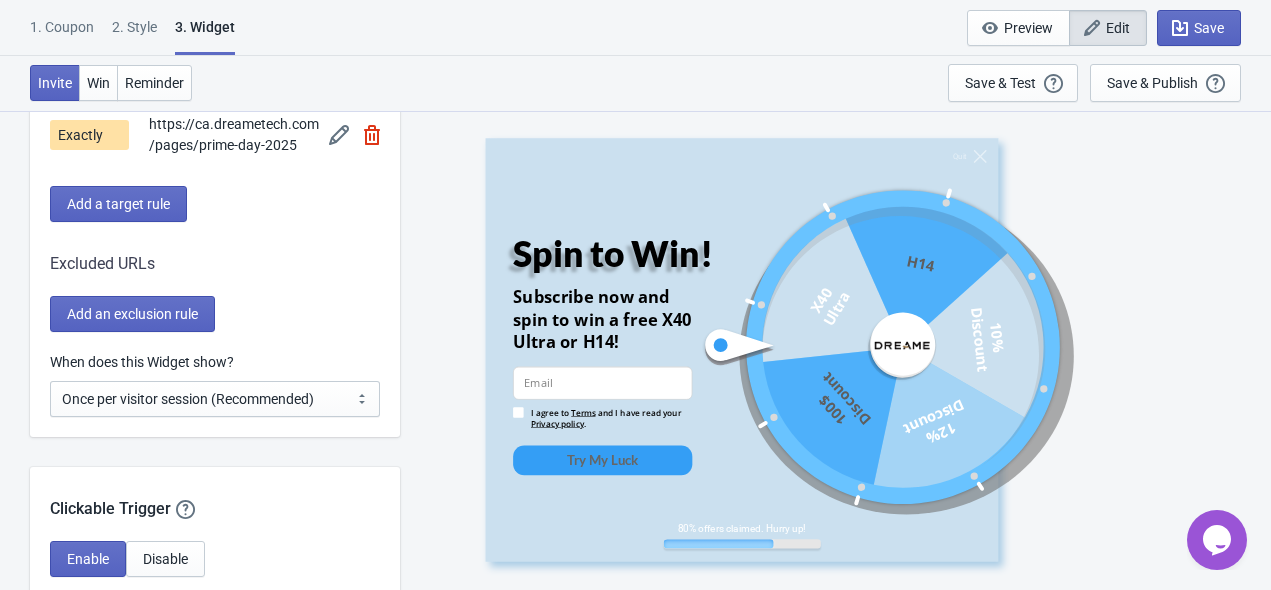 click at bounding box center (339, 135) 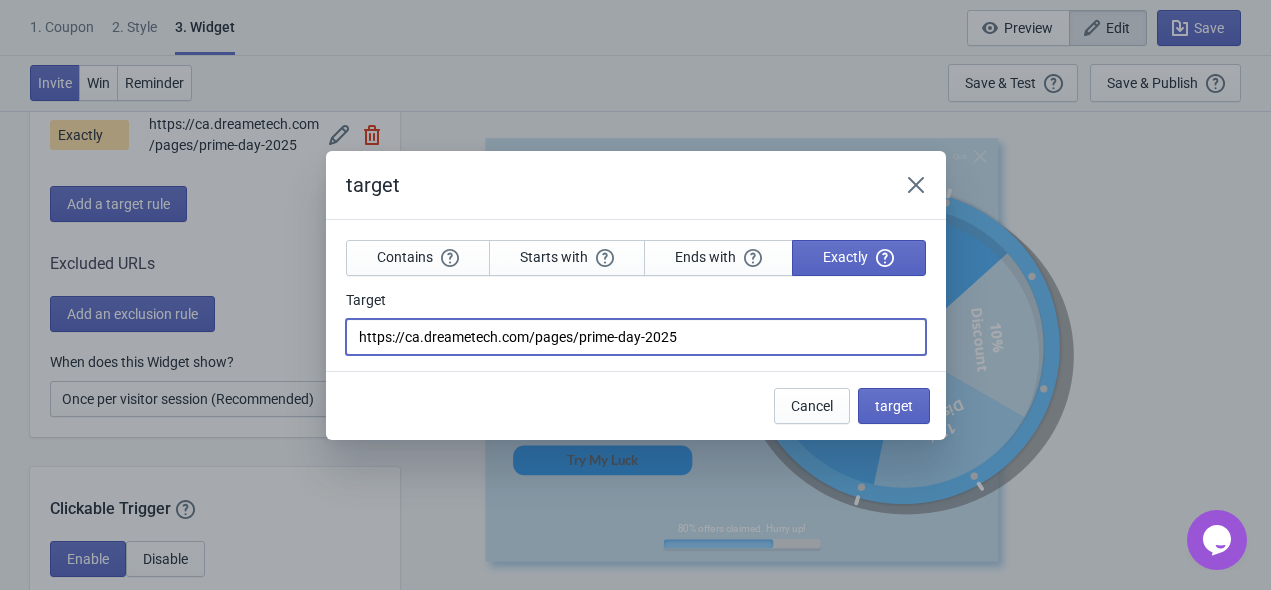 drag, startPoint x: 705, startPoint y: 329, endPoint x: 579, endPoint y: 337, distance: 126.253716 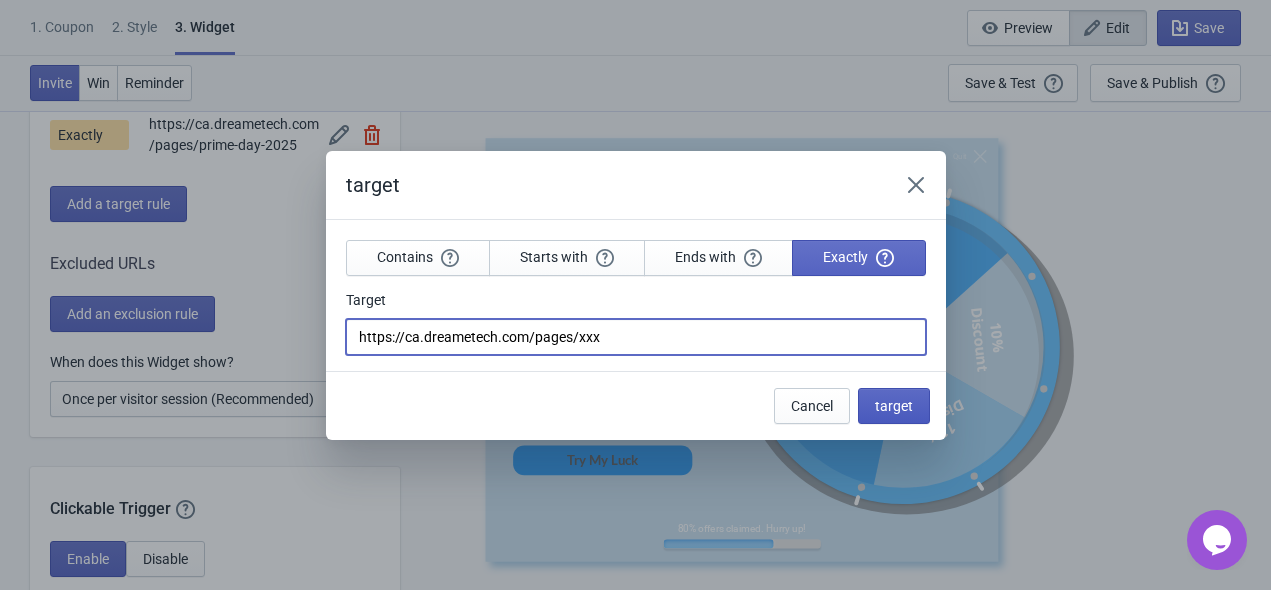 type on "https://ca.dreametech.com/pages/xxx" 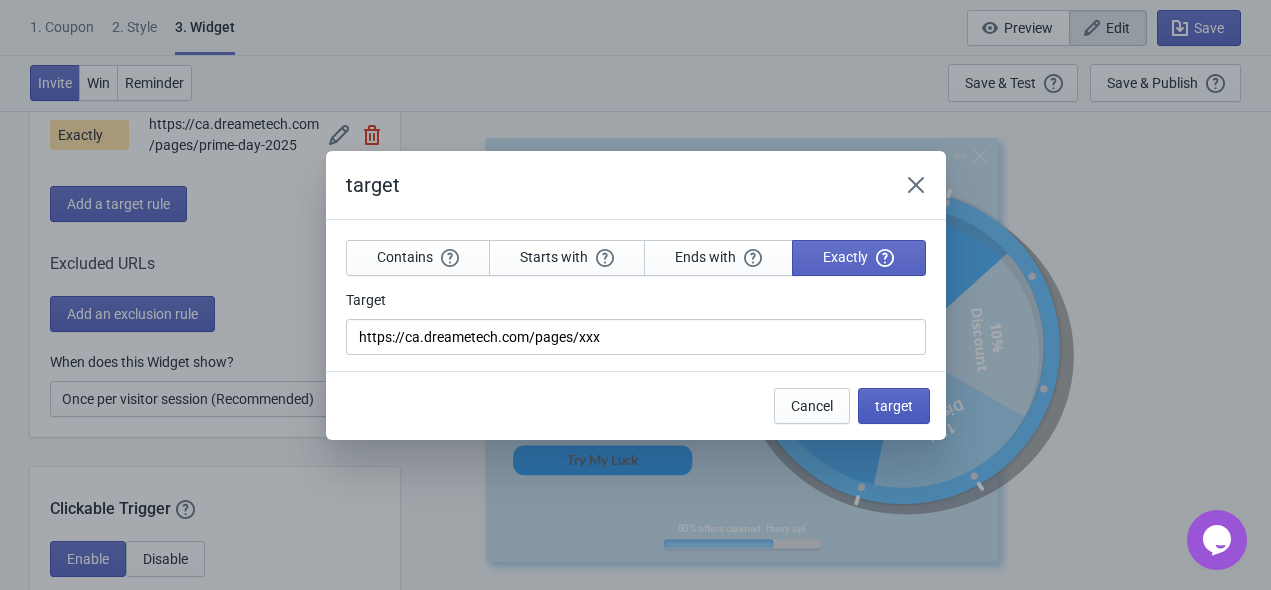 click on "target" at bounding box center [894, 406] 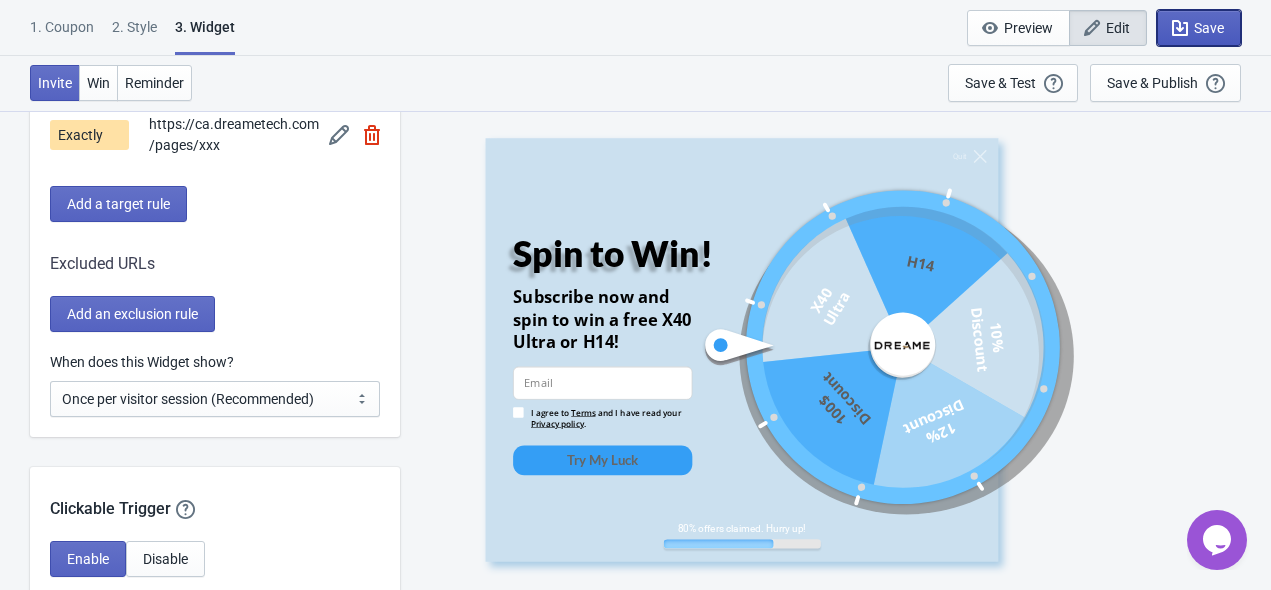 click on "Save" at bounding box center (1209, 28) 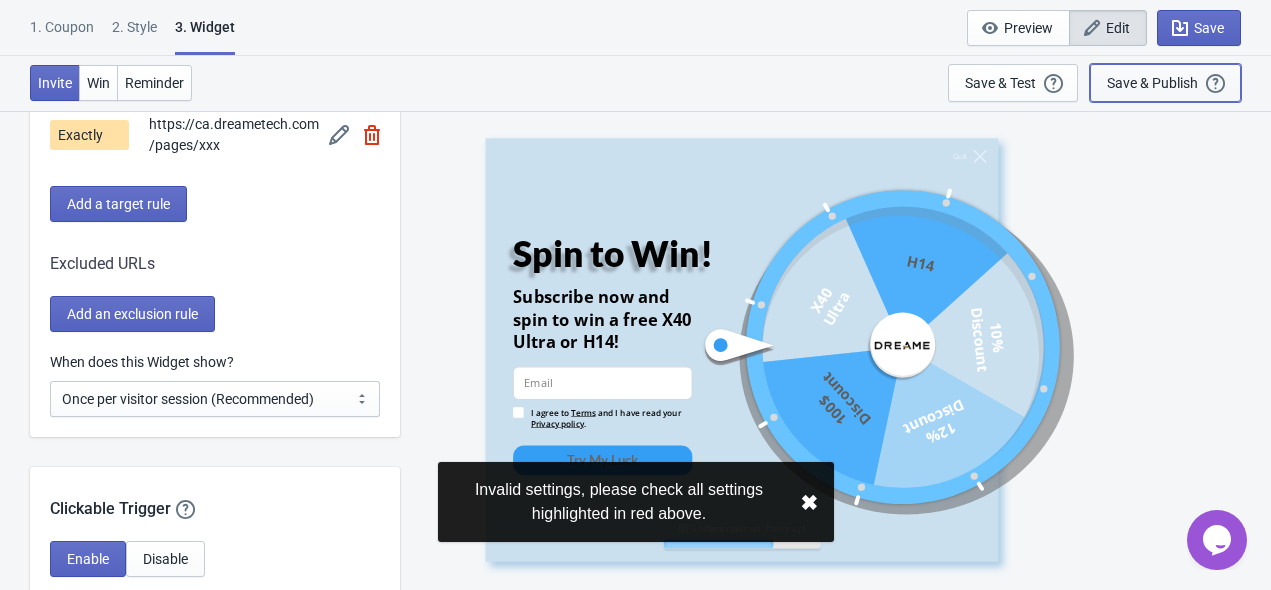 click on "Save & Publish This option will save your Widget so that it will be visible to your visitors. You can come back and edit your Widget at any time." at bounding box center (1165, 83) 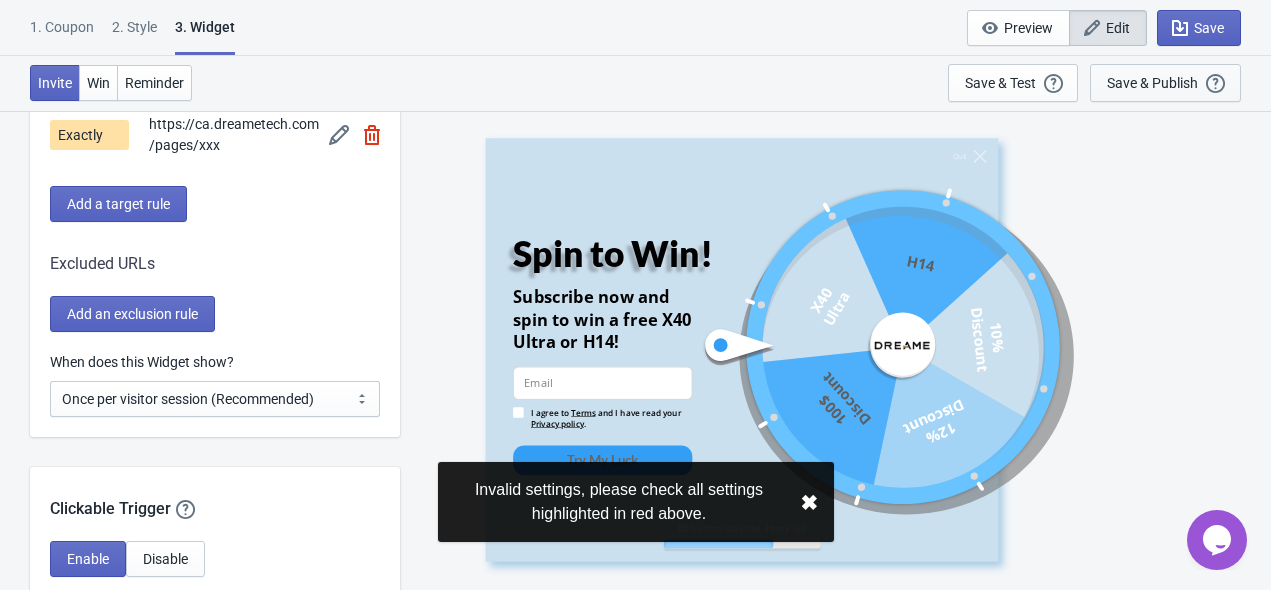 click on "Save & Publish" at bounding box center (1152, 83) 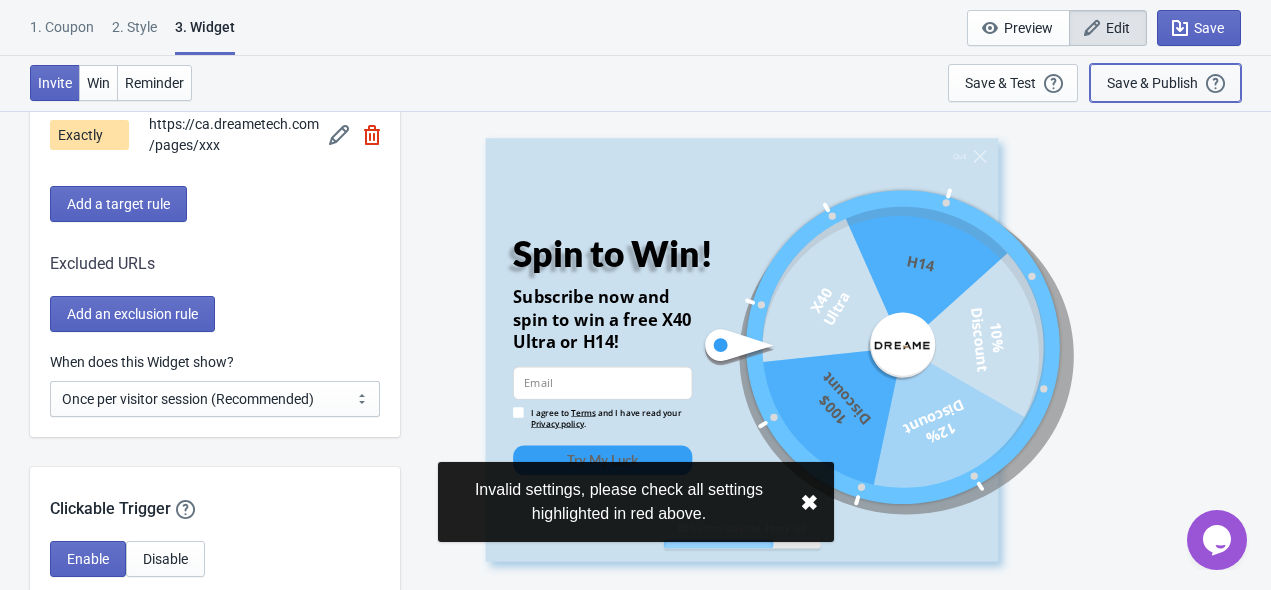 click on "Save & Publish" at bounding box center [1152, 83] 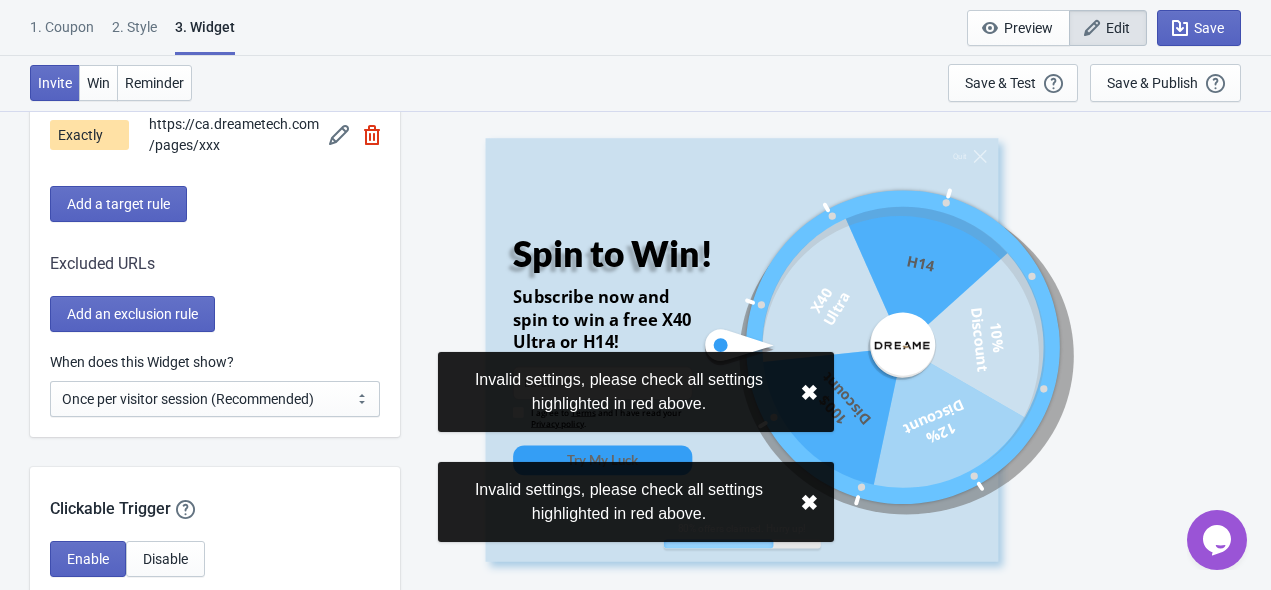 click at bounding box center [339, 135] 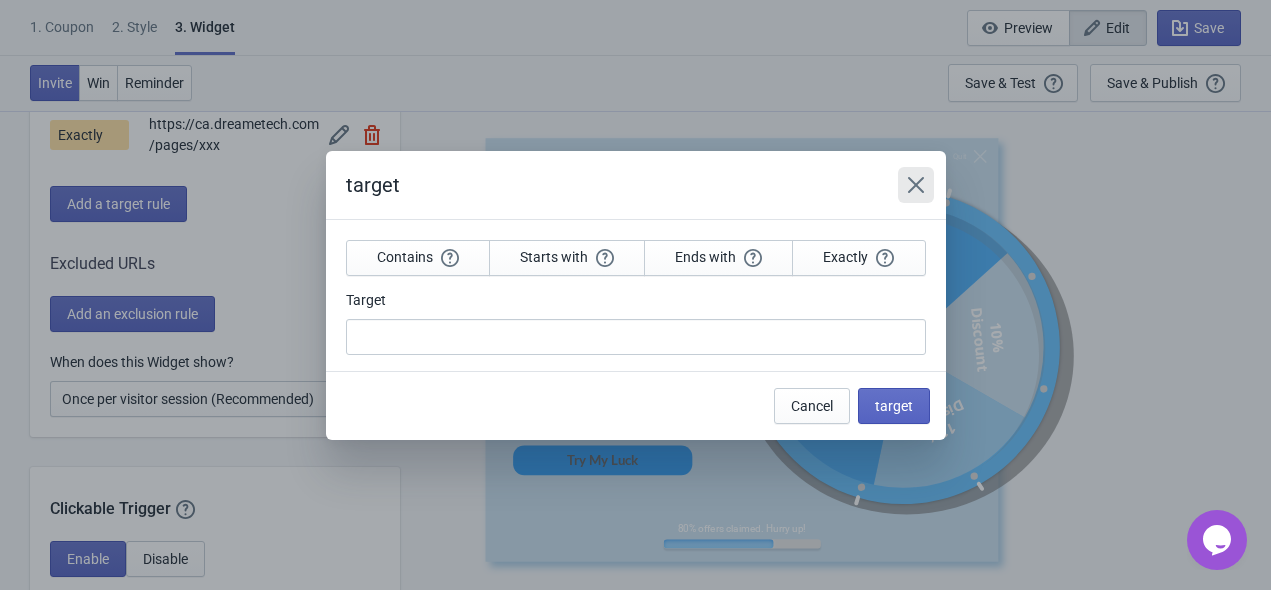 click 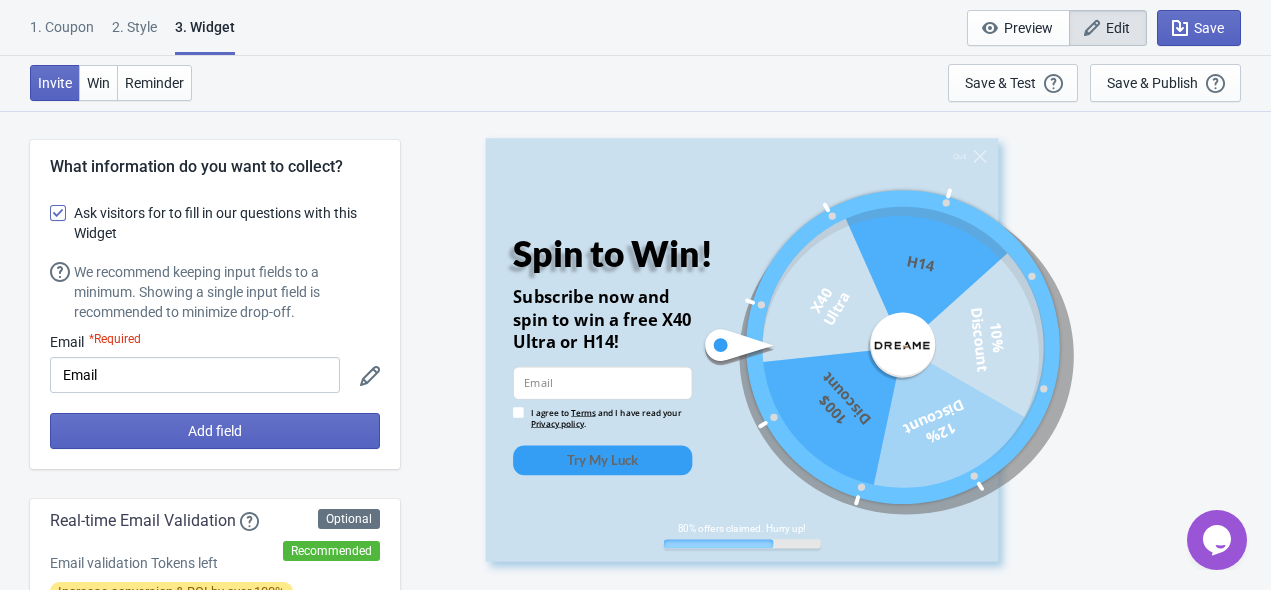 scroll, scrollTop: 1780, scrollLeft: 0, axis: vertical 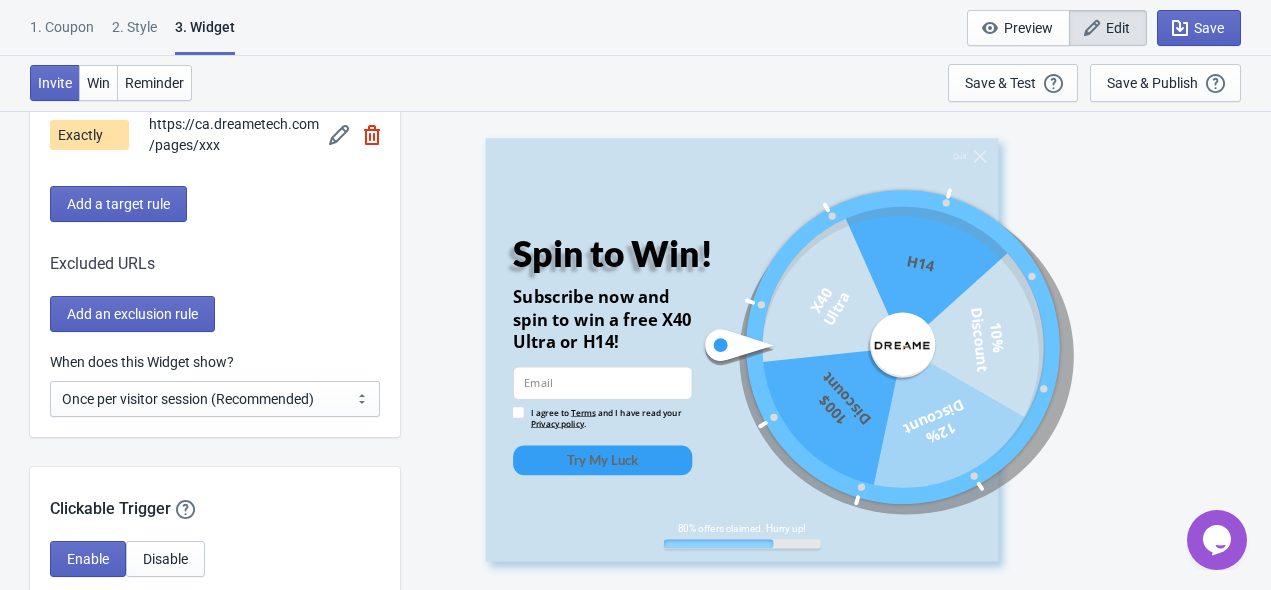 click at bounding box center [339, 135] 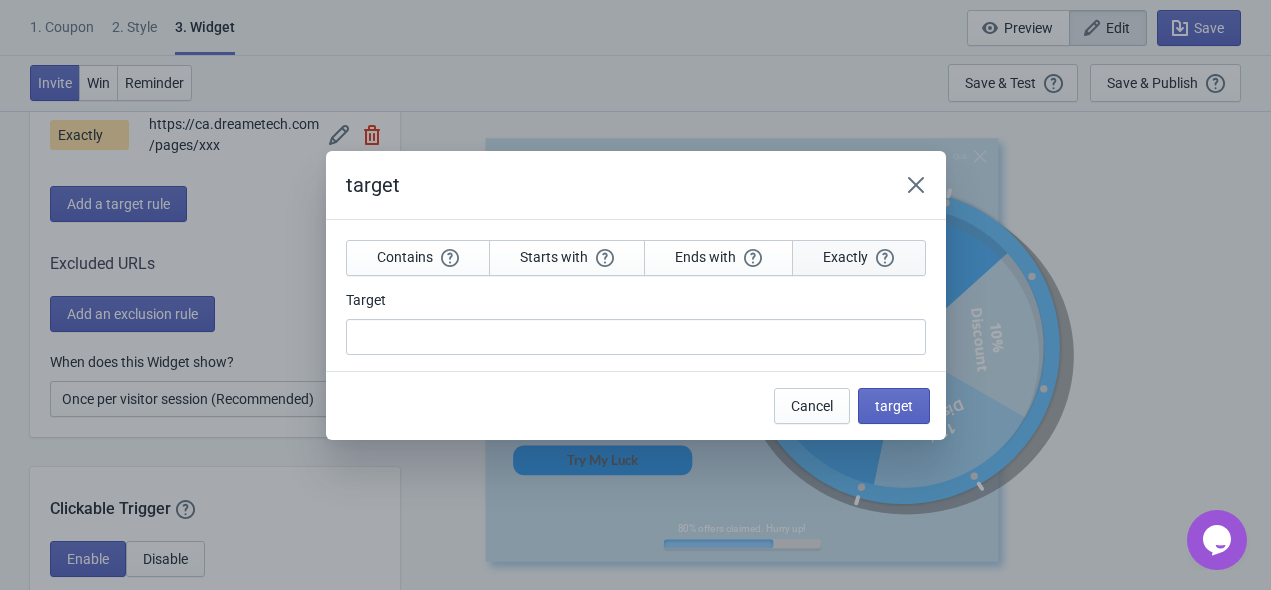 click on "Exactly" at bounding box center [858, 257] 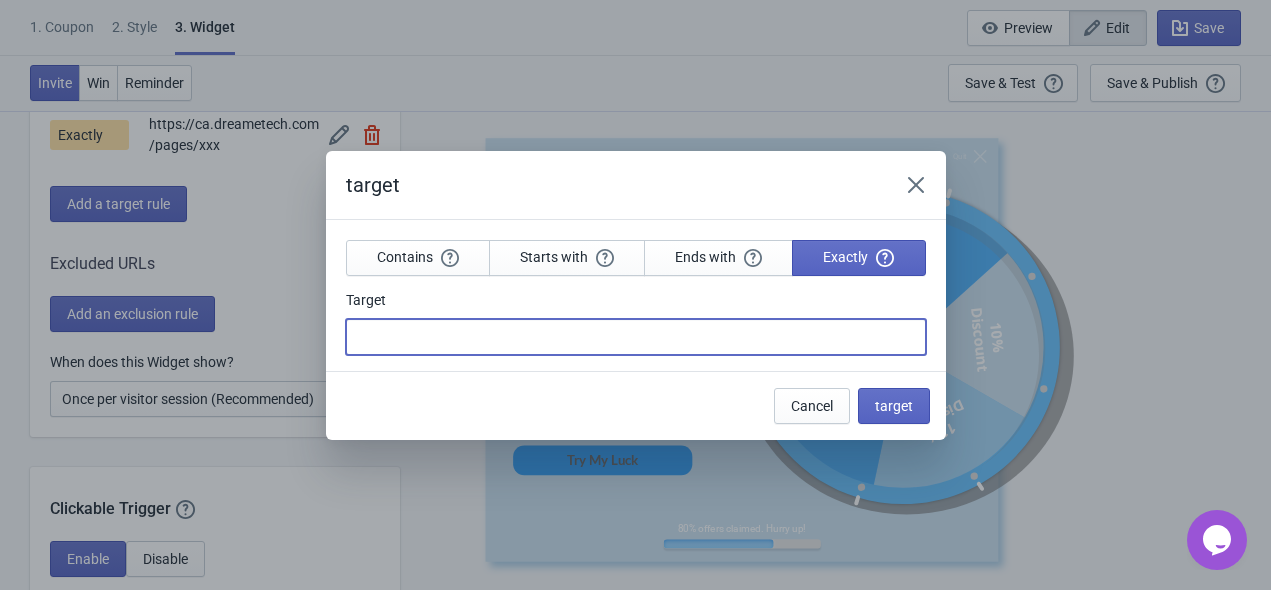 click on "Target" at bounding box center (636, 337) 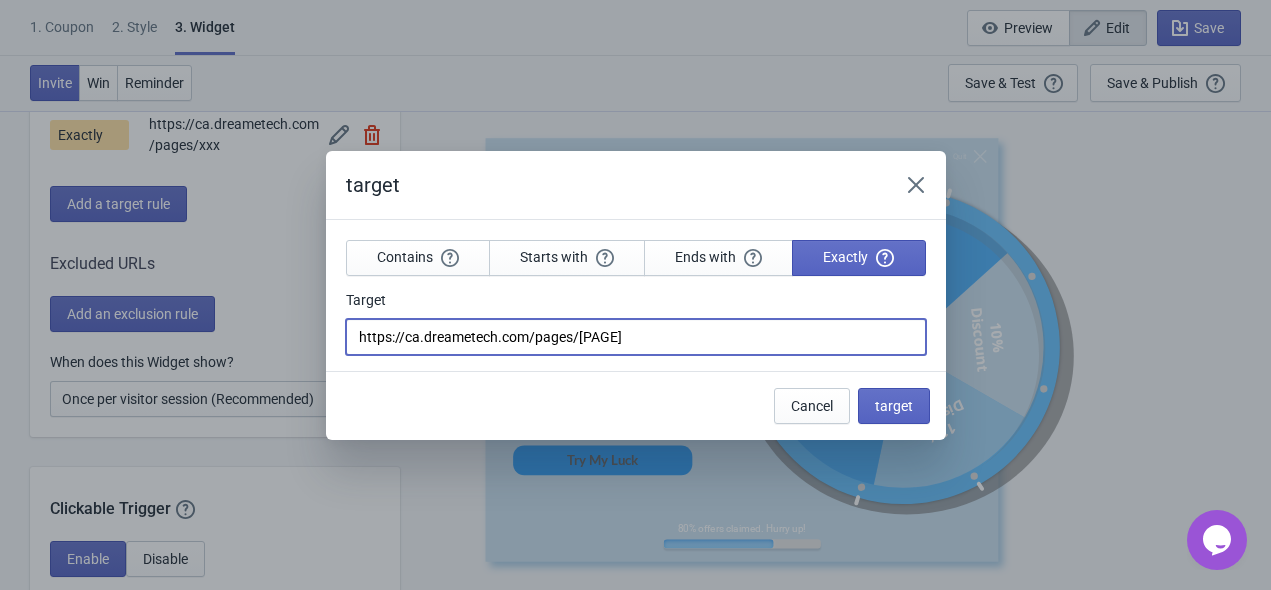 drag, startPoint x: 815, startPoint y: 339, endPoint x: 578, endPoint y: 343, distance: 237.03375 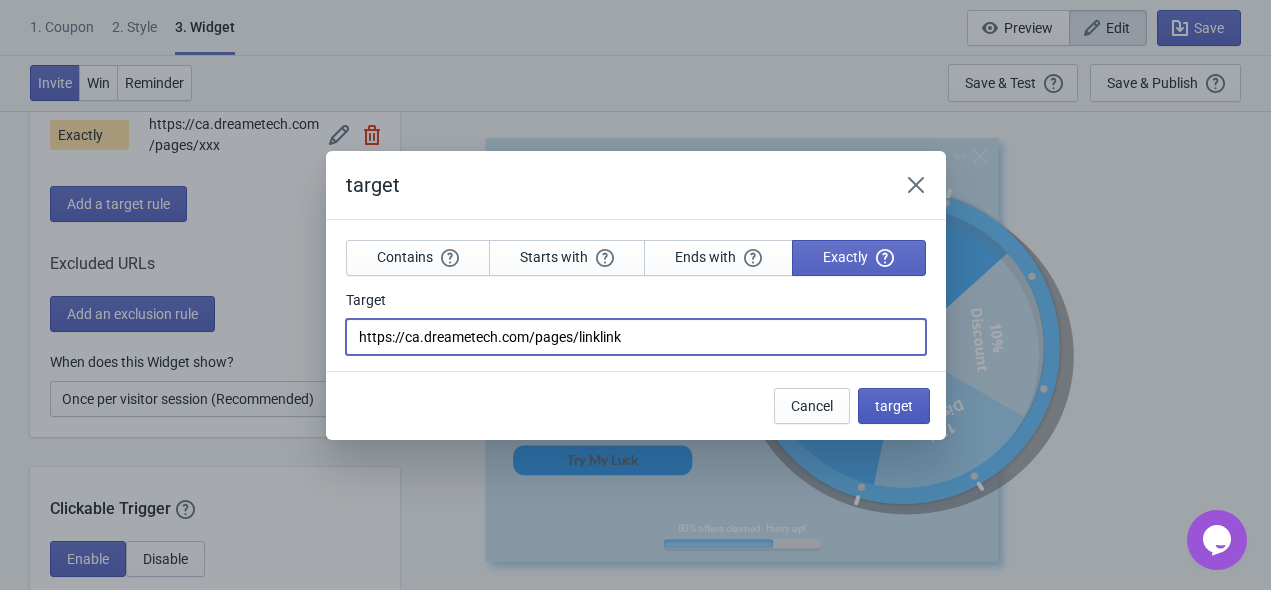 type on "https://ca.dreametech.com/pages/linklink" 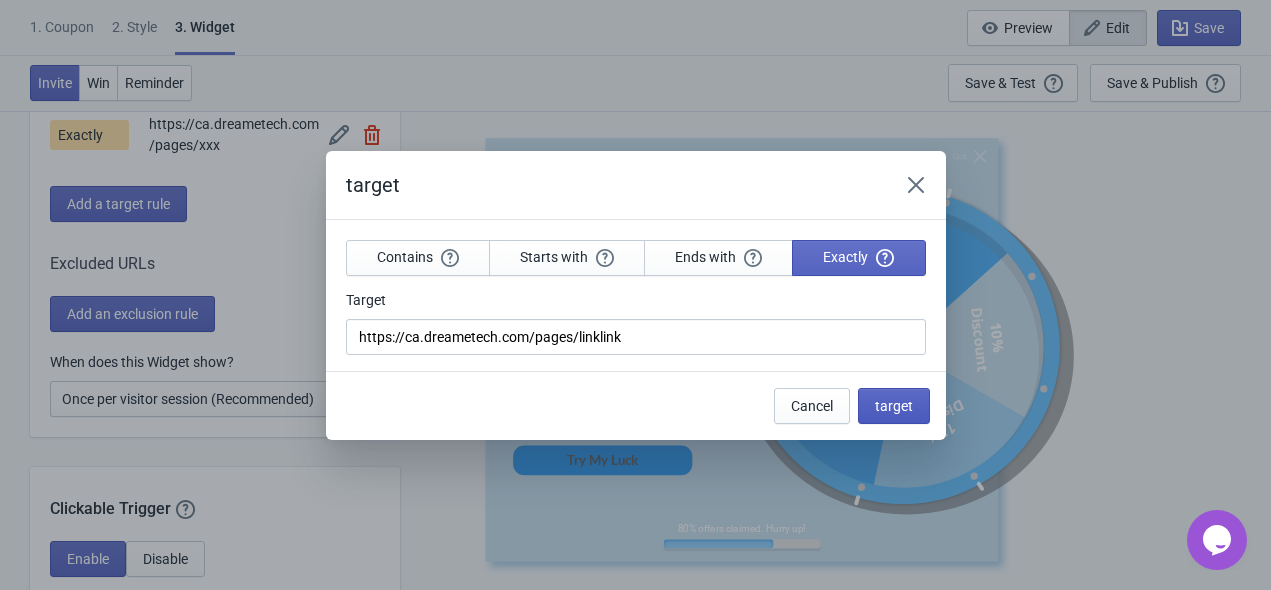 click on "target" at bounding box center (894, 406) 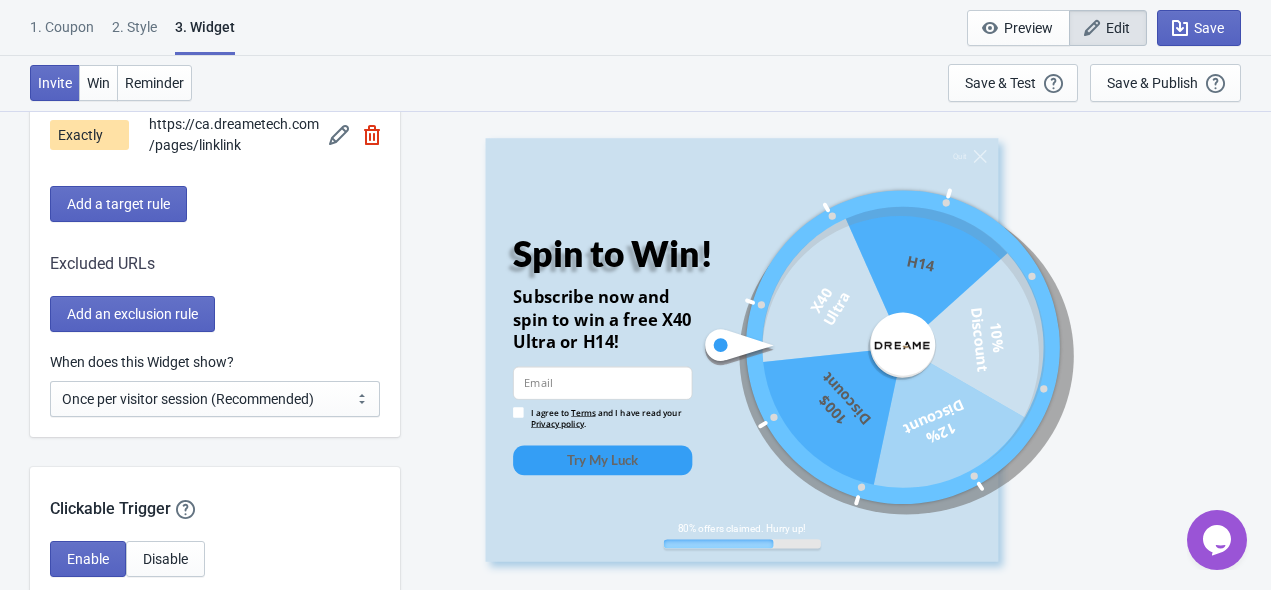 scroll, scrollTop: 1580, scrollLeft: 0, axis: vertical 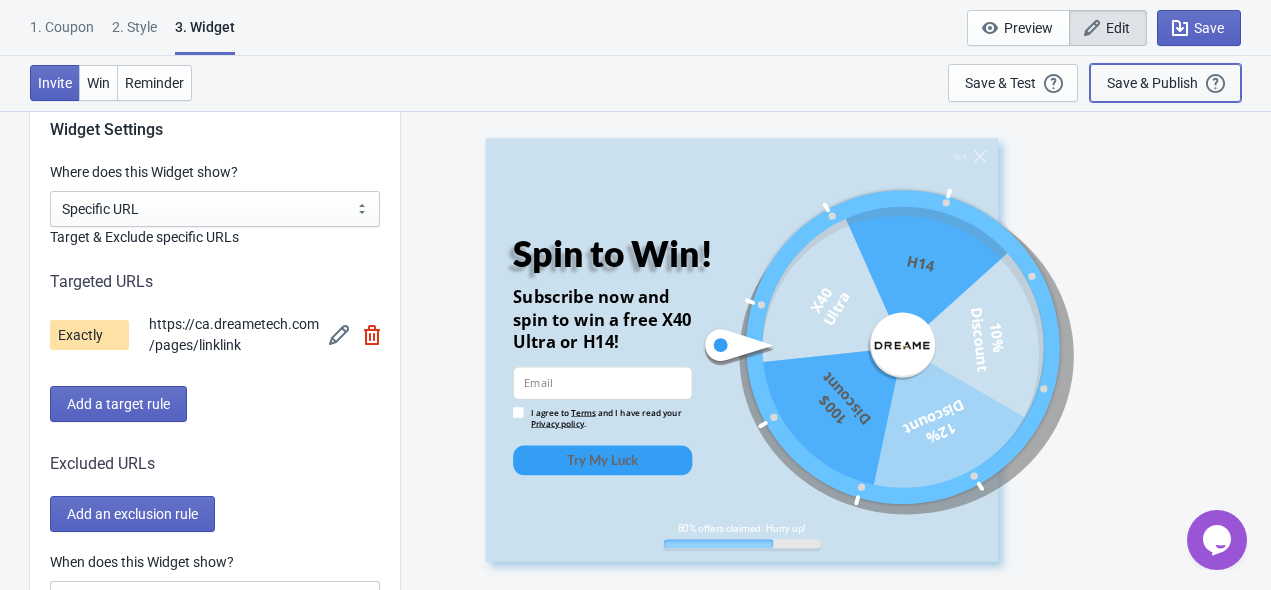 click on "Save & Publish" at bounding box center (1152, 83) 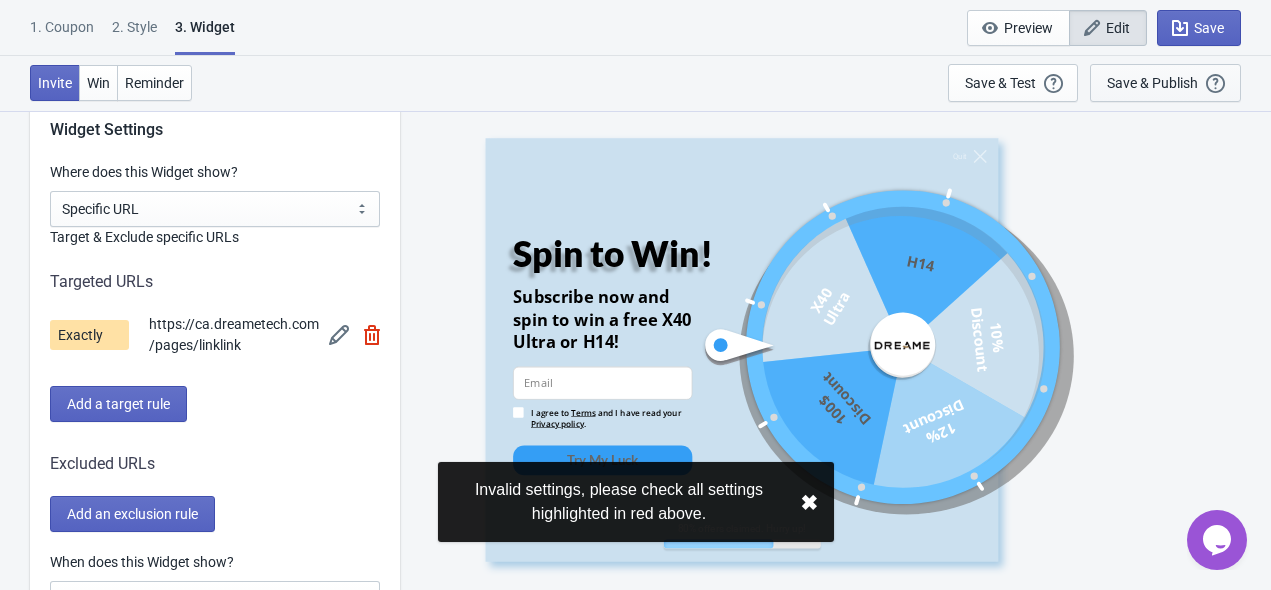 click on "Save & Publish" at bounding box center (1152, 83) 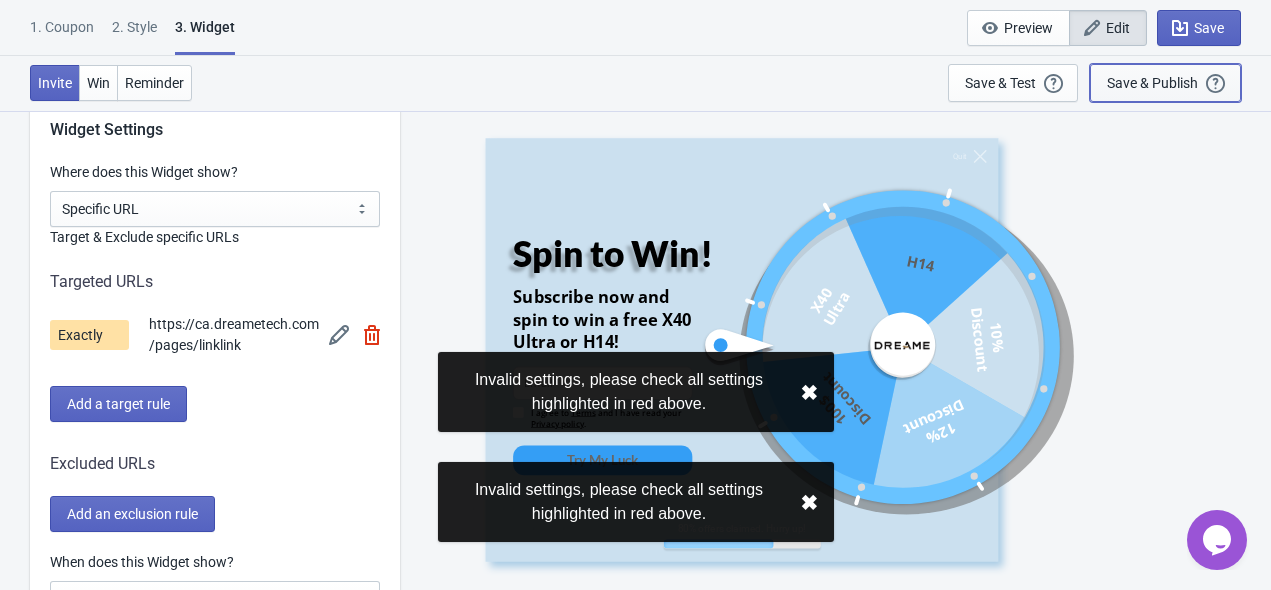 click on "Save & Publish" at bounding box center [1152, 83] 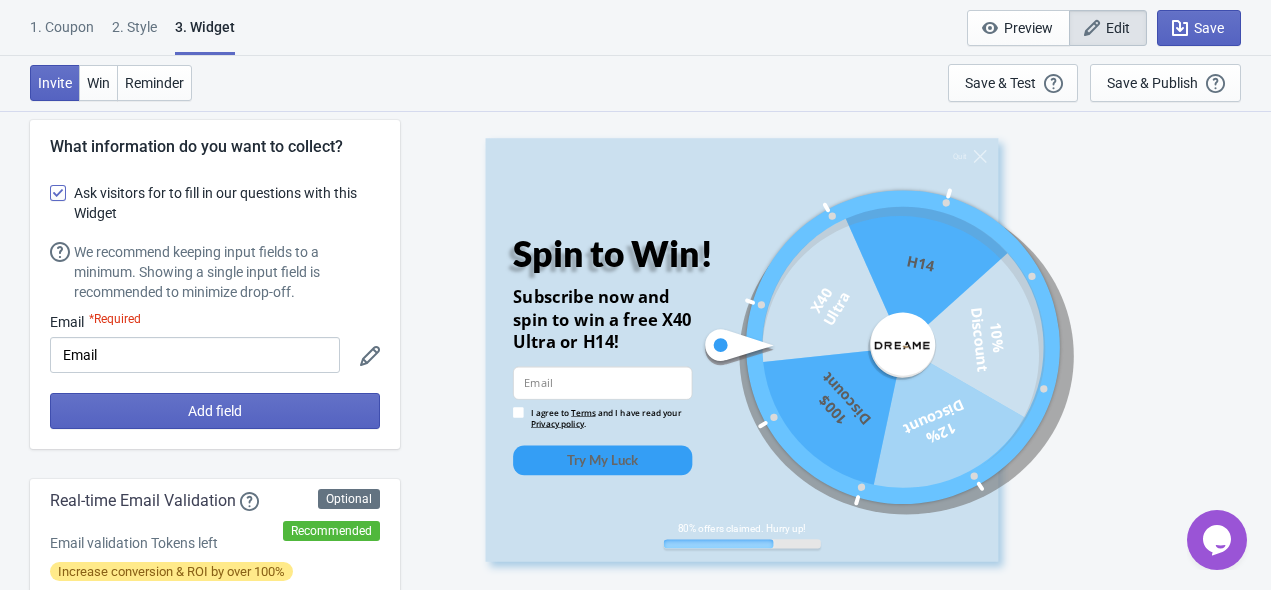 scroll, scrollTop: 0, scrollLeft: 0, axis: both 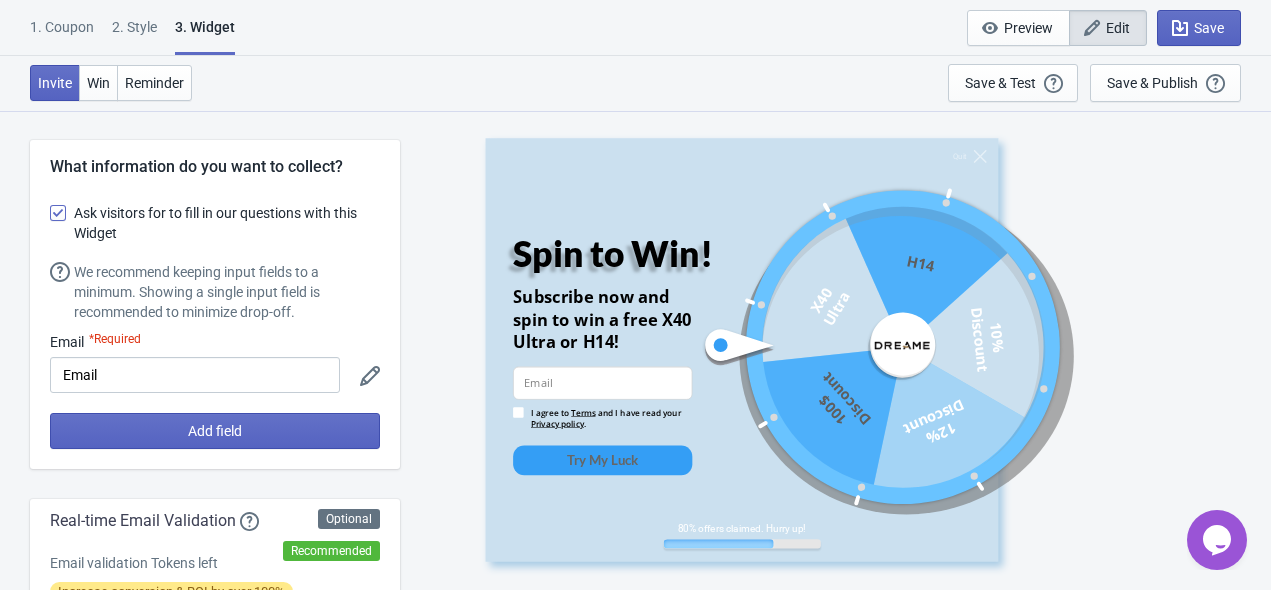 click on "2 . Style" at bounding box center [134, 34] 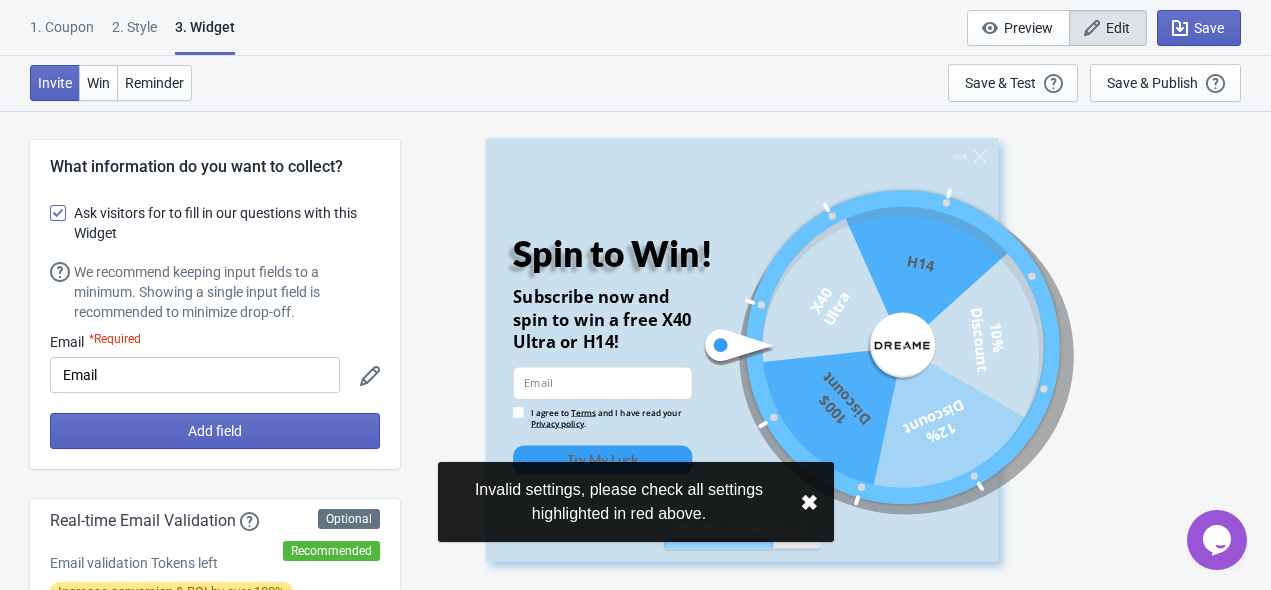click on "1. Coupon" at bounding box center [62, 34] 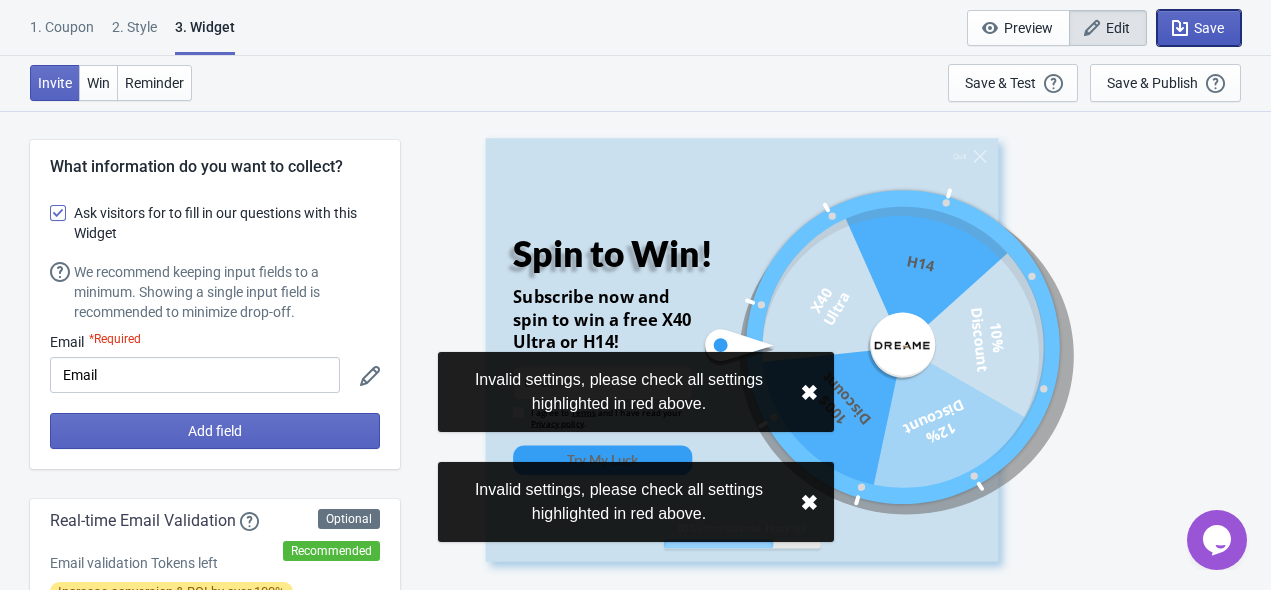 click on "Save" at bounding box center (1209, 28) 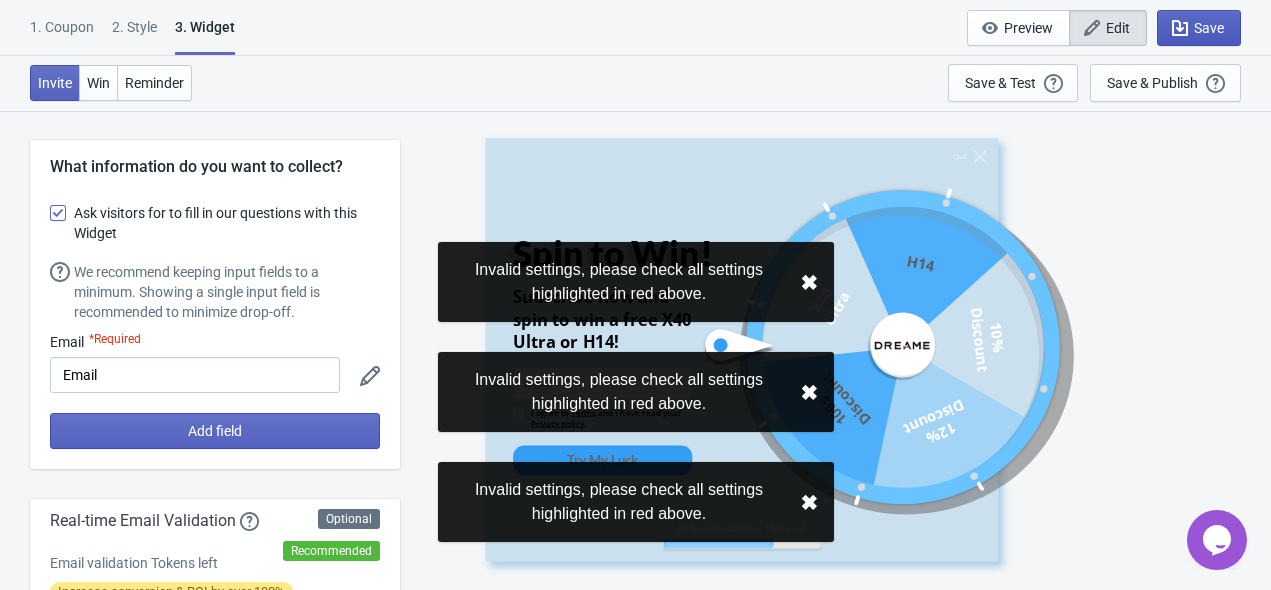 click on "Save" at bounding box center (1209, 28) 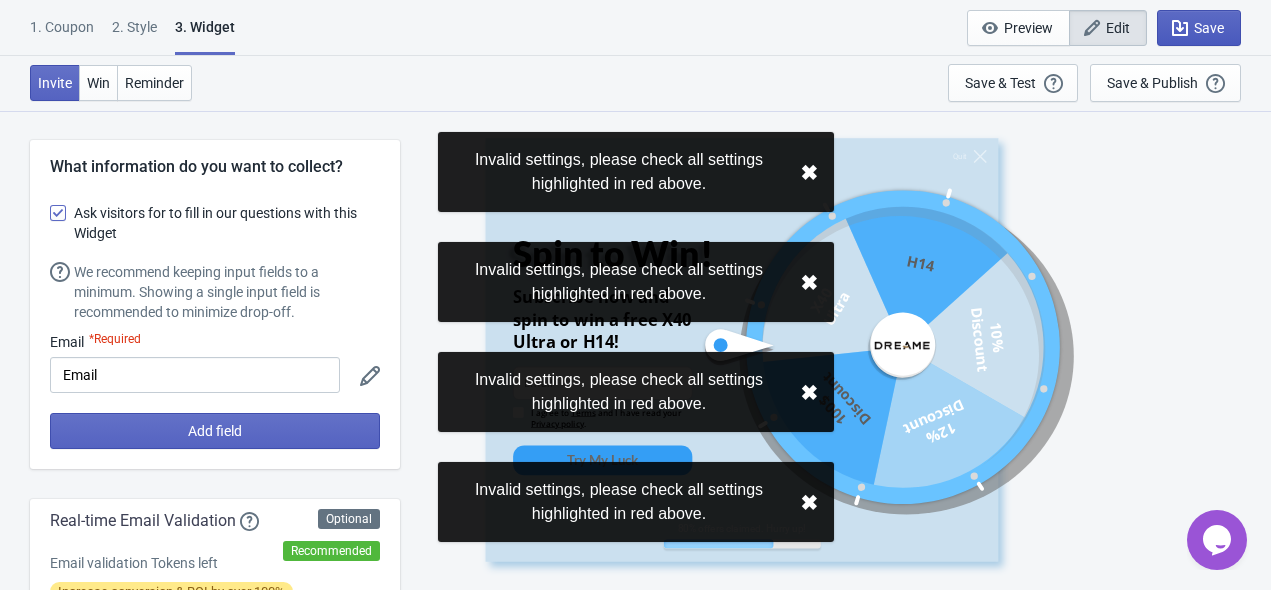 click on "Save" at bounding box center [1209, 28] 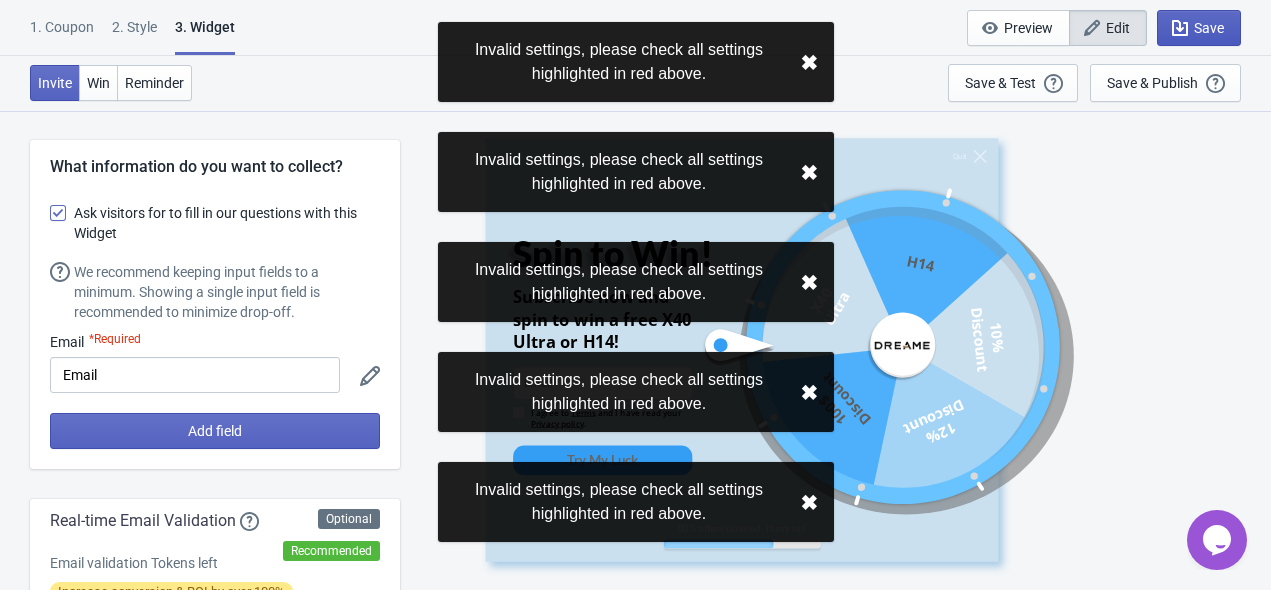 click on "Save" at bounding box center [1209, 28] 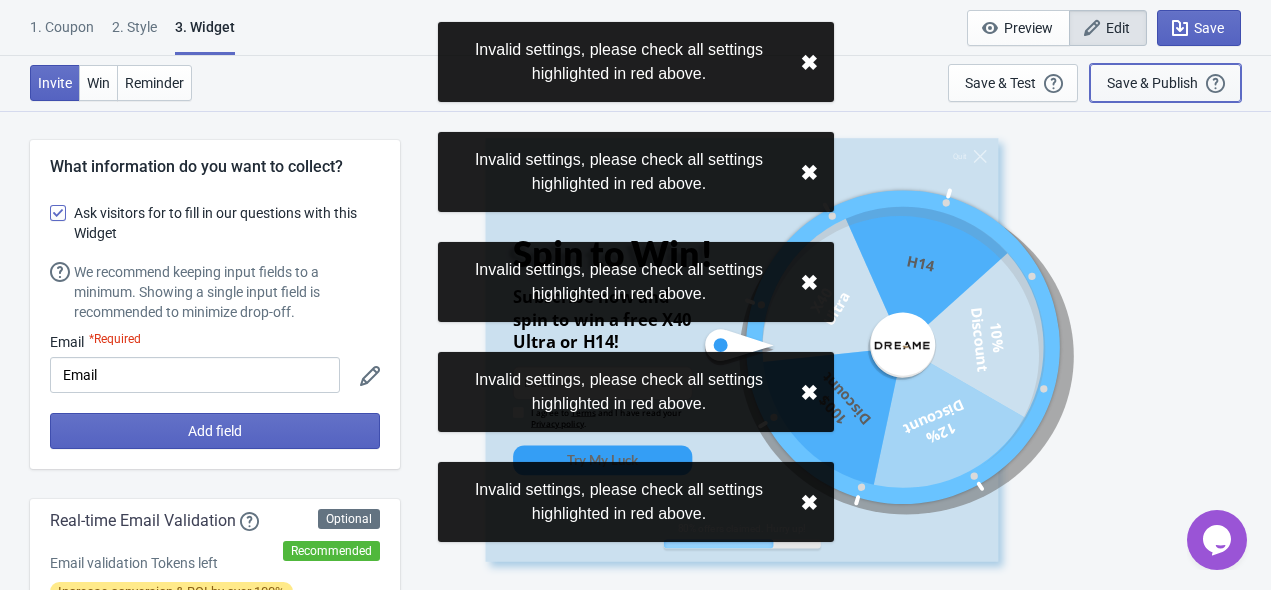 click on "Save & Publish" at bounding box center [1152, 83] 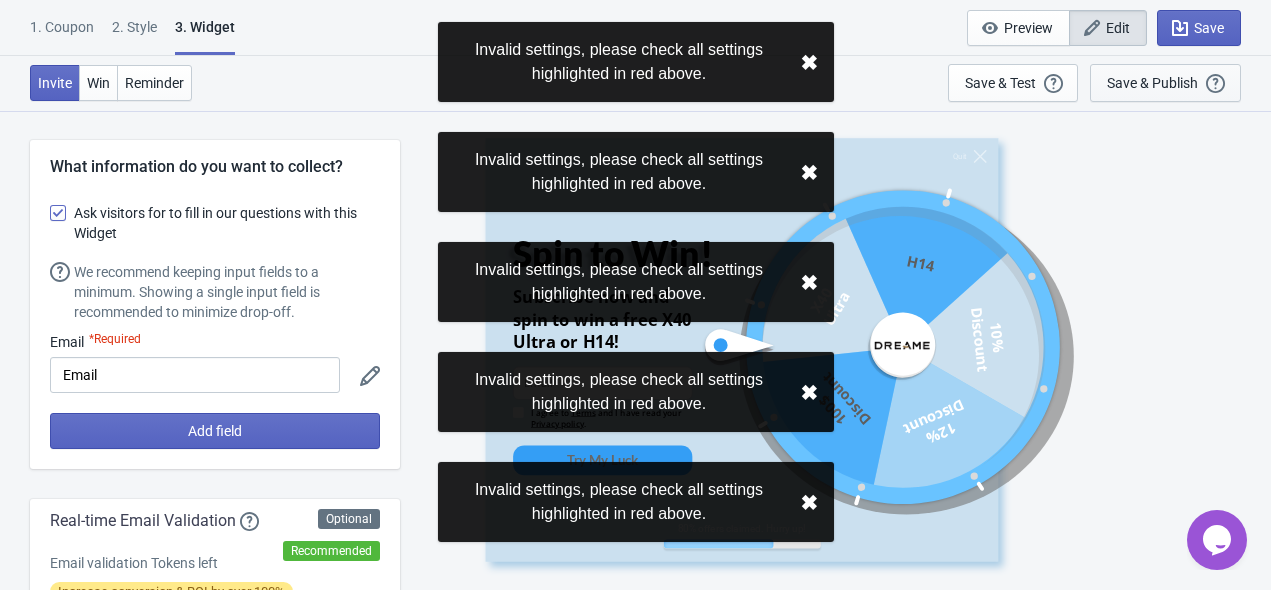 click on "Save & Publish" at bounding box center (1152, 83) 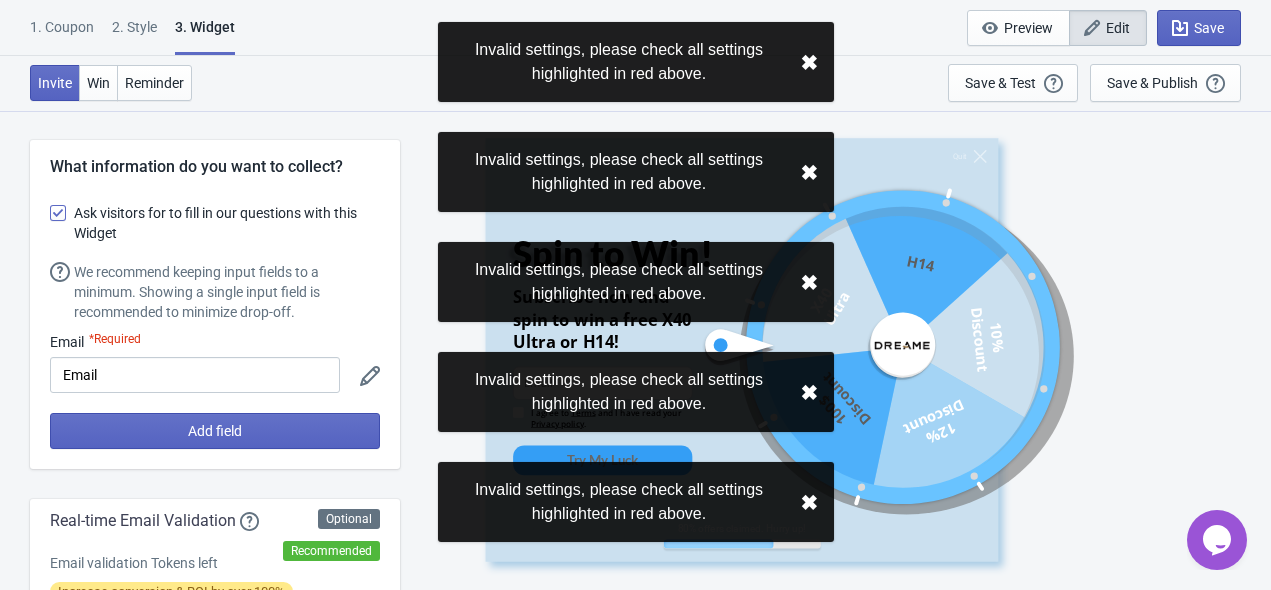 click 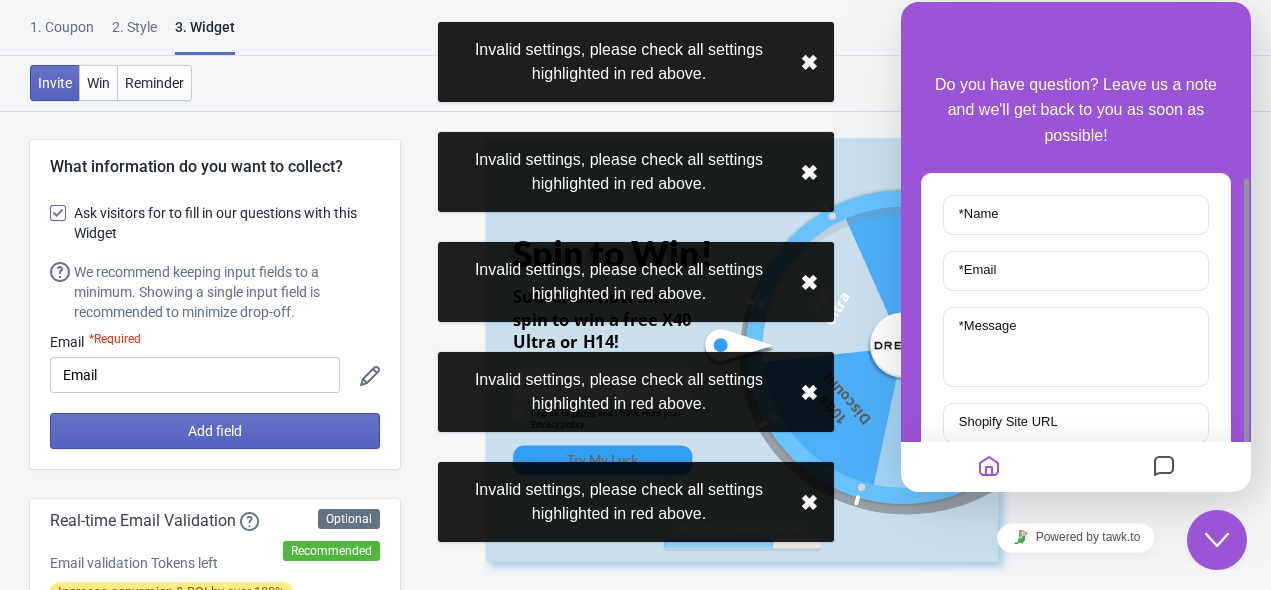 scroll, scrollTop: 153, scrollLeft: 0, axis: vertical 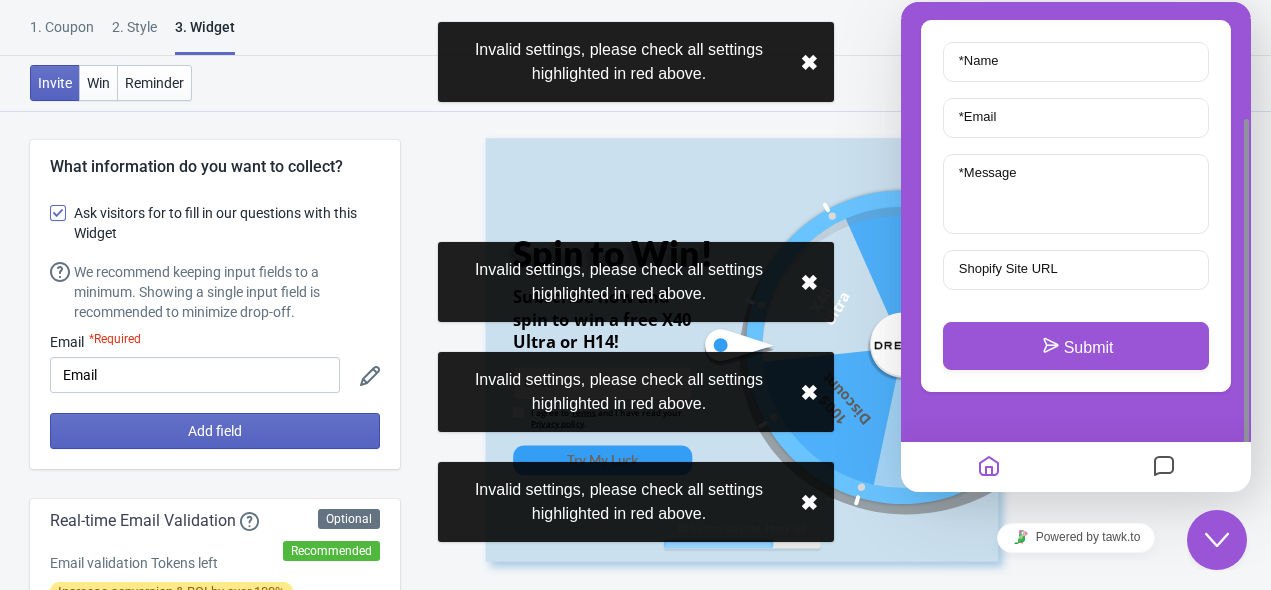click on "1. Coupon" at bounding box center (62, 34) 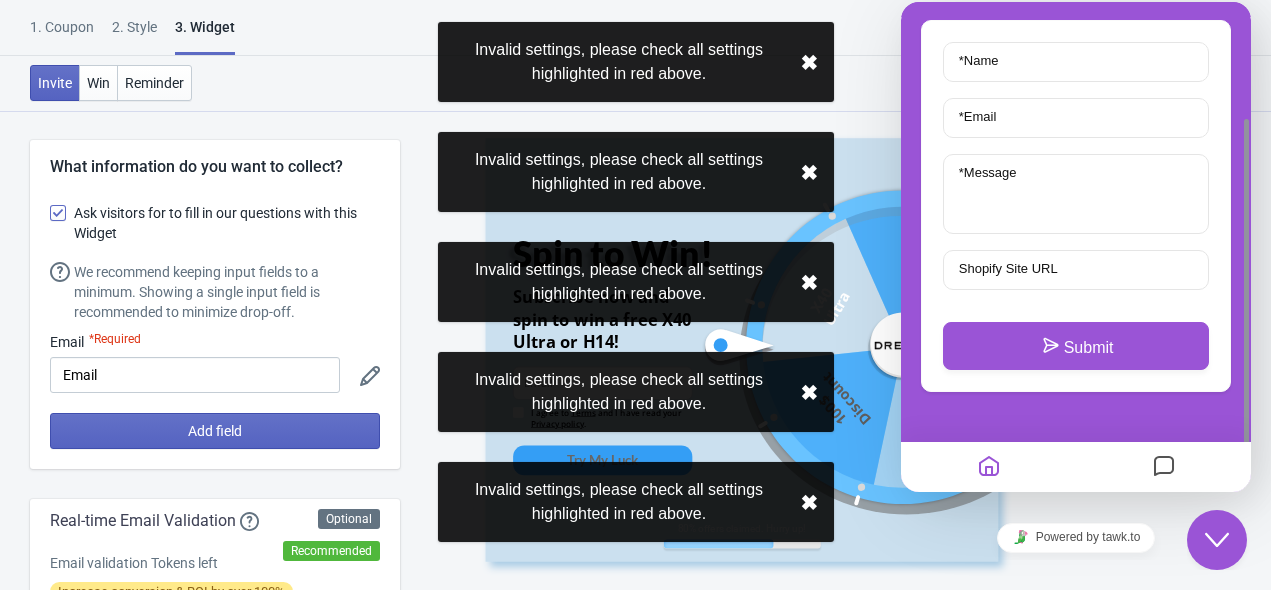 click on "2 . Style" at bounding box center (134, 34) 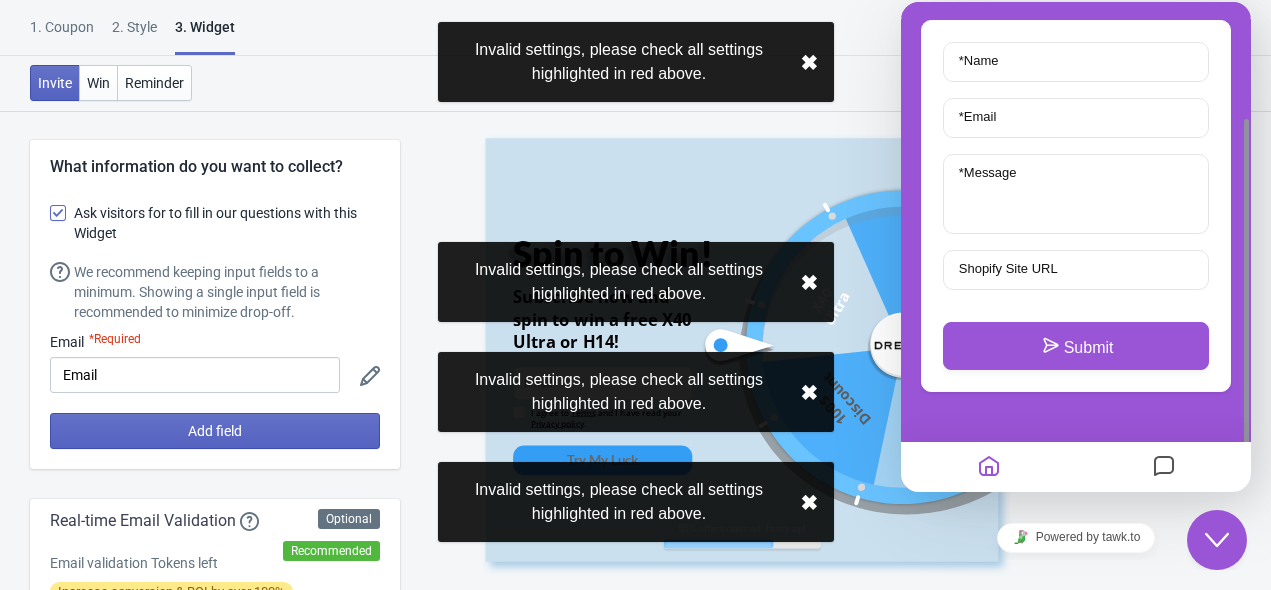 click on "✖︎" at bounding box center (809, 62) 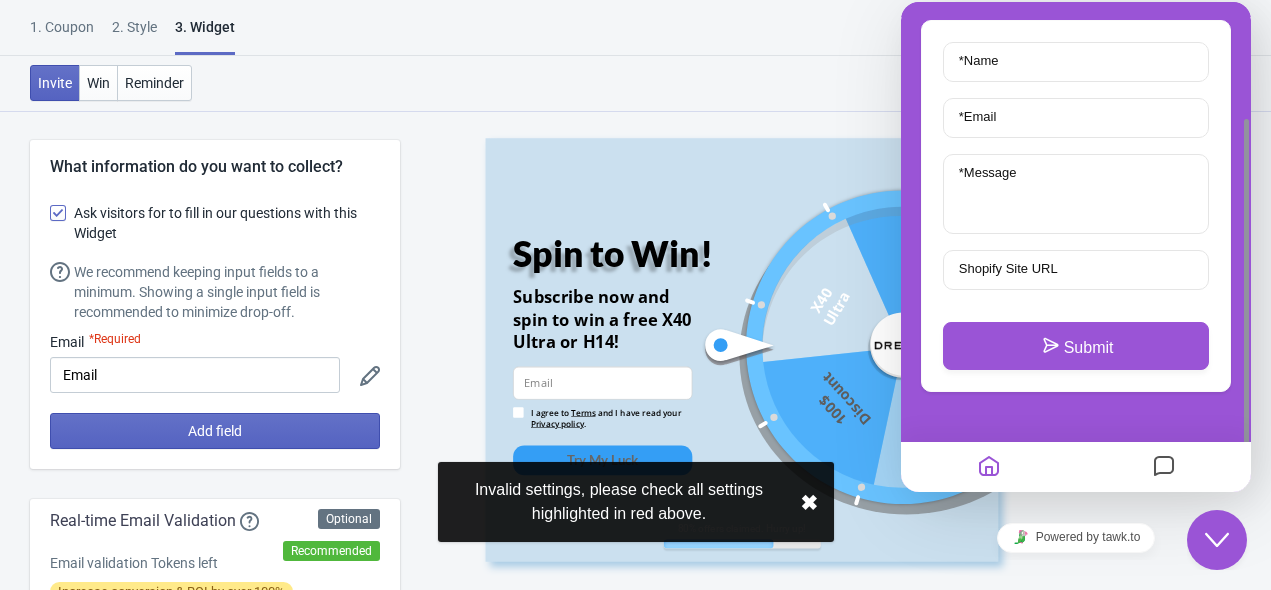 click at bounding box center [876, 347] 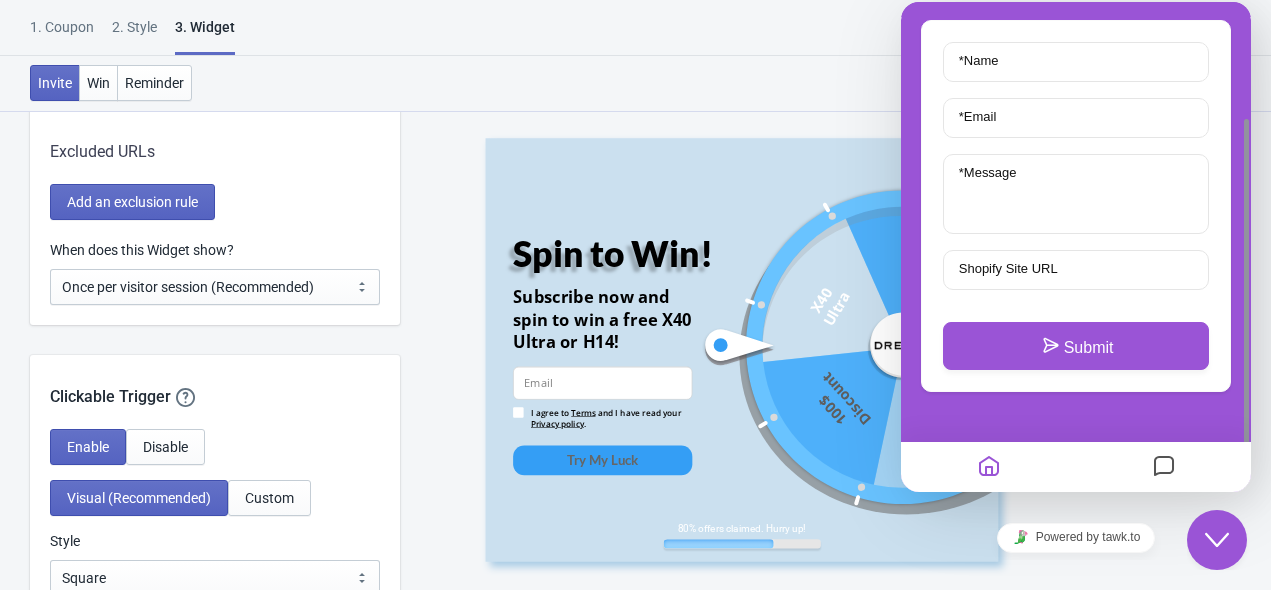 scroll, scrollTop: 1900, scrollLeft: 0, axis: vertical 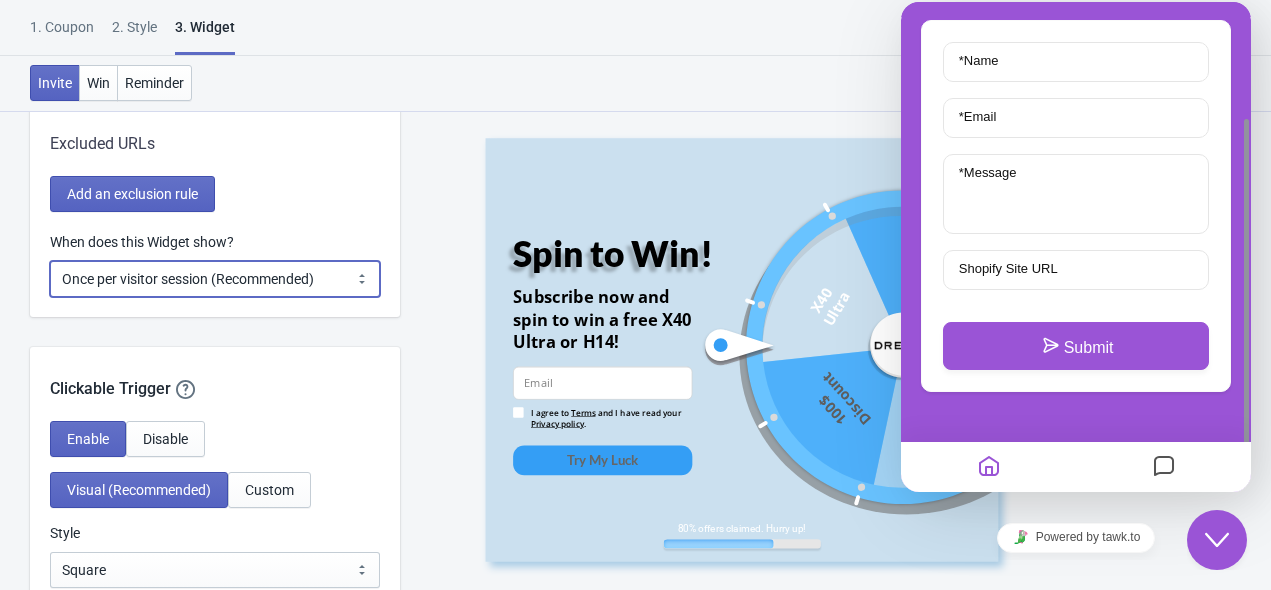 click on "Every new visit of page Once every period of time Once per visitor session (Recommended) Once per user" at bounding box center (215, 279) 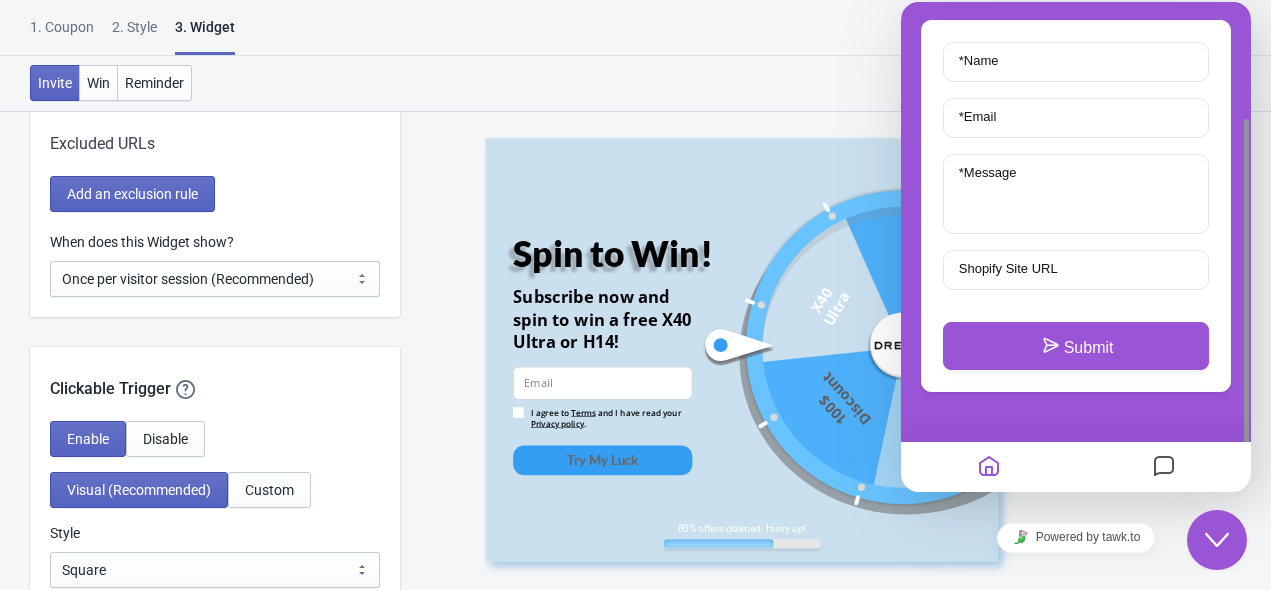 click on "Enable Disable" at bounding box center (215, 439) 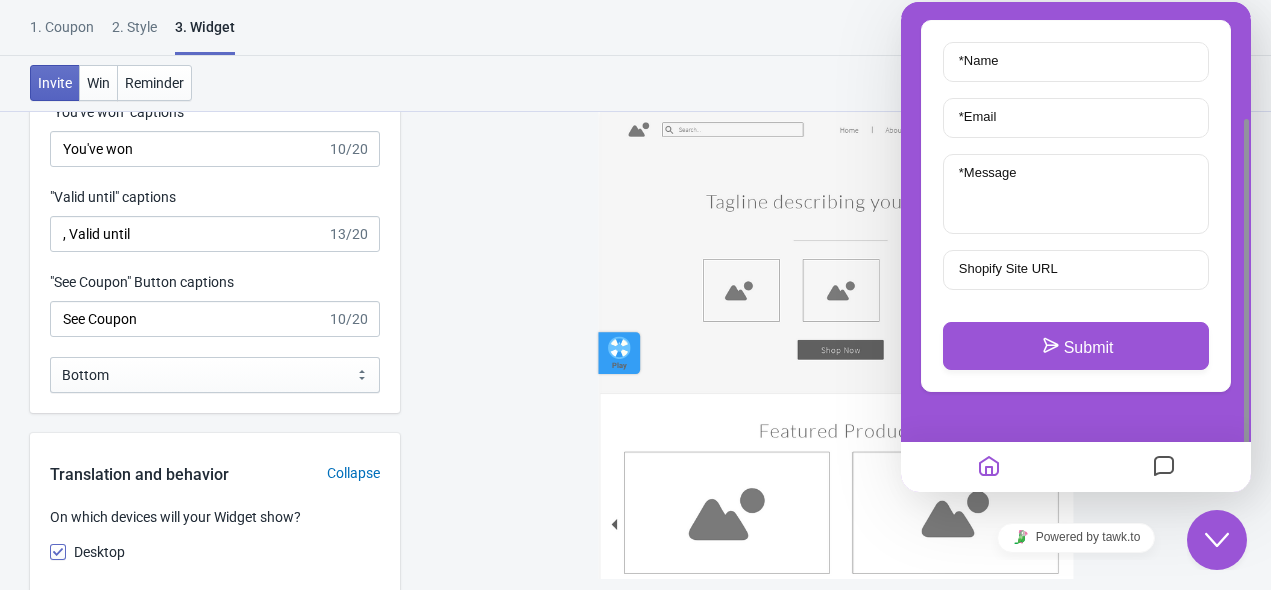 scroll, scrollTop: 3300, scrollLeft: 0, axis: vertical 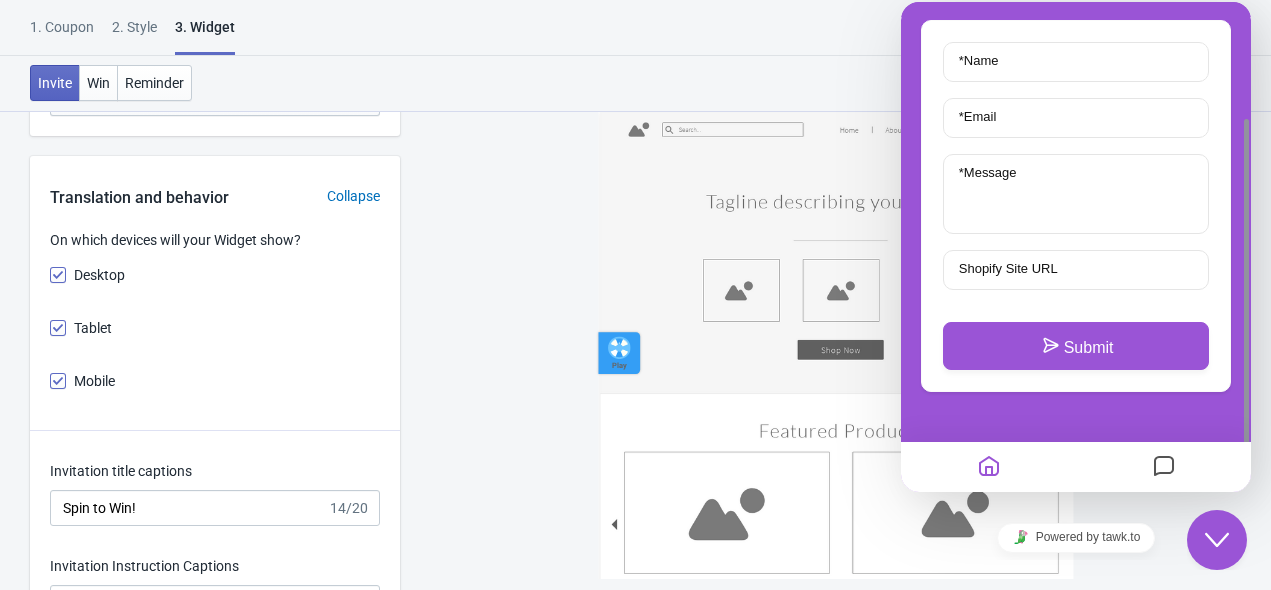 click on "1. Coupon 2 . Style 3. Widget 1. Coupon 2 . Style 3. Widget Save and Exit Preview Edit Save" at bounding box center (635, 28) 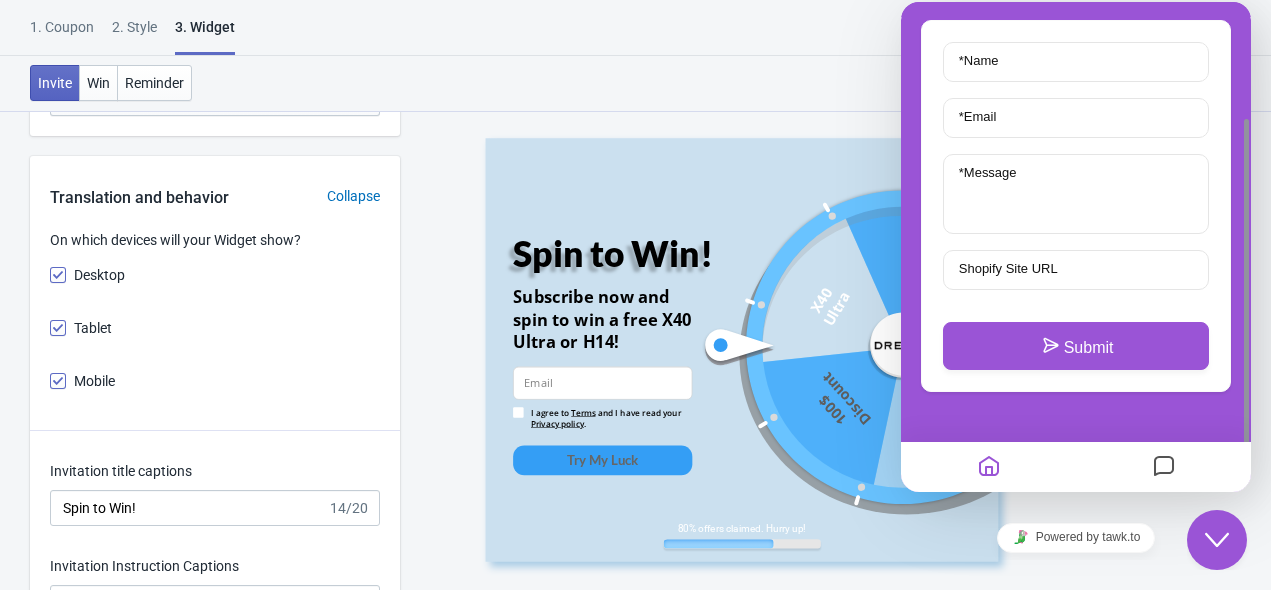 click on "Close Chat This icon closes the chat window." 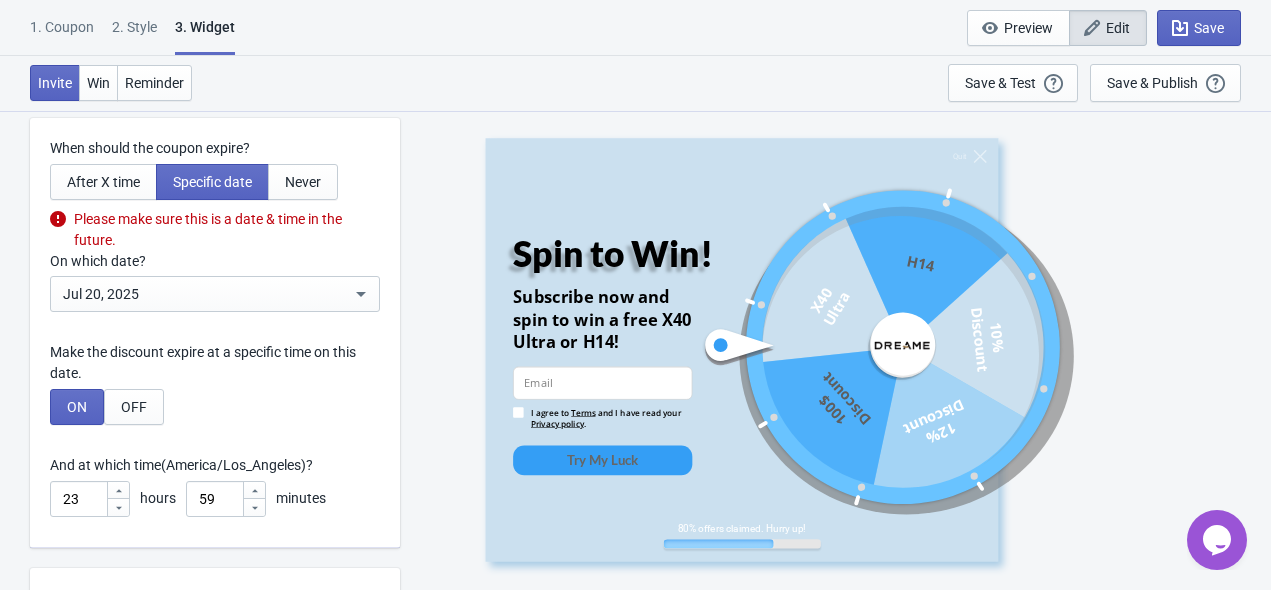 scroll, scrollTop: 6400, scrollLeft: 0, axis: vertical 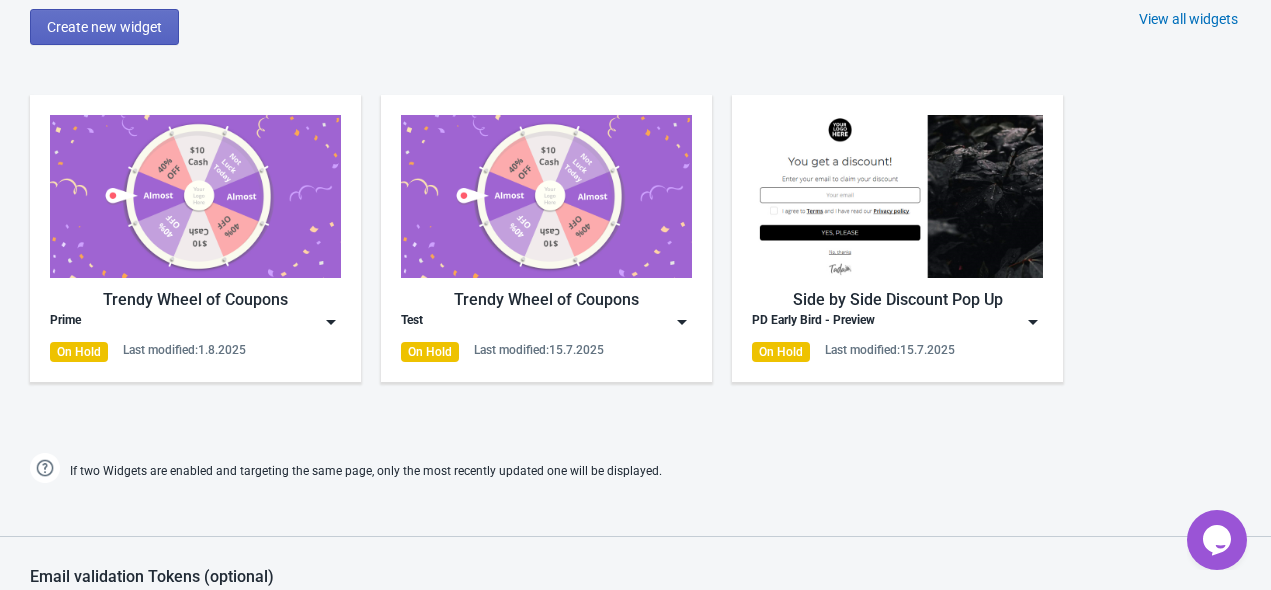 click at bounding box center [331, 322] 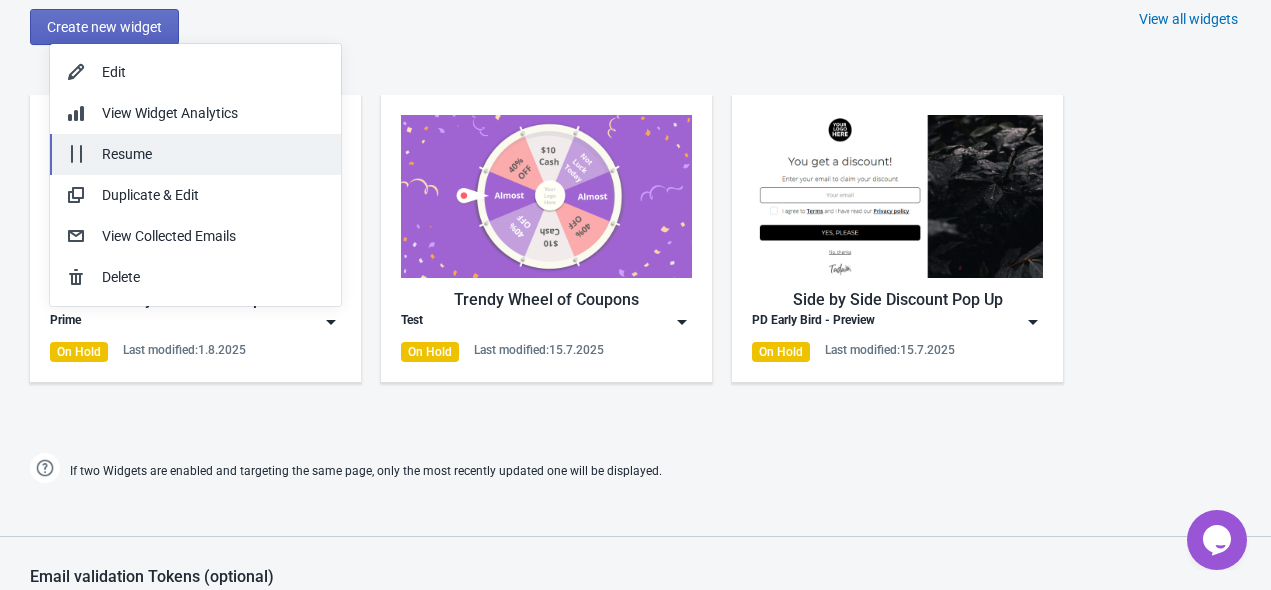 click on "Resume" at bounding box center (213, 154) 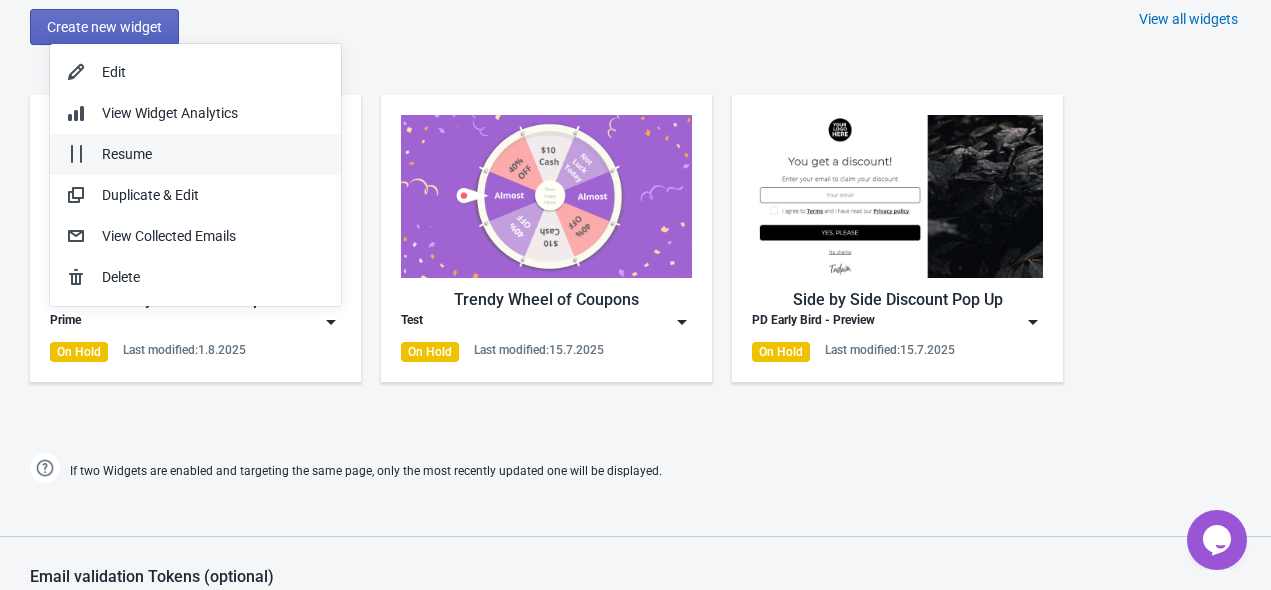scroll, scrollTop: 1213, scrollLeft: 0, axis: vertical 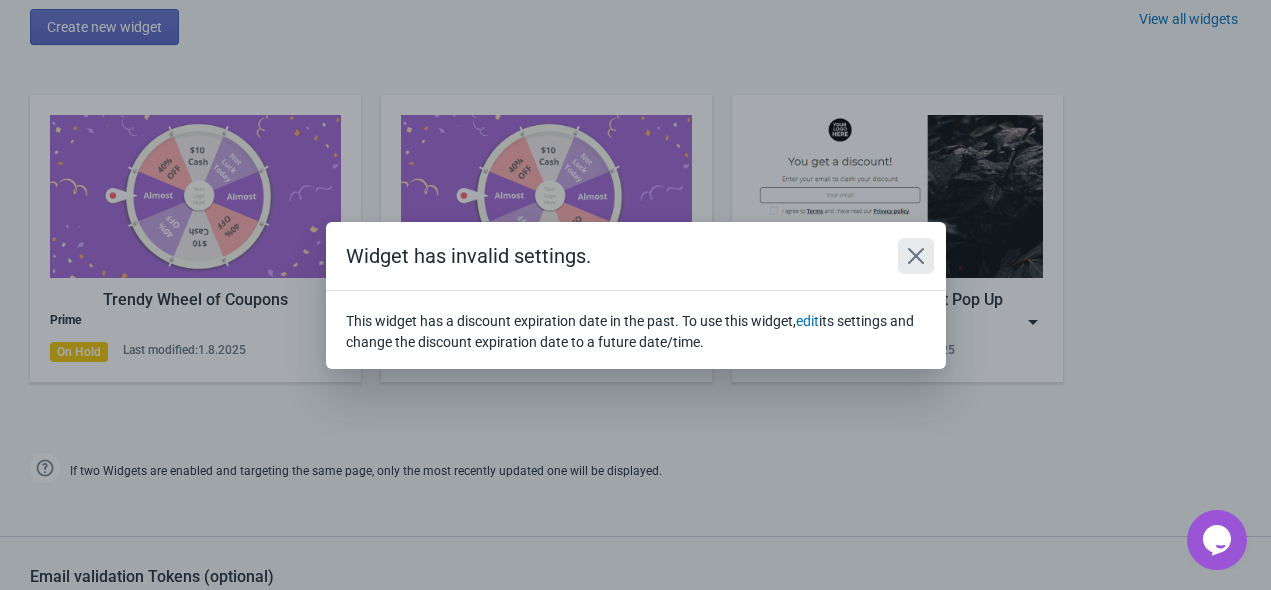 click at bounding box center [916, 256] 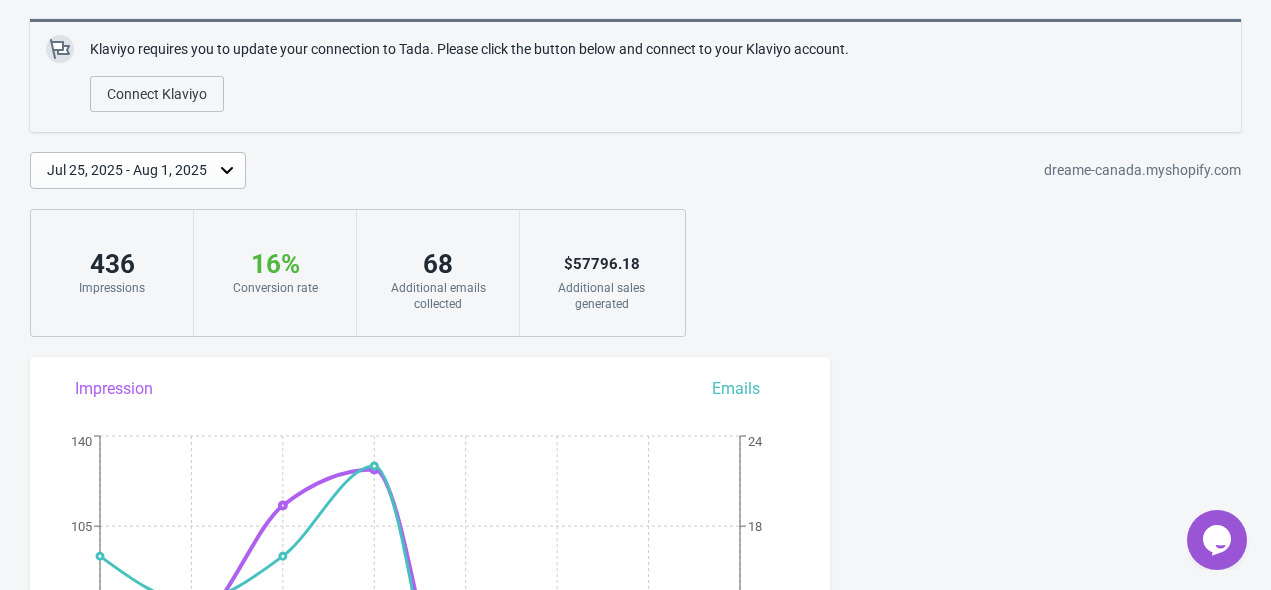scroll, scrollTop: 0, scrollLeft: 0, axis: both 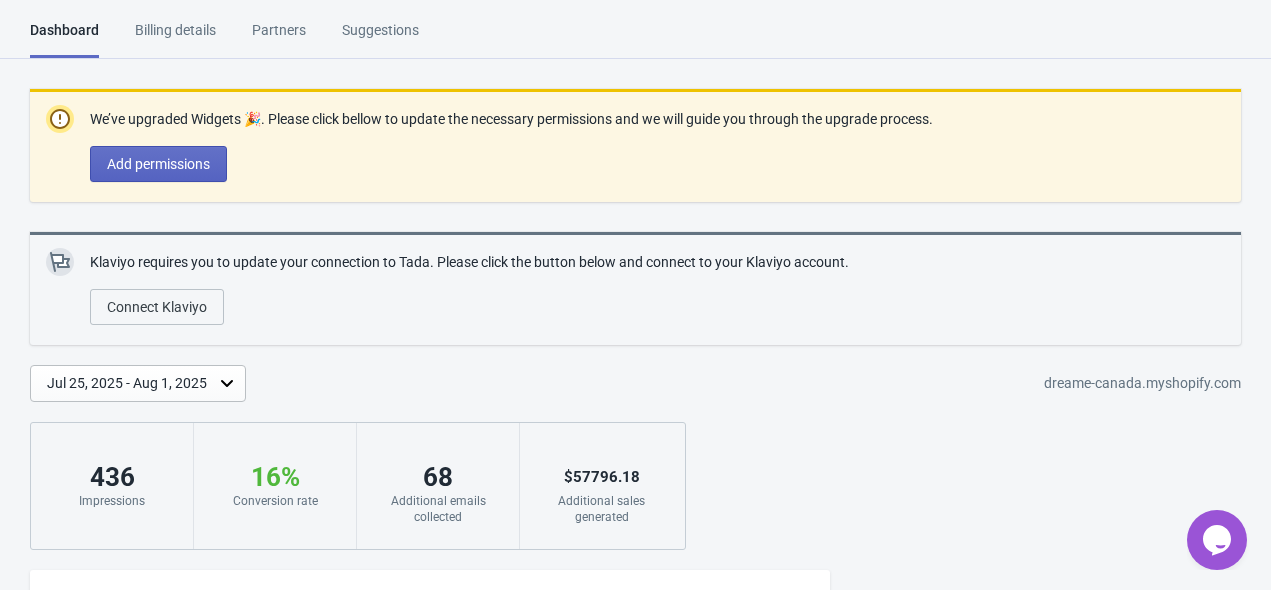 click on "Billing details" at bounding box center (175, 37) 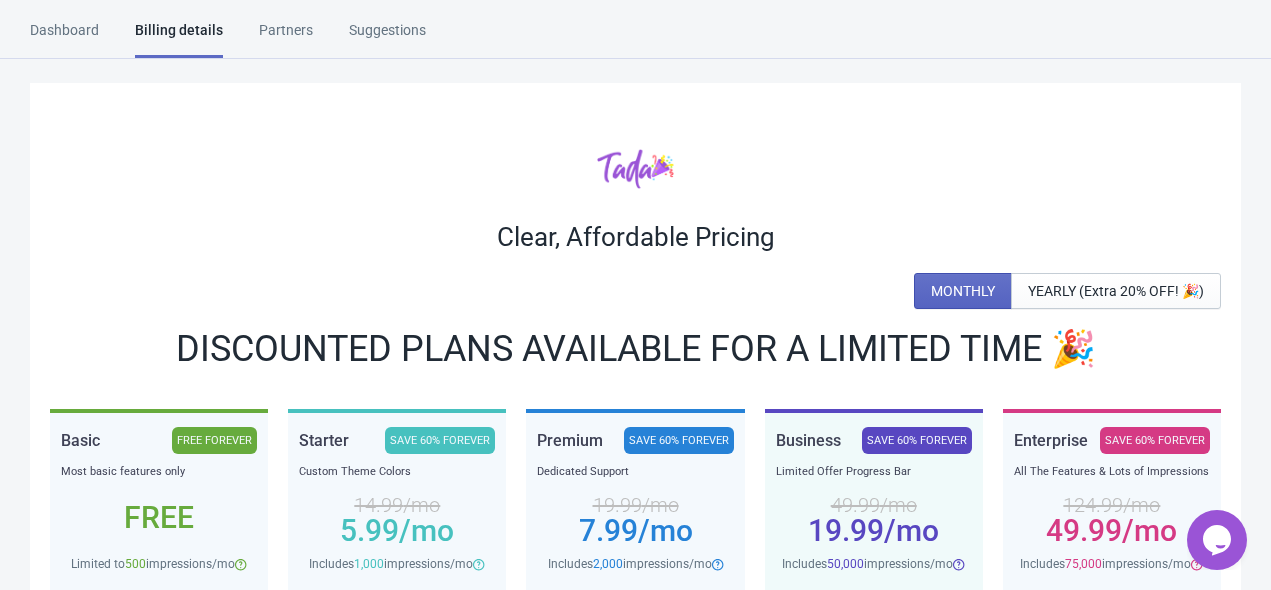 click on "Partners" at bounding box center [286, 37] 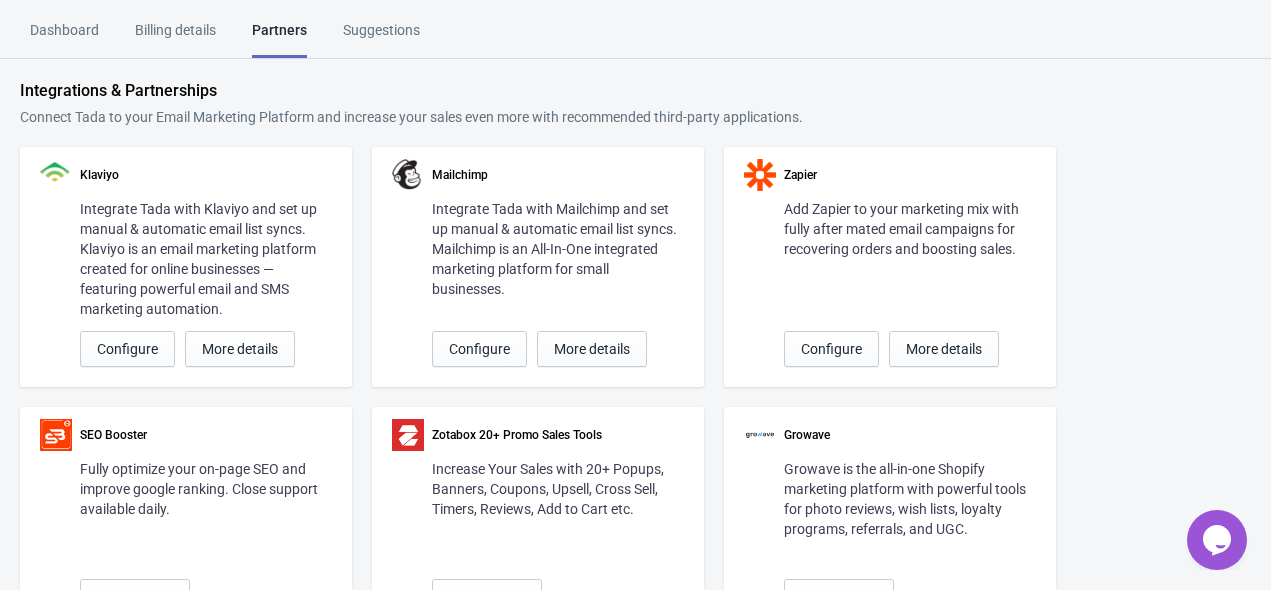 click on "Dashboard Billing details Partners Suggestions" at bounding box center (243, 39) 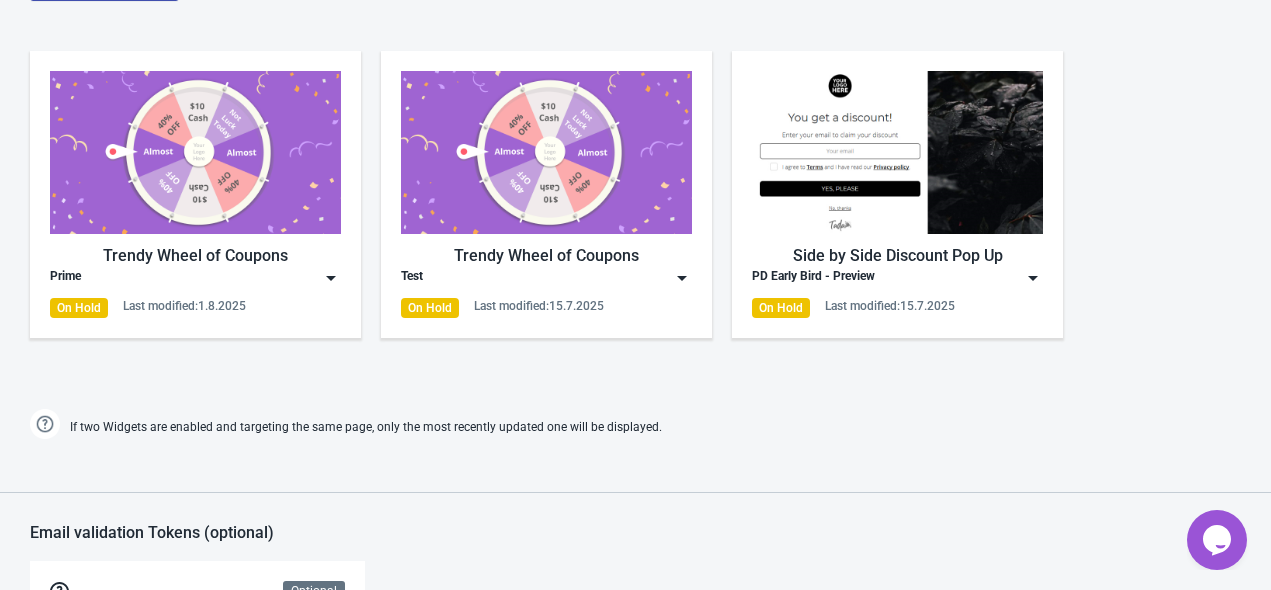 scroll, scrollTop: 1300, scrollLeft: 0, axis: vertical 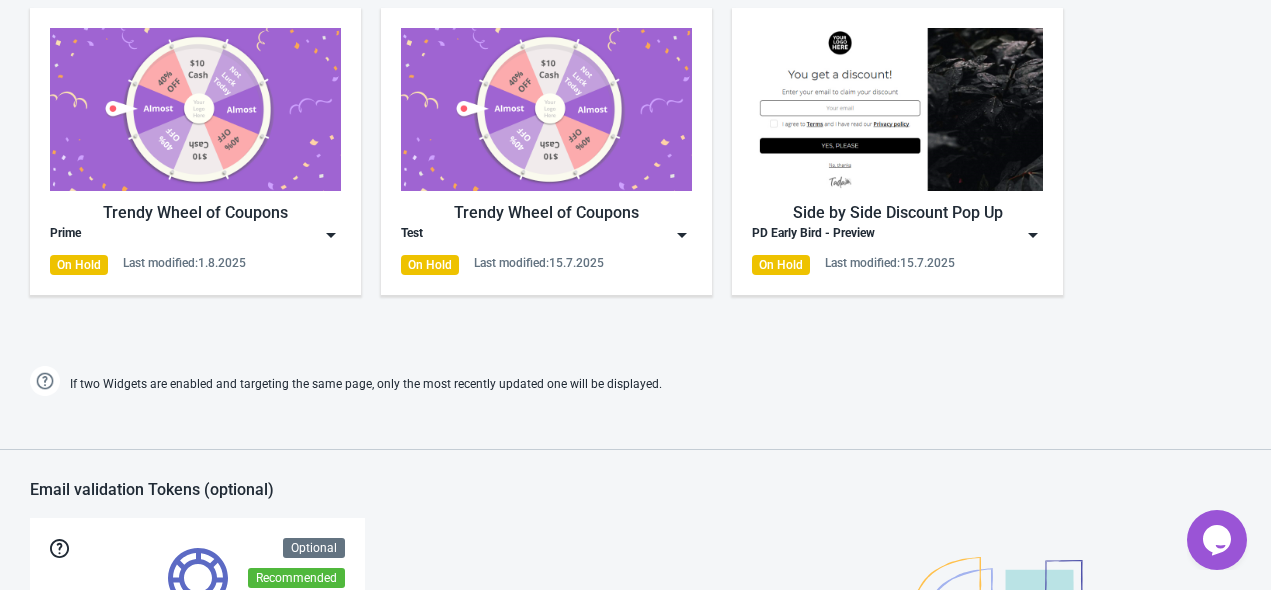 click at bounding box center (331, 235) 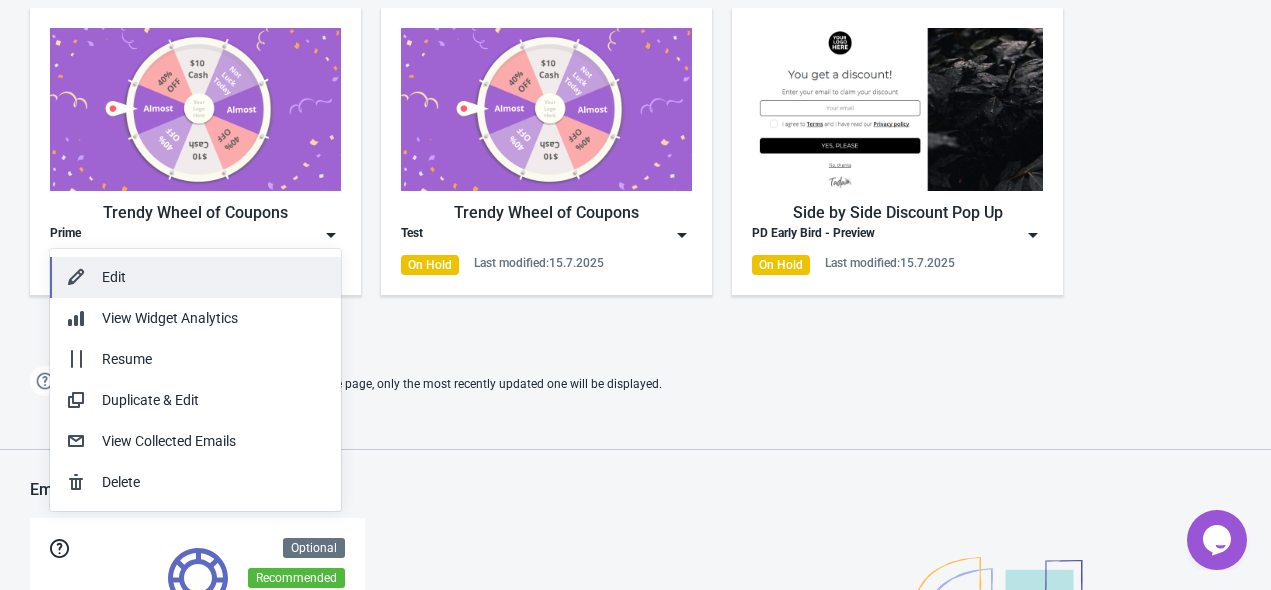 click on "Edit" at bounding box center (213, 277) 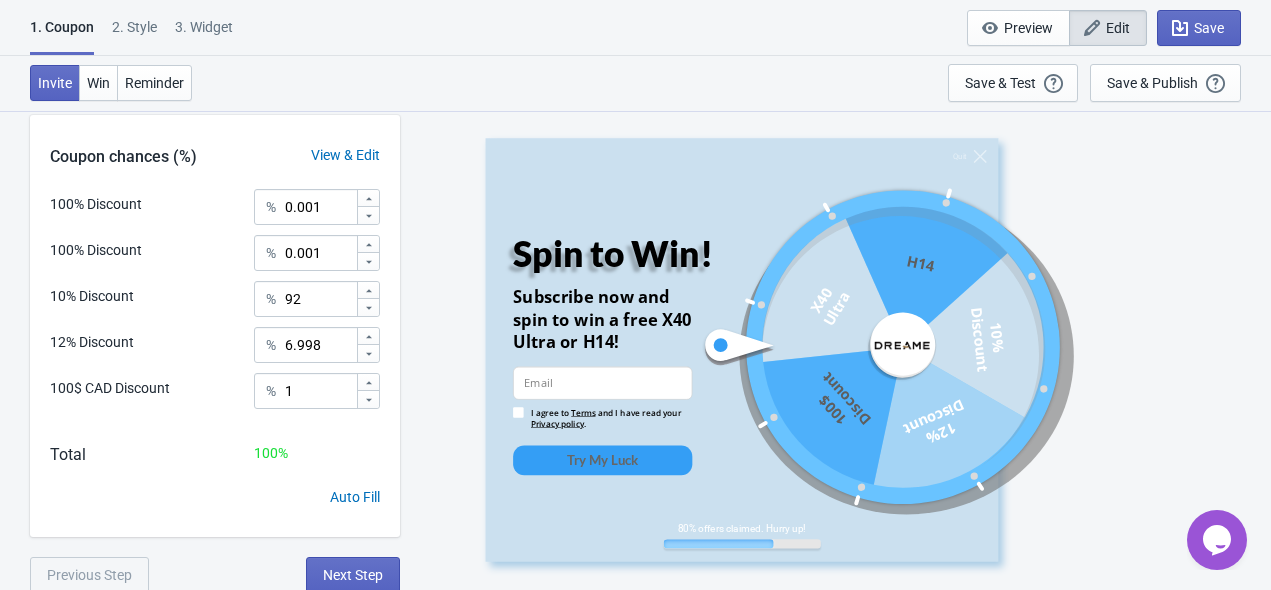 scroll, scrollTop: 602, scrollLeft: 0, axis: vertical 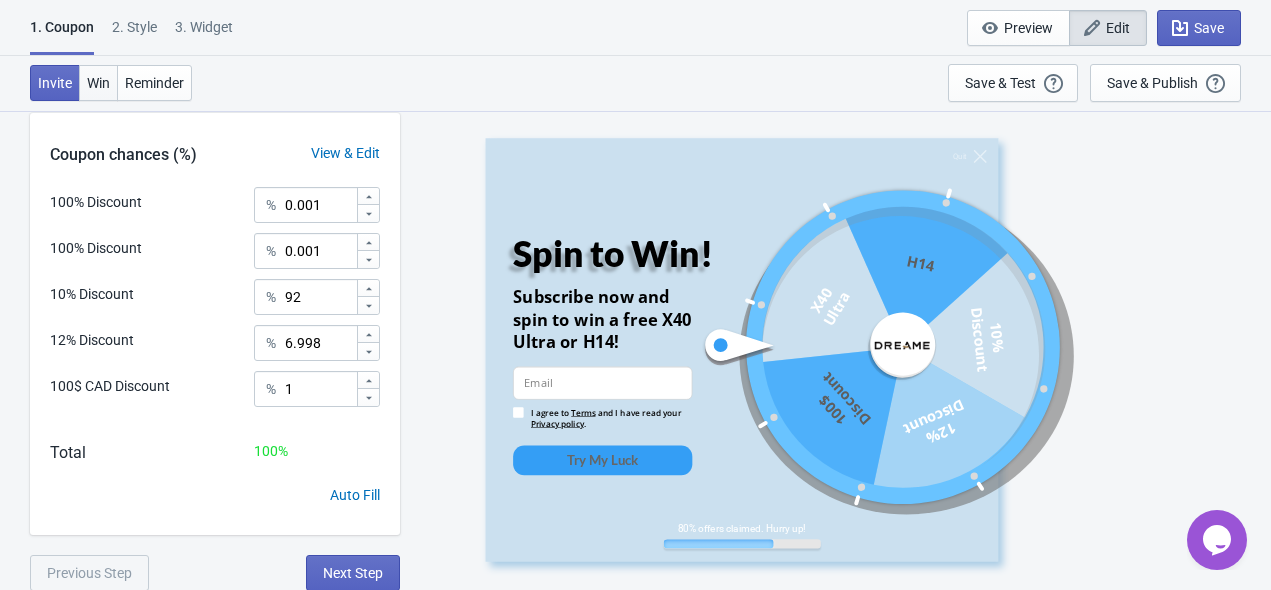click on "Win" at bounding box center [98, 83] 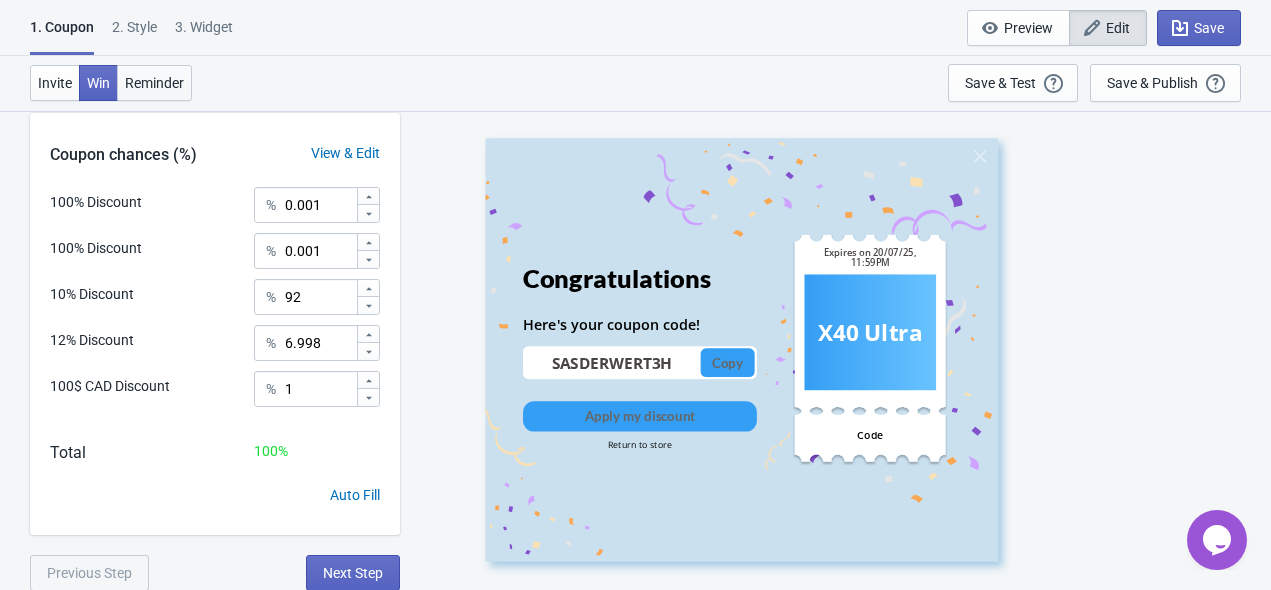 click on "Reminder" at bounding box center (154, 83) 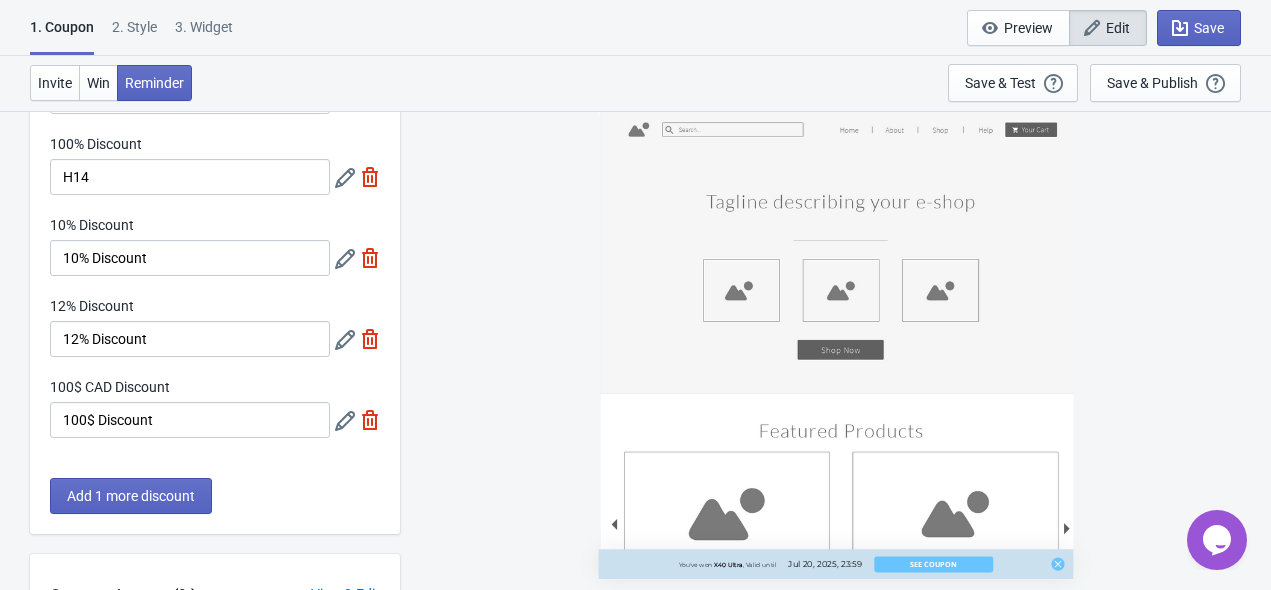 scroll, scrollTop: 0, scrollLeft: 0, axis: both 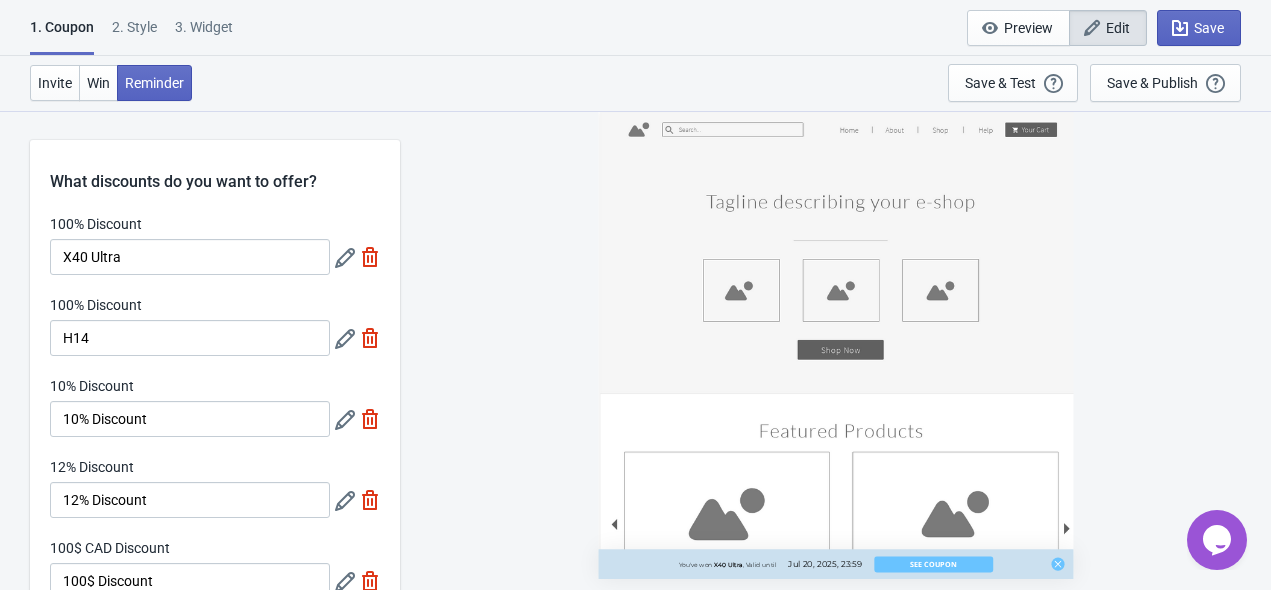 click on "2 . Style" at bounding box center (134, 34) 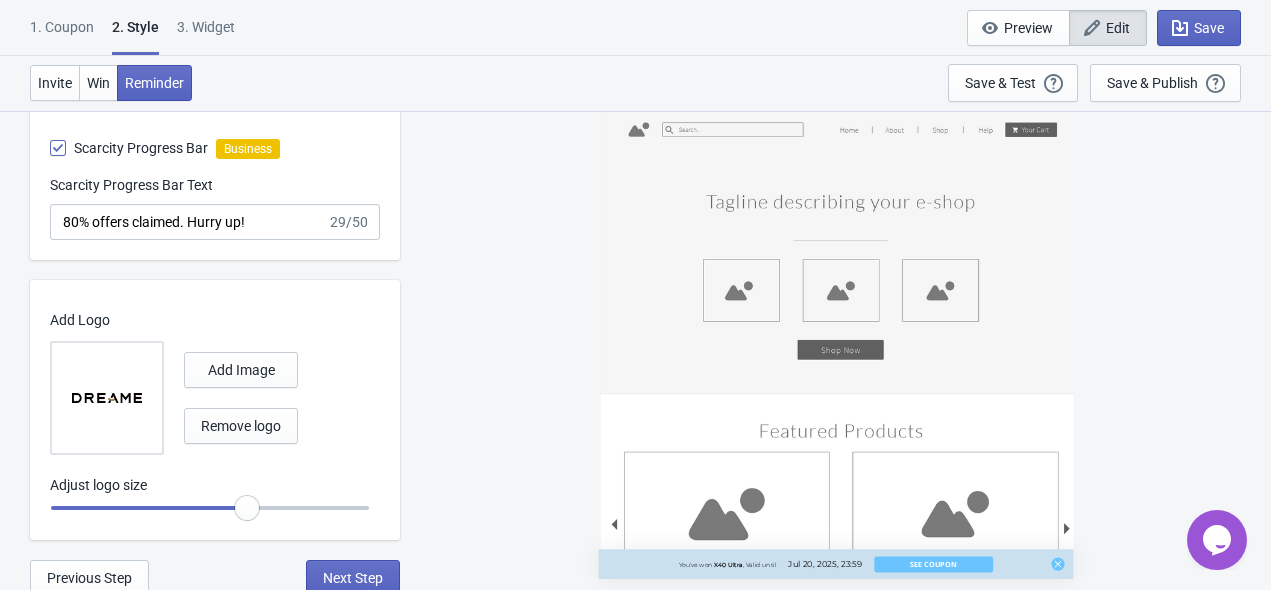 scroll, scrollTop: 1252, scrollLeft: 0, axis: vertical 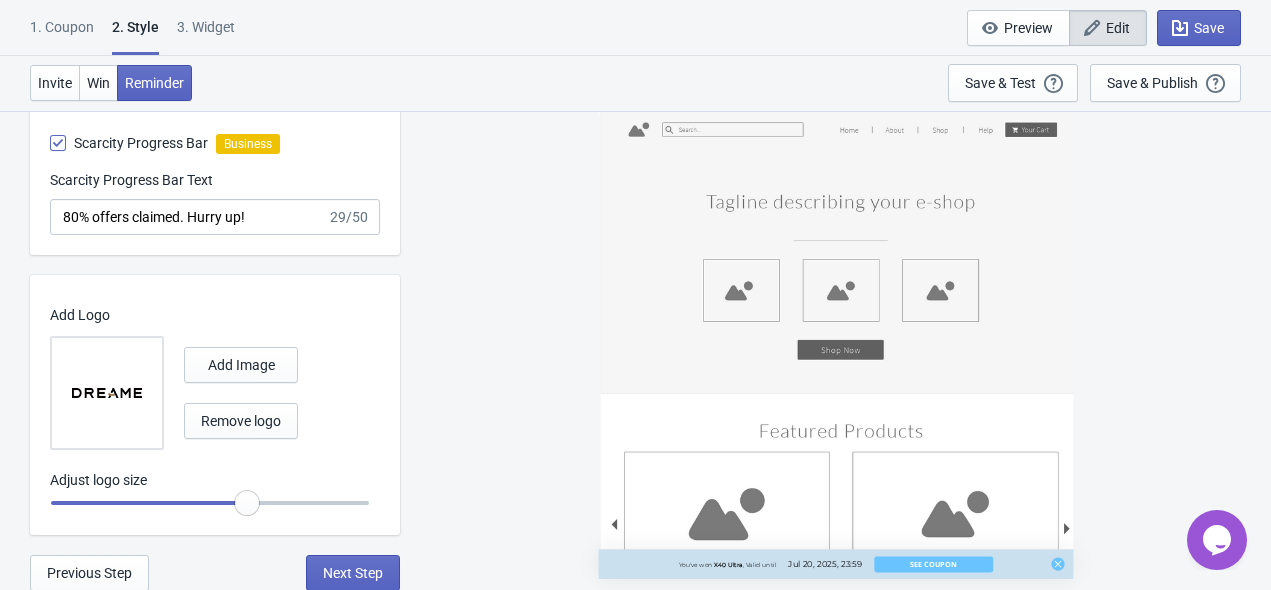 click on "3. Widget" at bounding box center (206, 34) 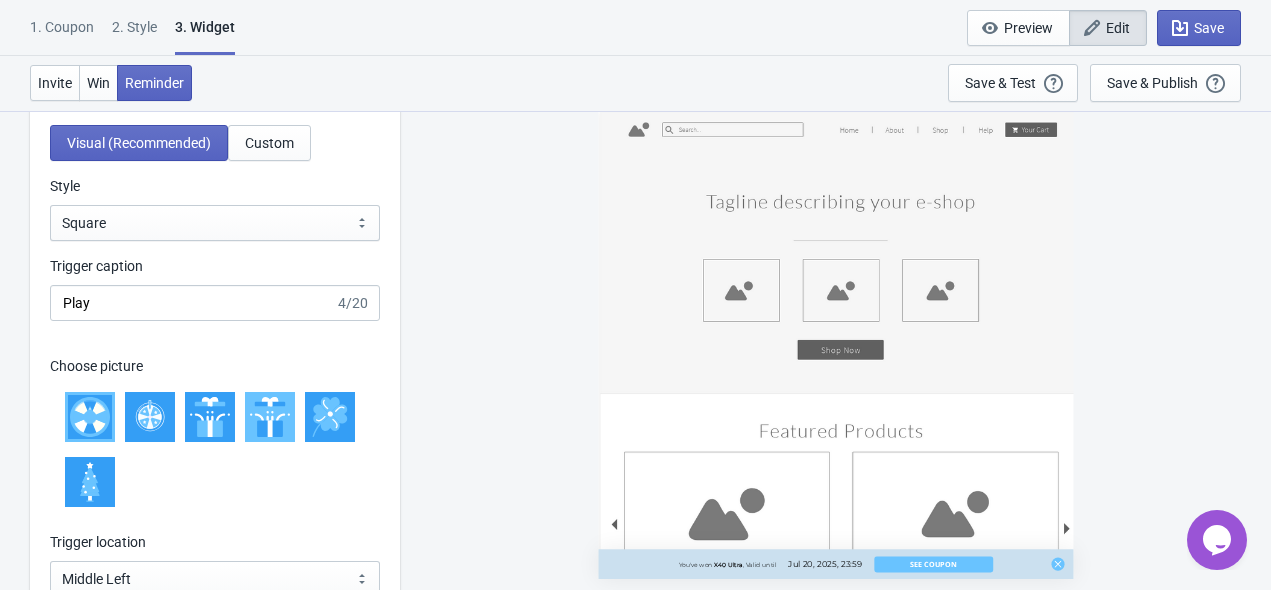 scroll, scrollTop: 2300, scrollLeft: 0, axis: vertical 